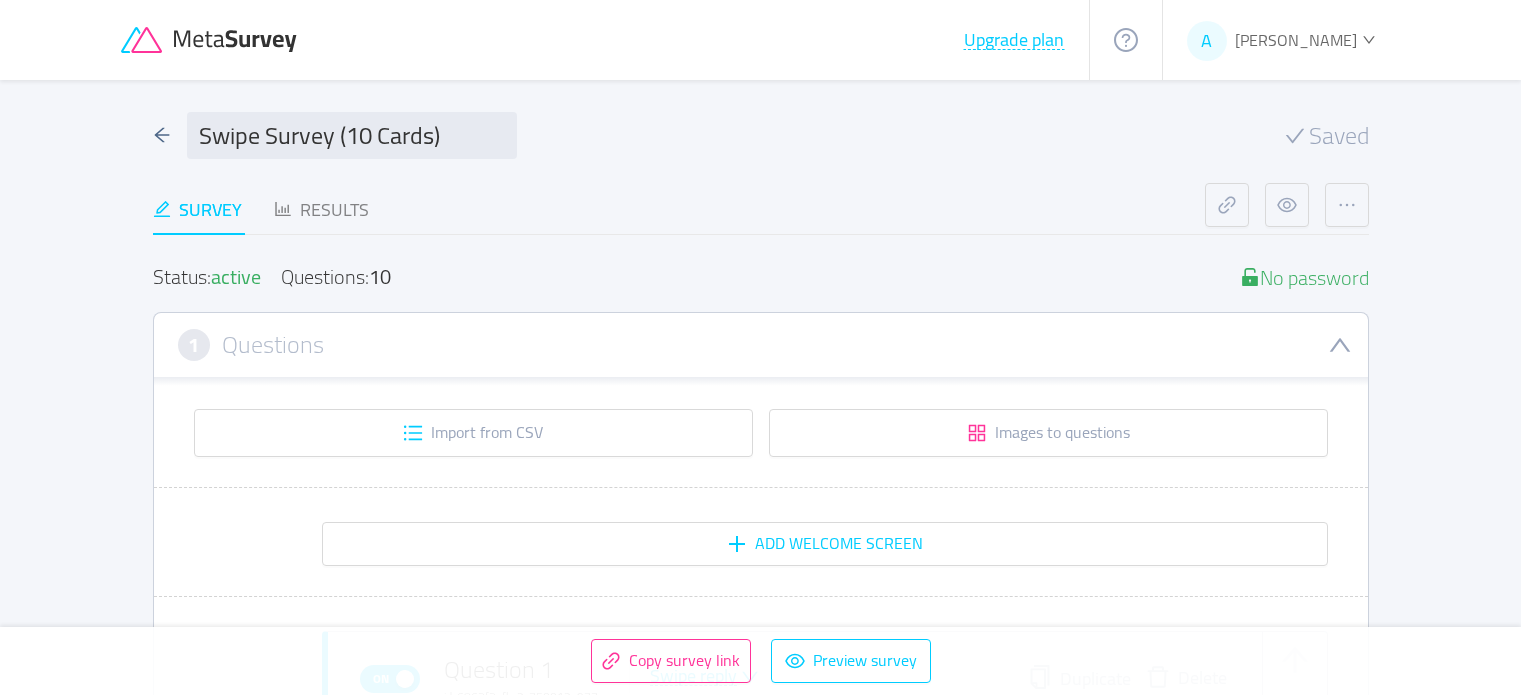 scroll, scrollTop: 300, scrollLeft: 0, axis: vertical 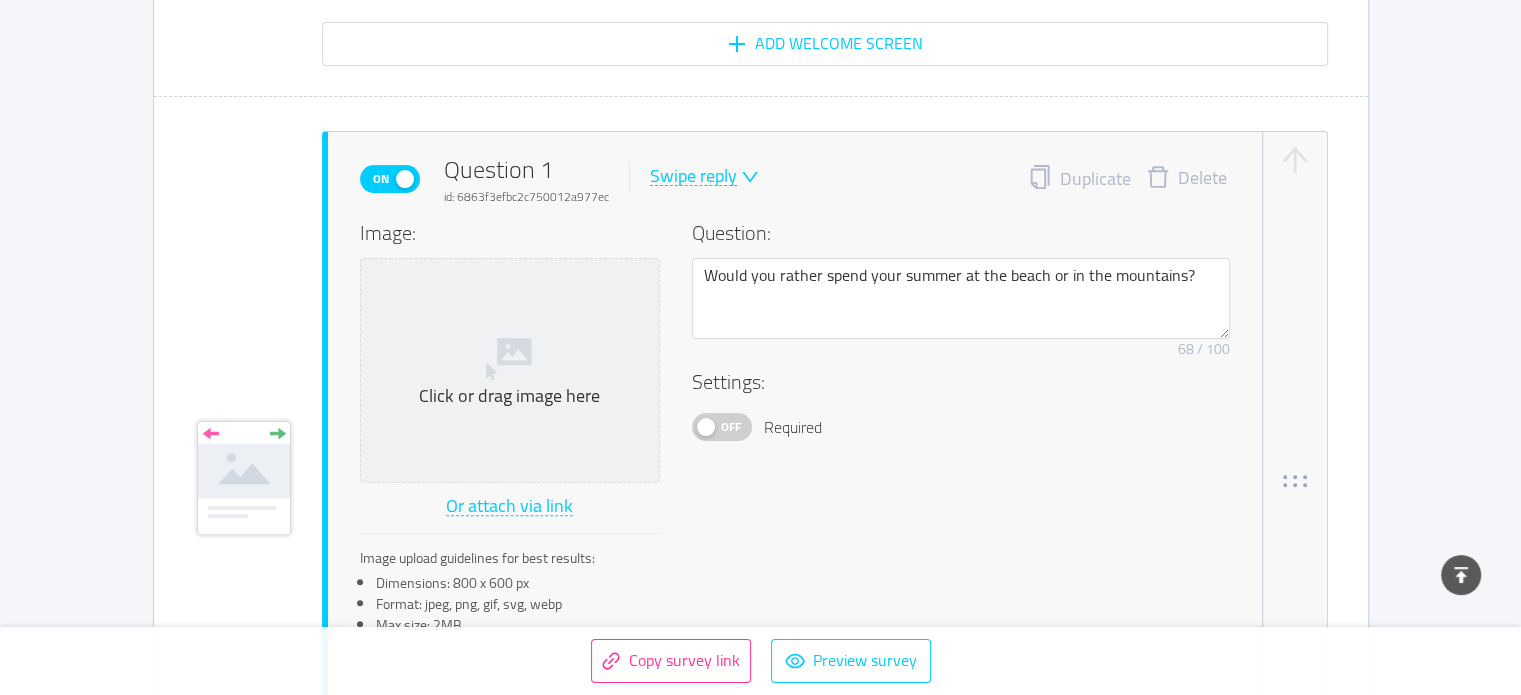 click at bounding box center (748, 177) 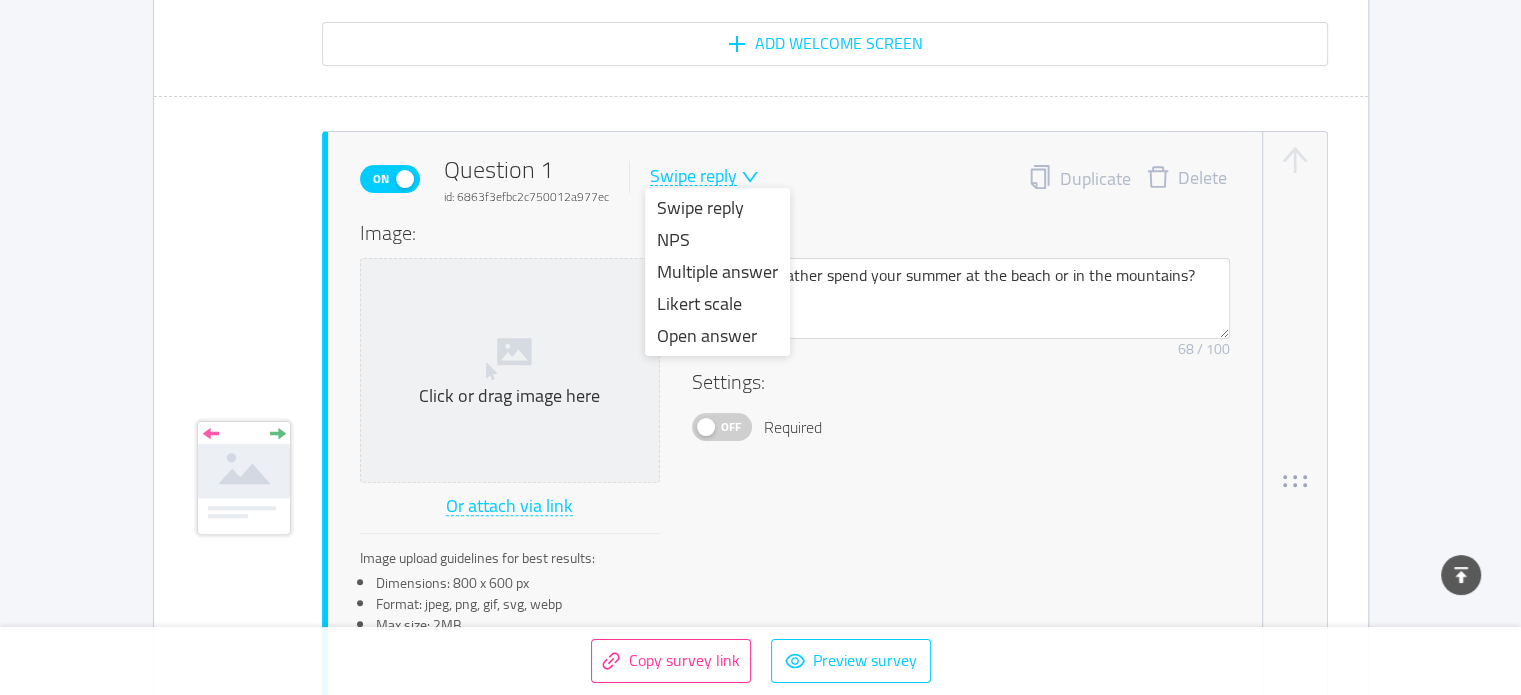 click on "On  Question 1  id: 6863f3efbc2c750012a977ec  Swipe reply  Duplicate Delete" at bounding box center (795, 179) 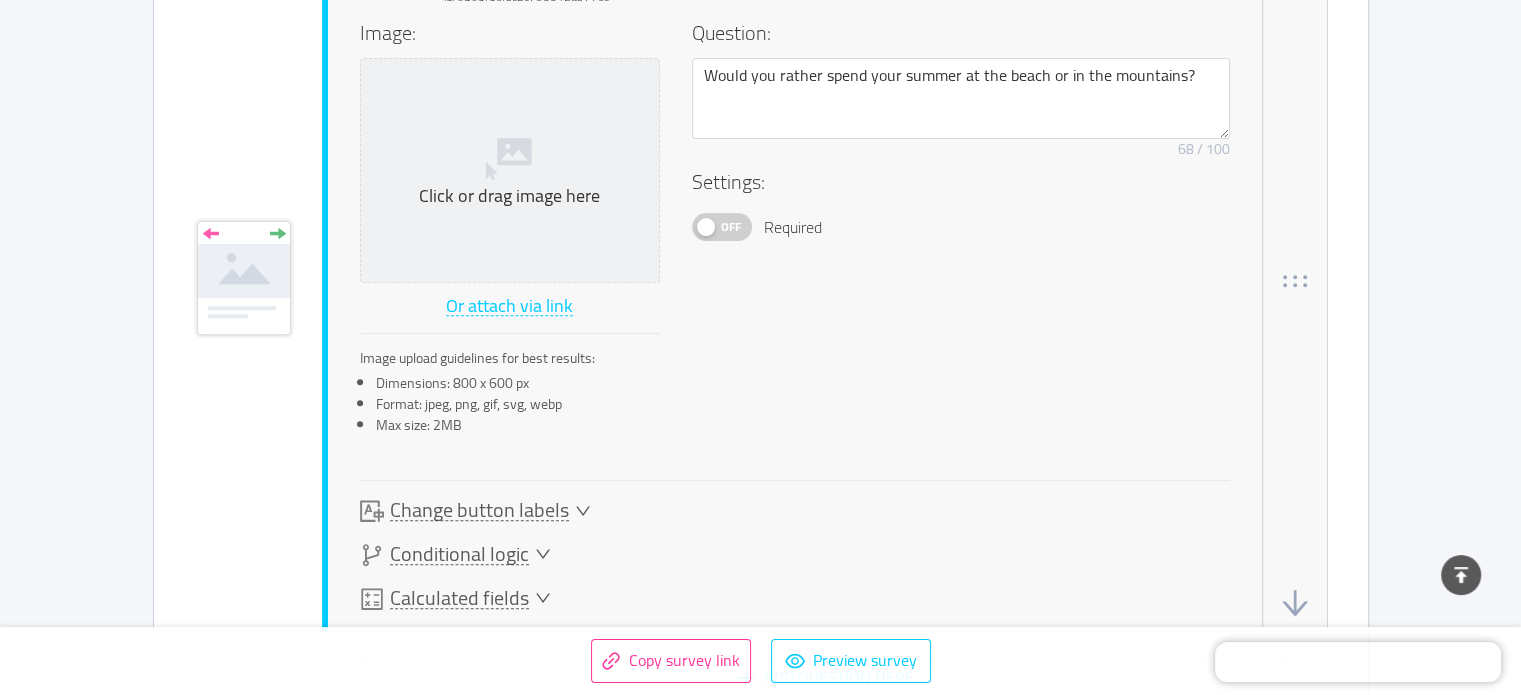 scroll, scrollTop: 700, scrollLeft: 0, axis: vertical 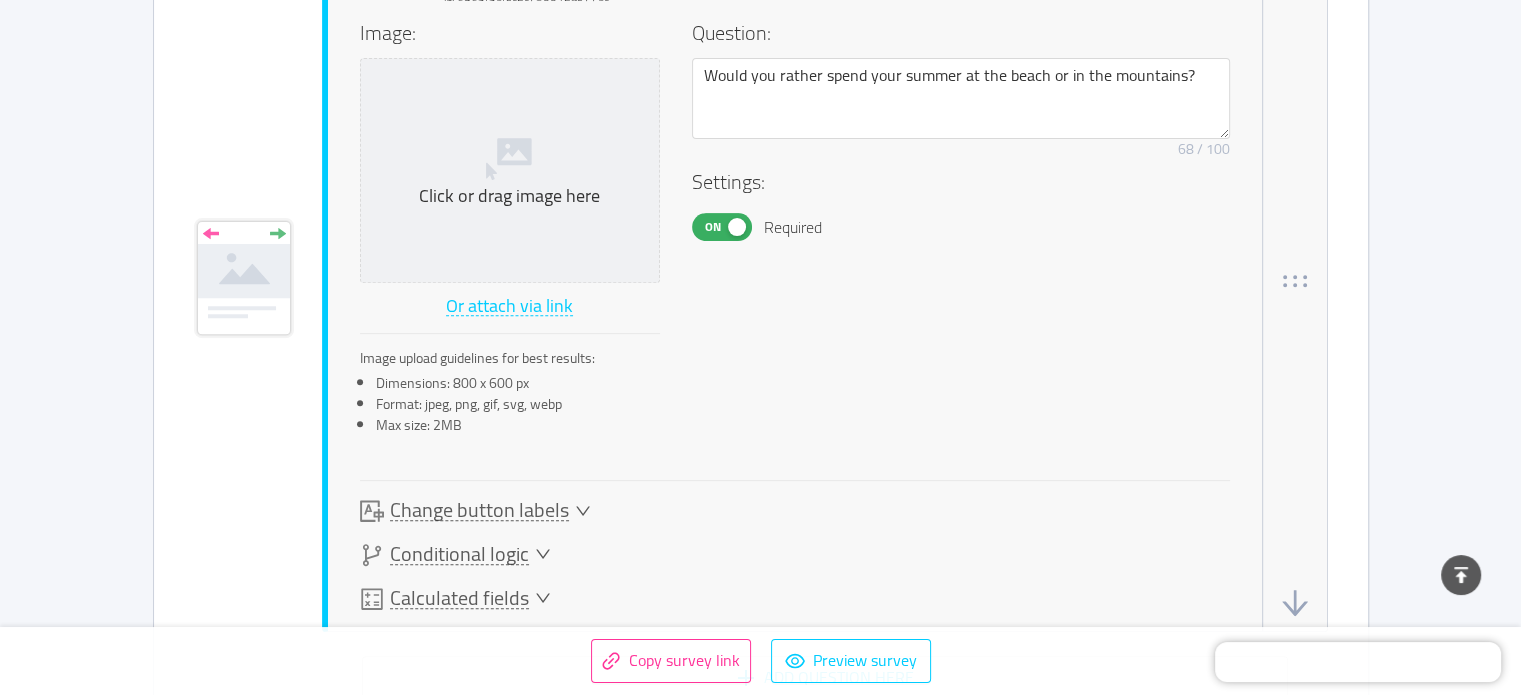 click on "On" at bounding box center (713, 227) 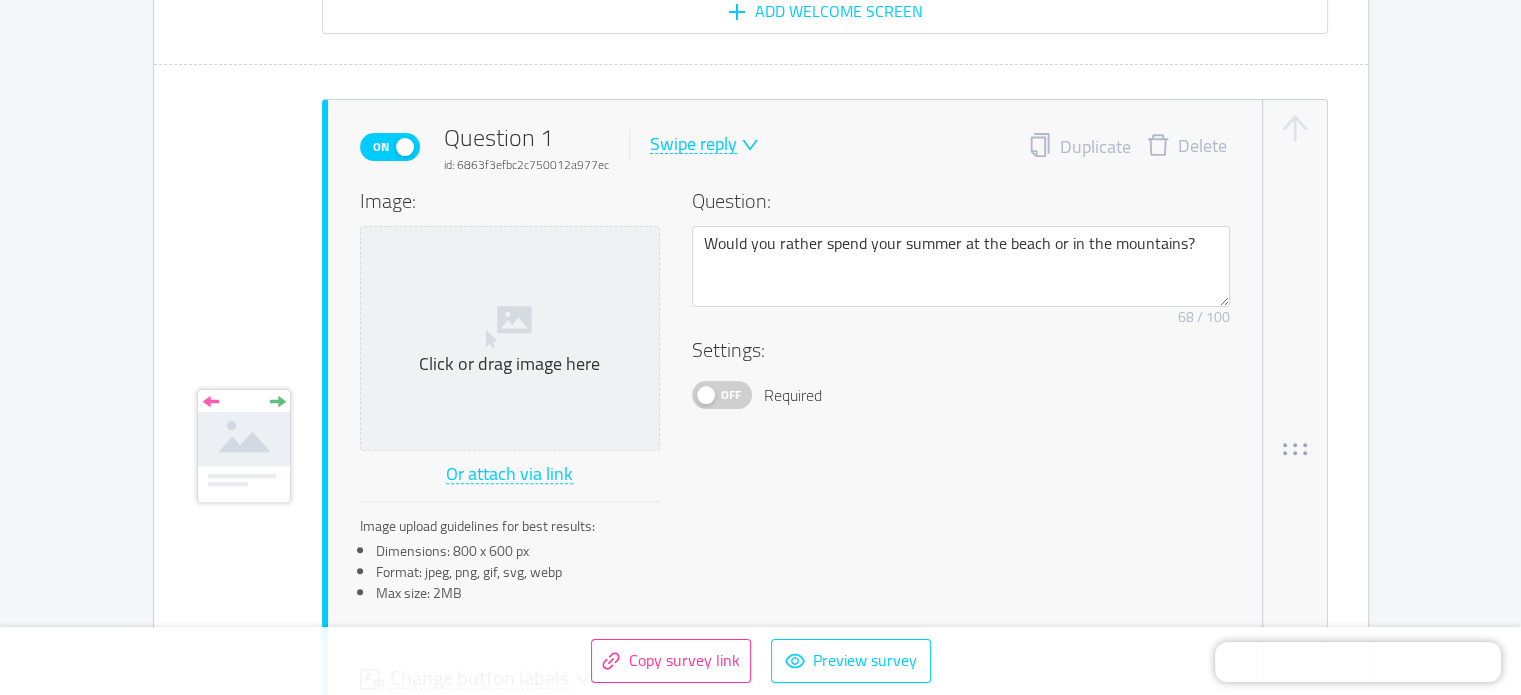 scroll, scrollTop: 300, scrollLeft: 0, axis: vertical 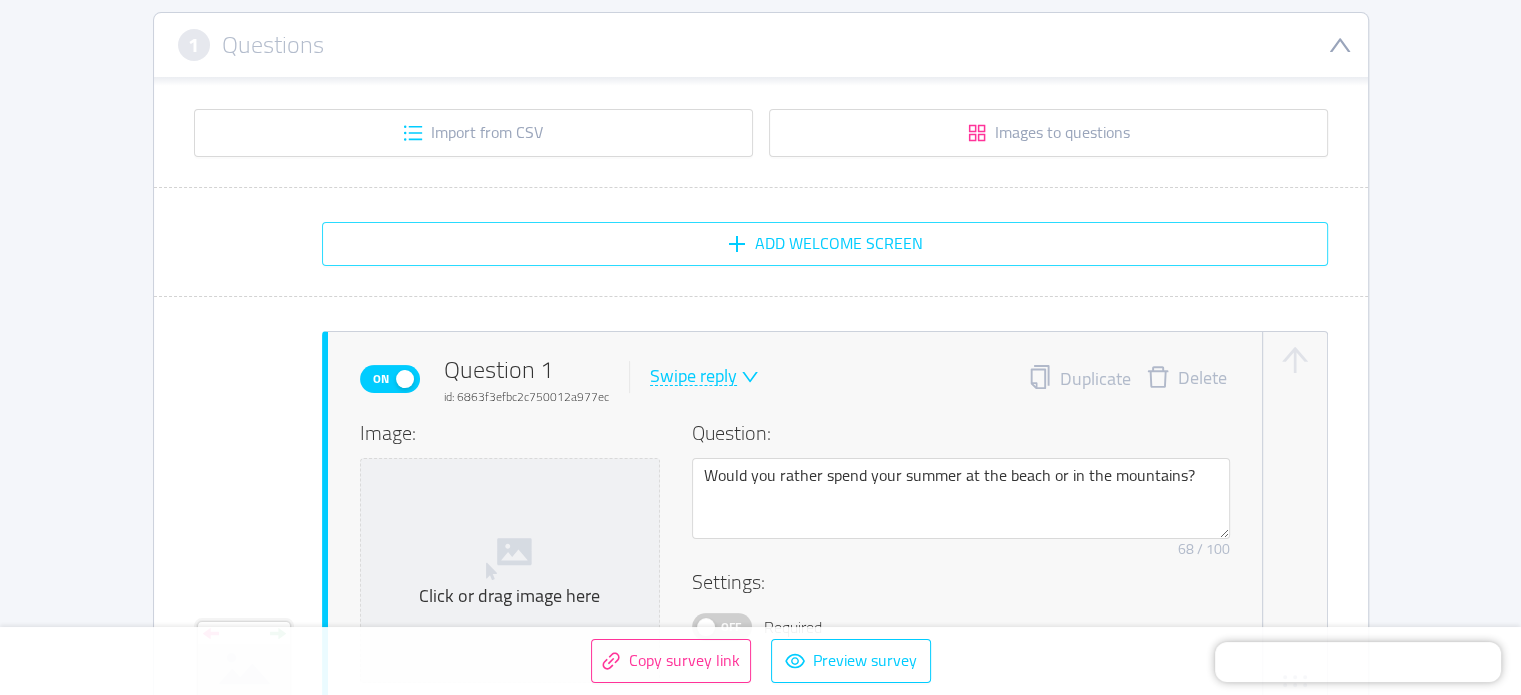 click on "Add Welcome screen" at bounding box center (825, 244) 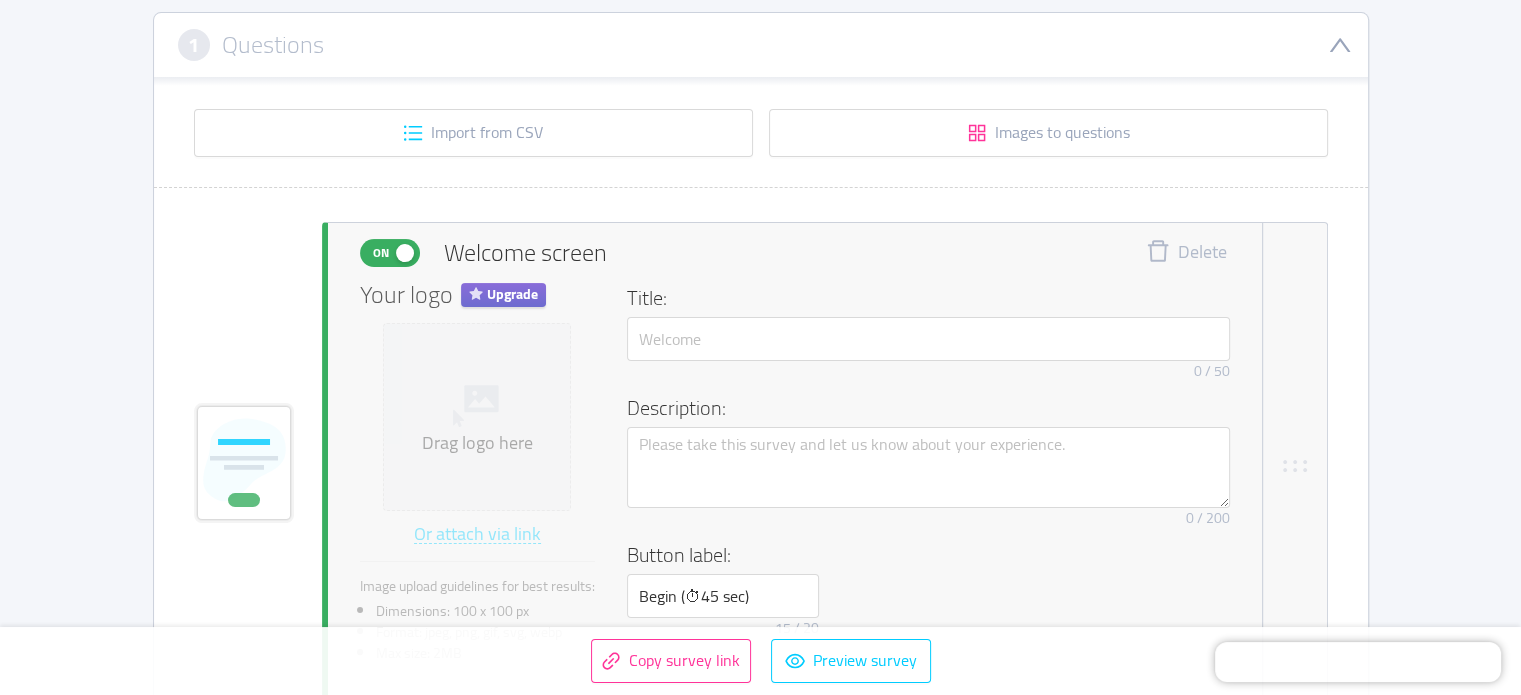 type 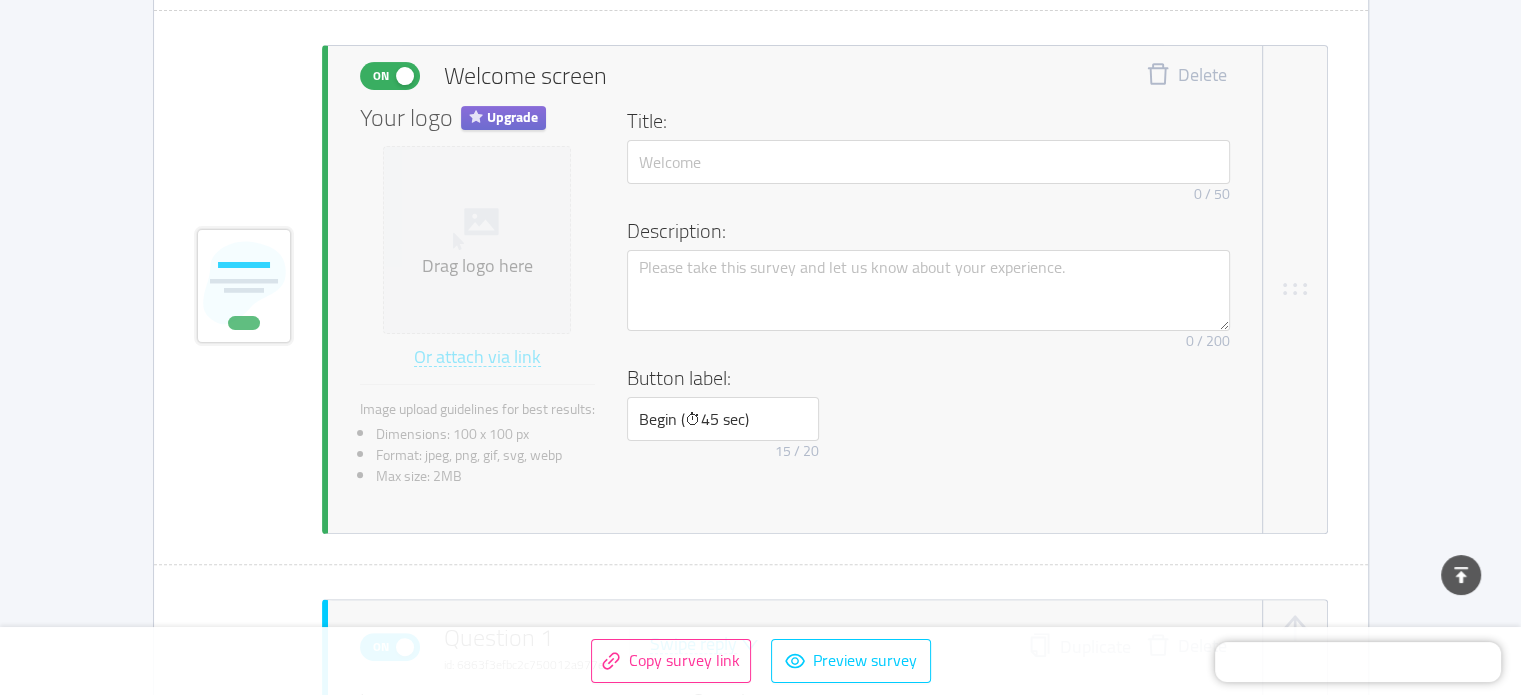 scroll, scrollTop: 500, scrollLeft: 0, axis: vertical 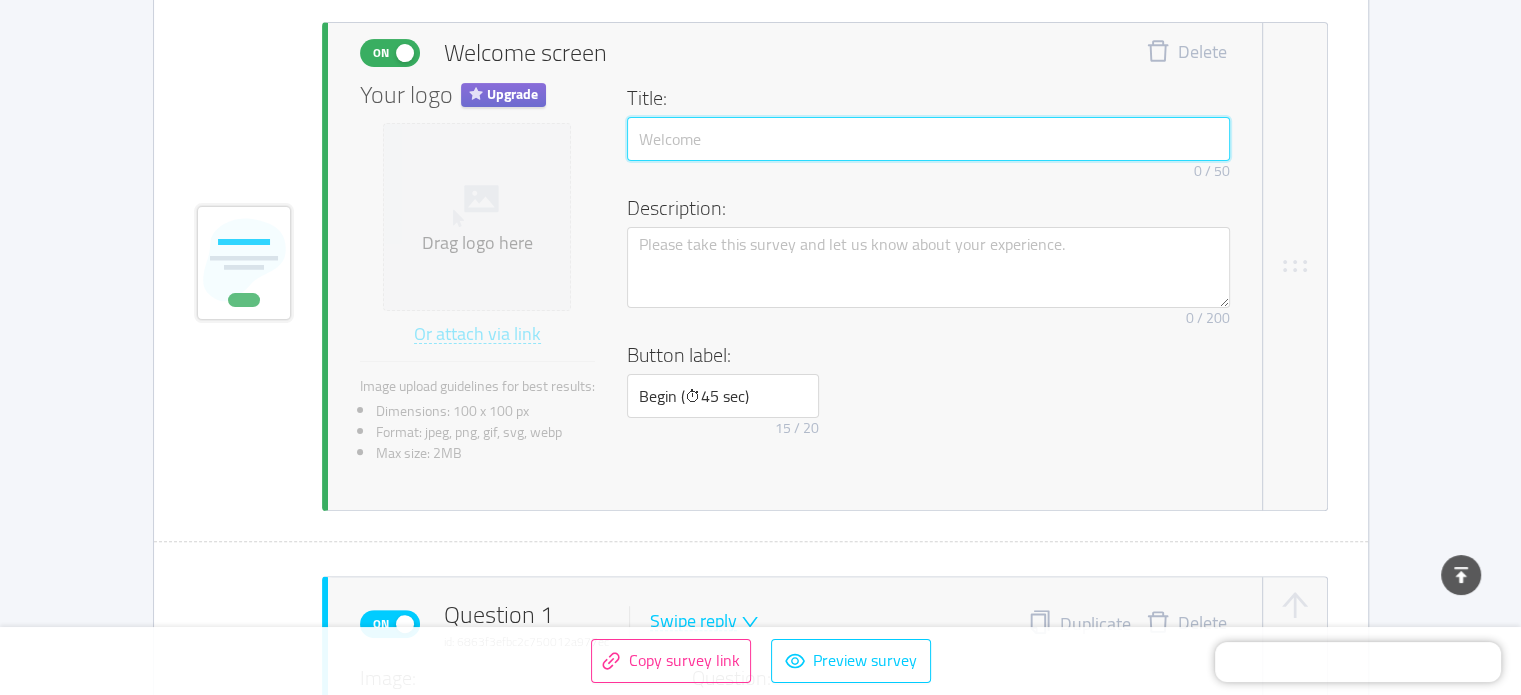 click at bounding box center (928, 139) 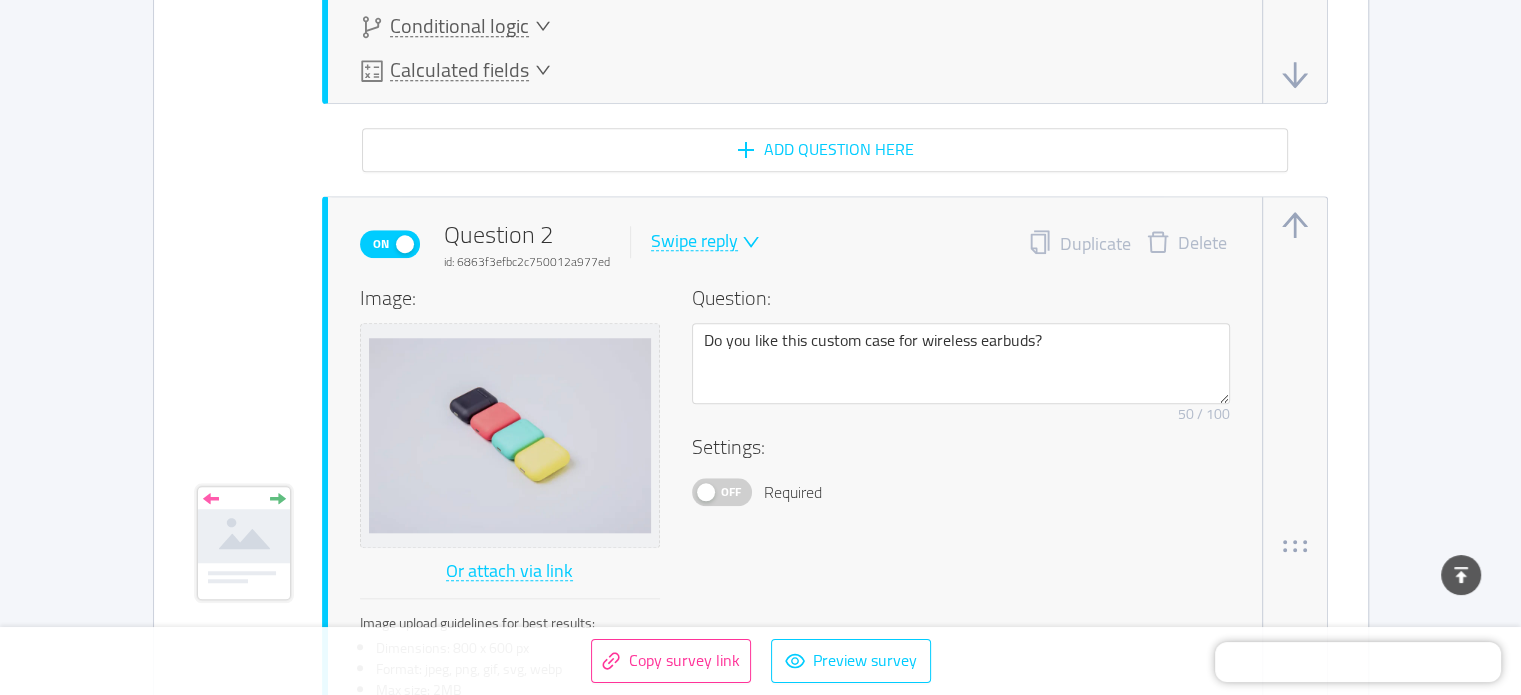 scroll, scrollTop: 1700, scrollLeft: 0, axis: vertical 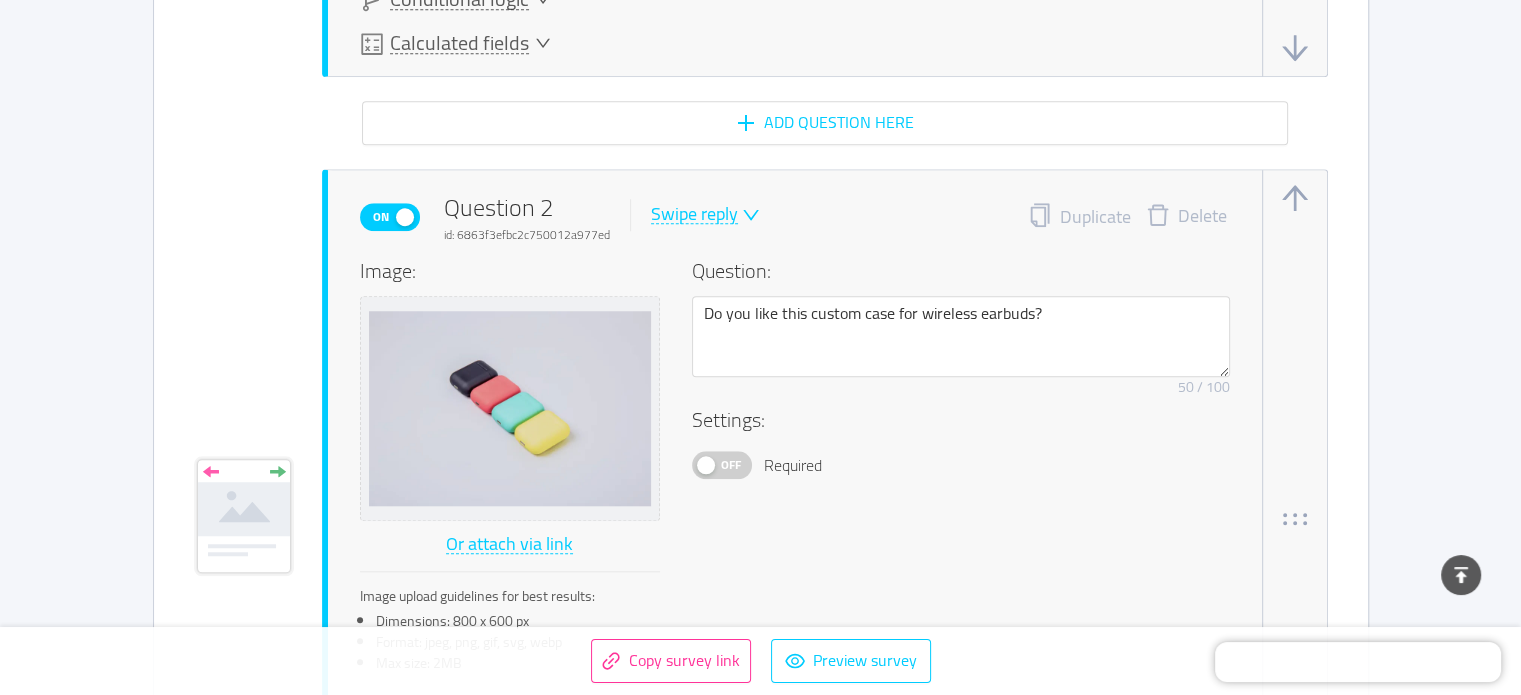 type on "Summer holidays!" 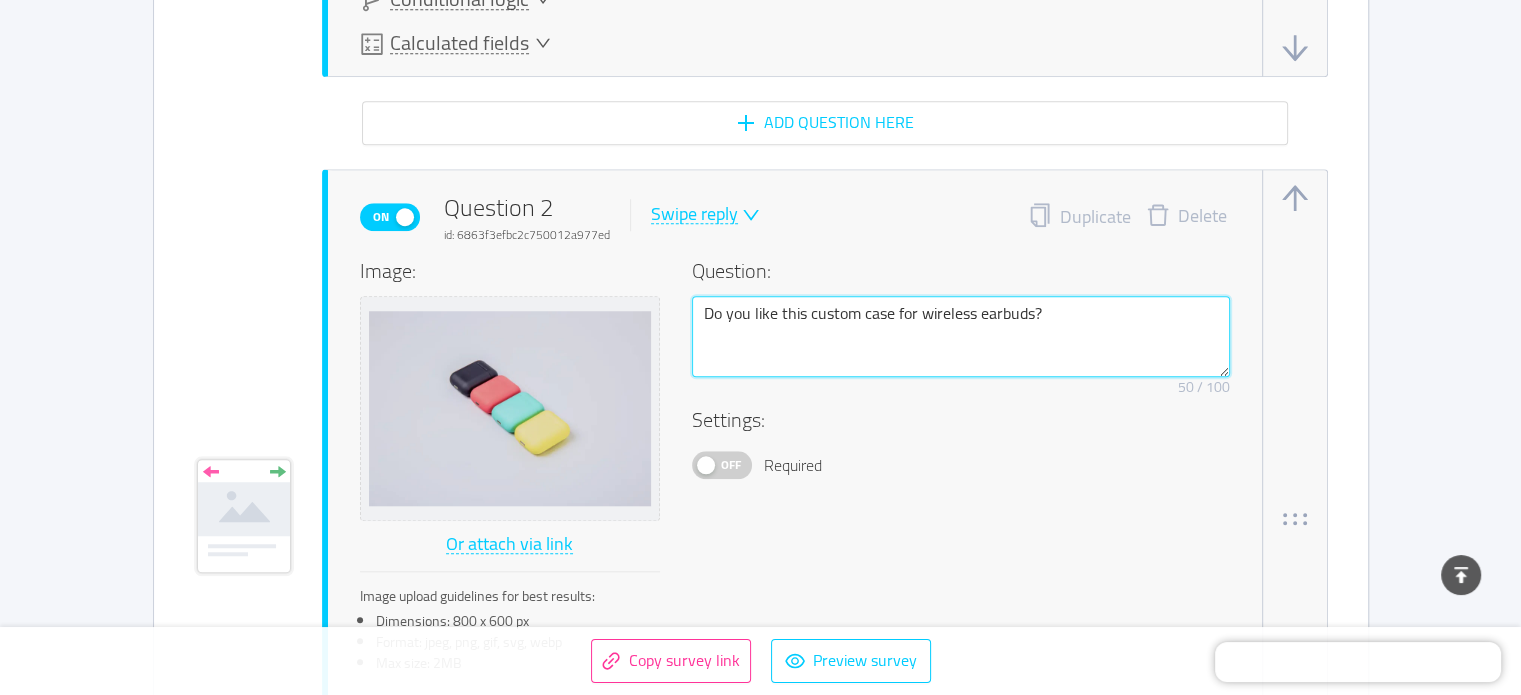 drag, startPoint x: 1094, startPoint y: 300, endPoint x: 692, endPoint y: 319, distance: 402.44876 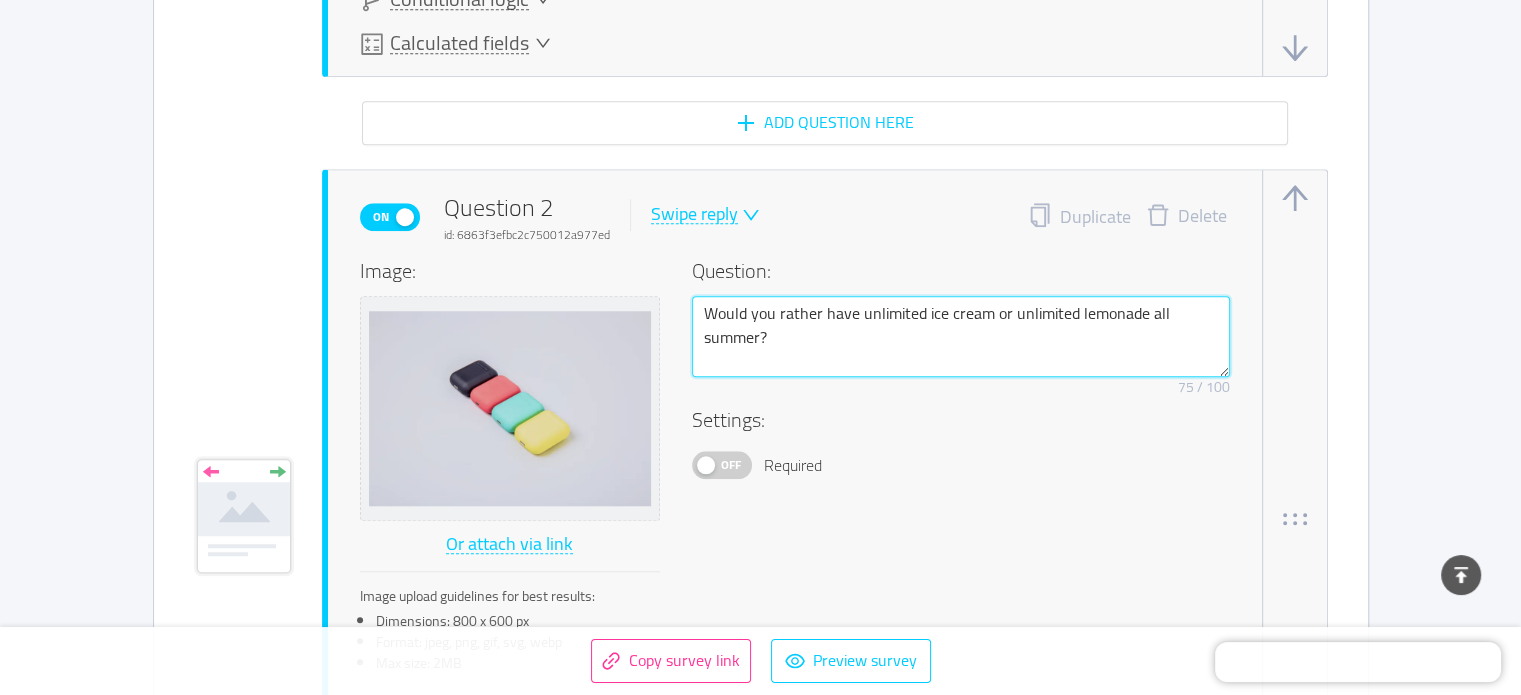 click on "Would you rather have unlimited ice cream or unlimited lemonade all summer?" at bounding box center [961, 337] 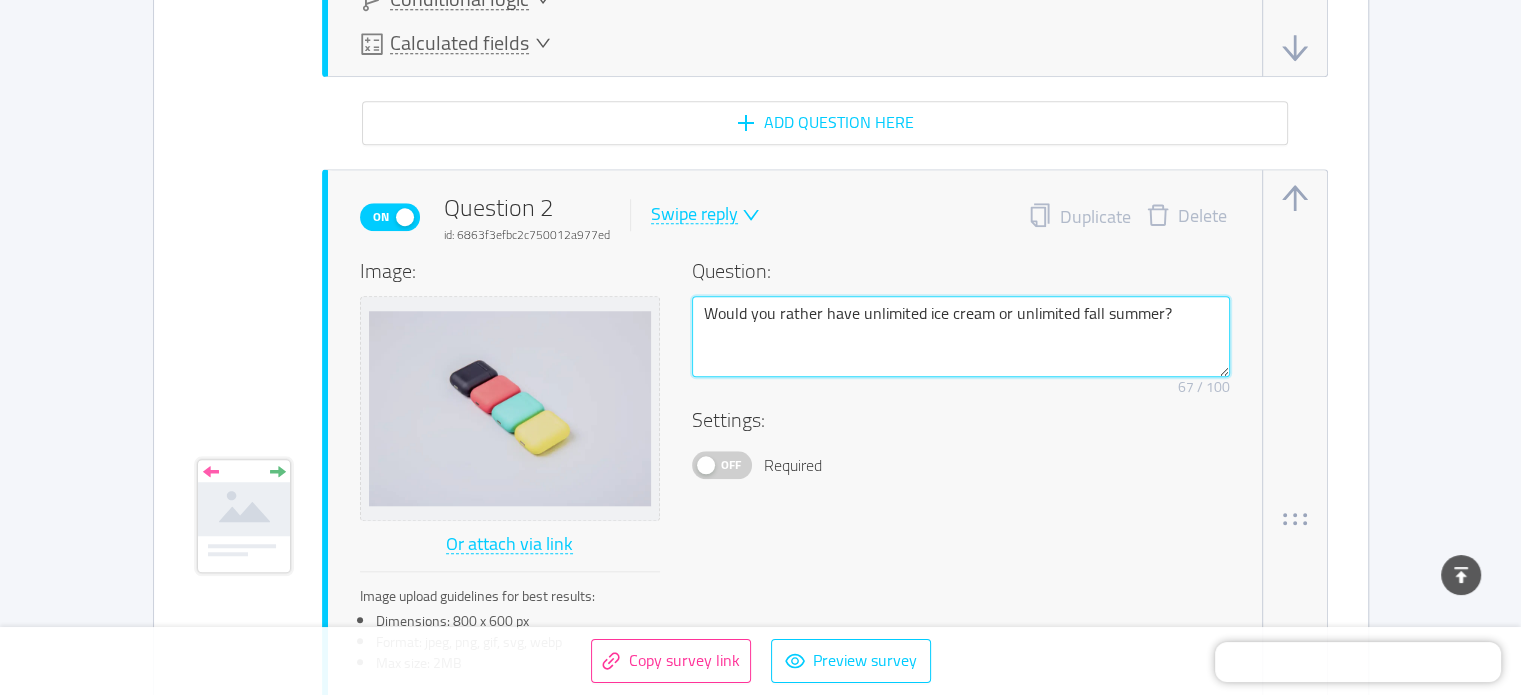 type on "Would you rather have unlimited ice cream or unlimited frall summer?" 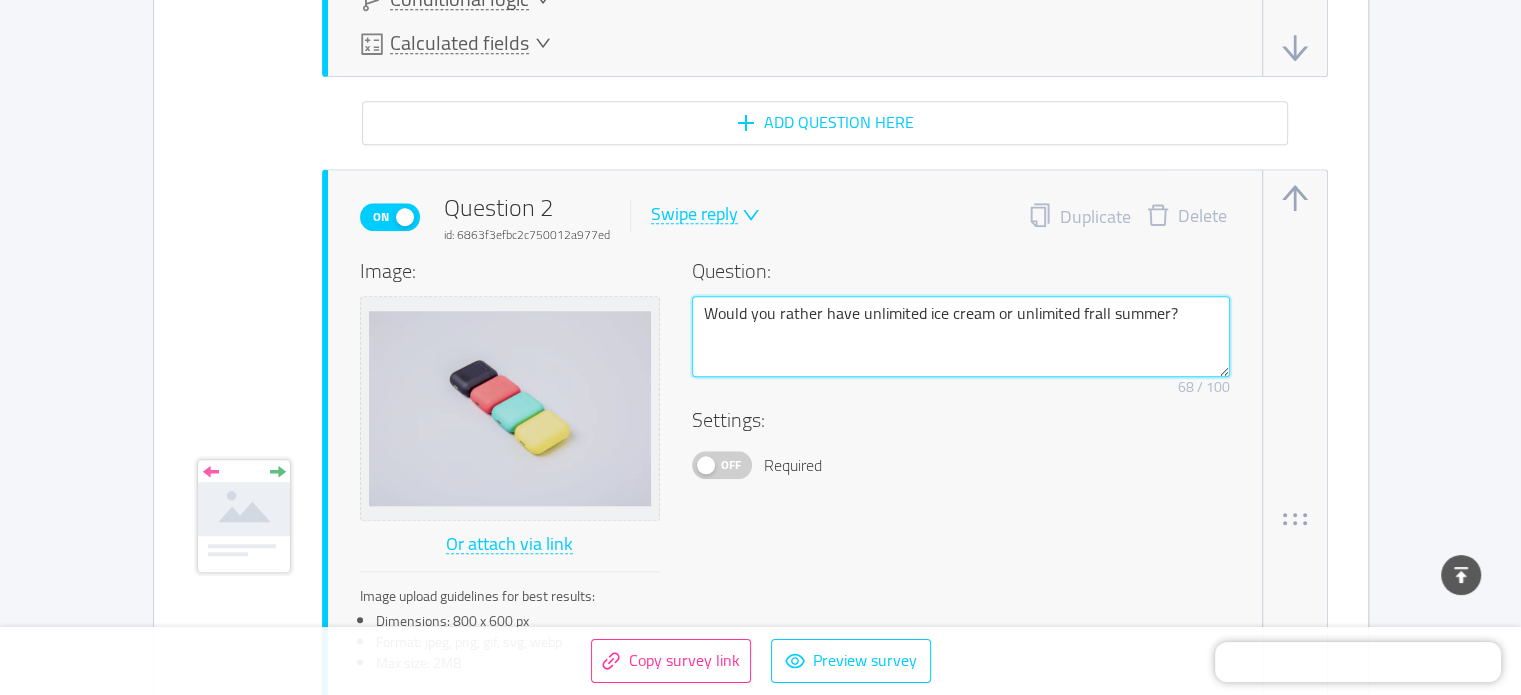 type on "Would you rather have unlimited ice cream or unlimited friall summer?" 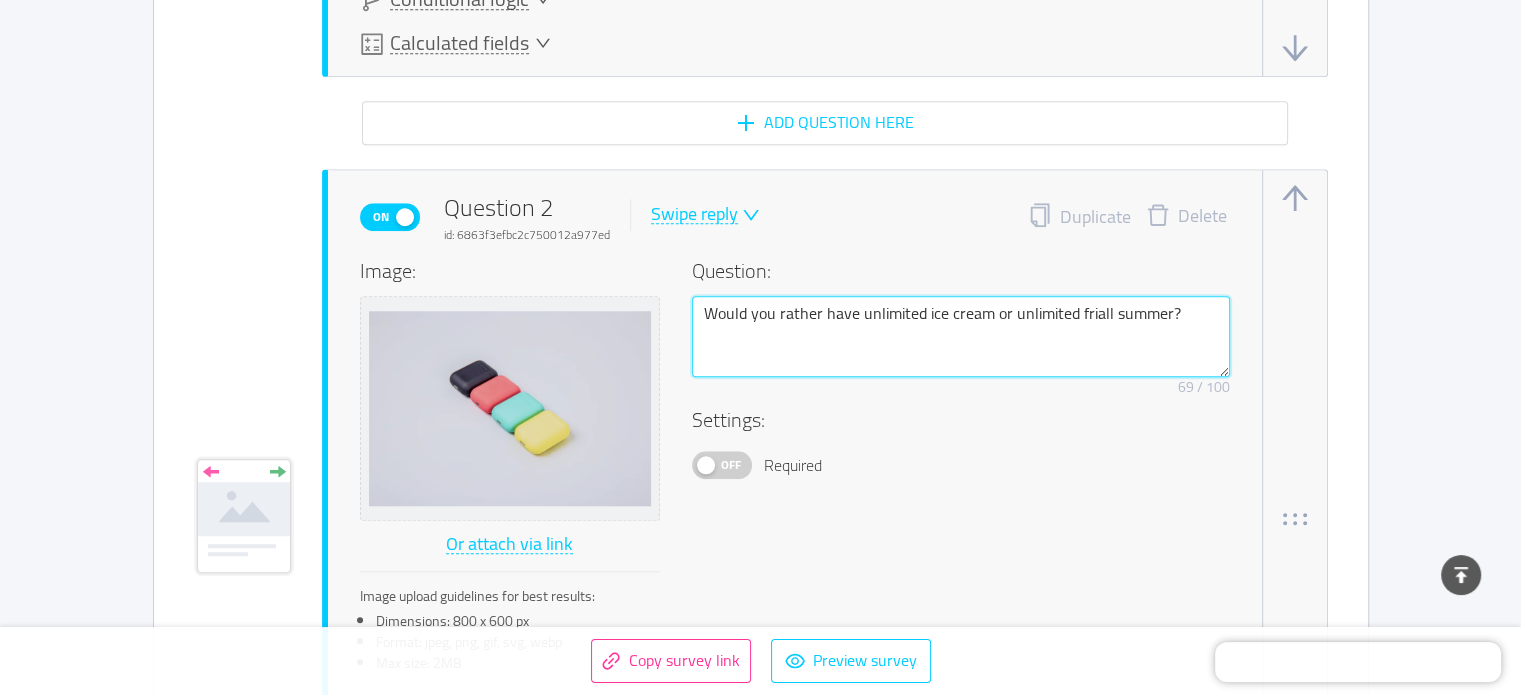 type on "Would you rather have unlimited ice cream or unlimited frieall summer?" 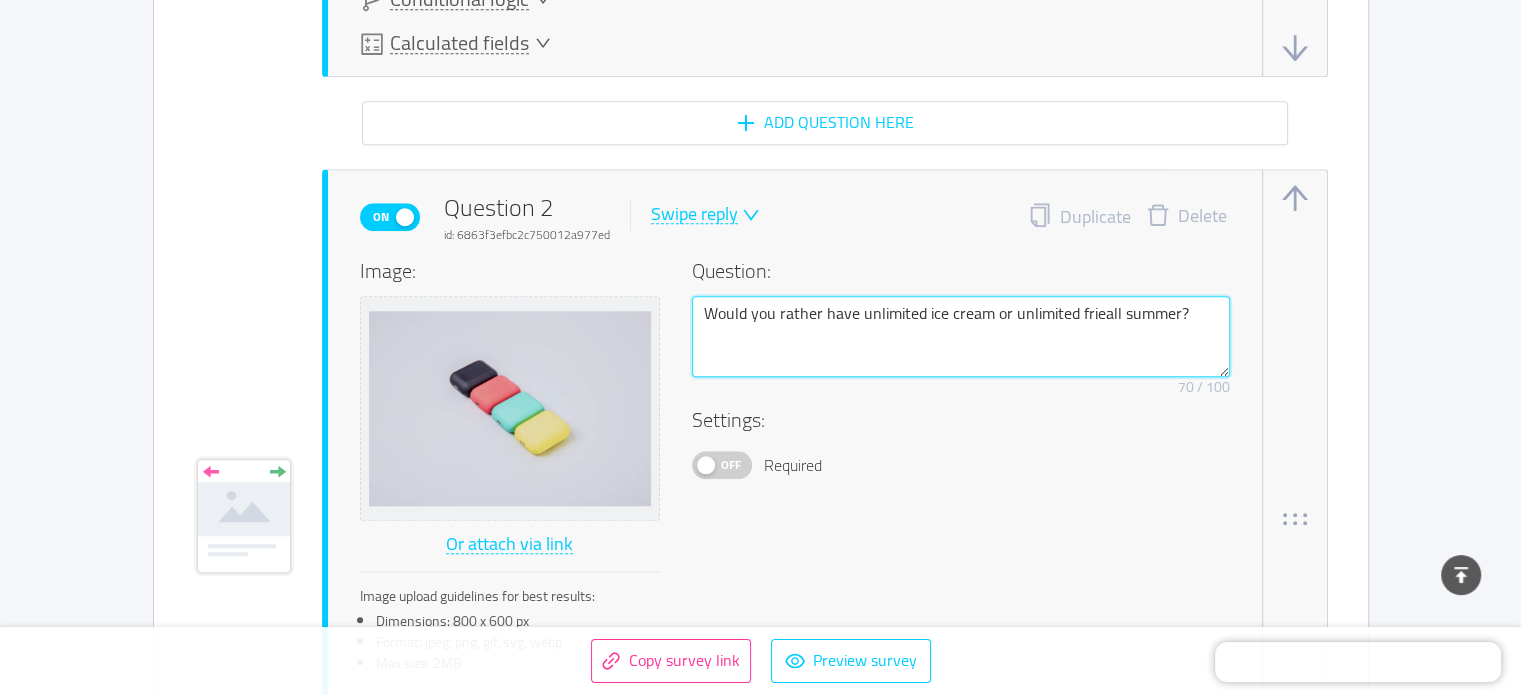type on "Would you rather have unlimited ice cream or unlimited friesall summer?" 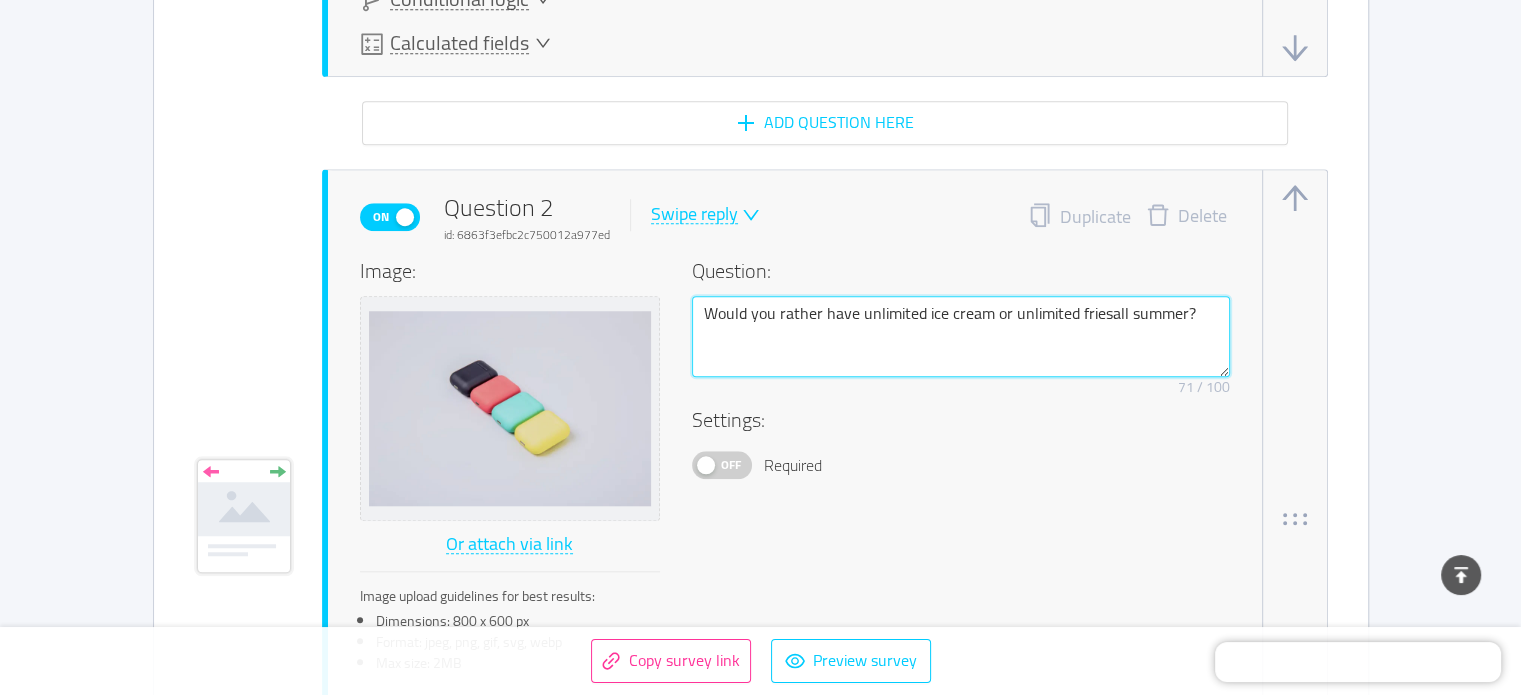 type on "Would you rather have unlimited ice cream or unlimited fries all summer?" 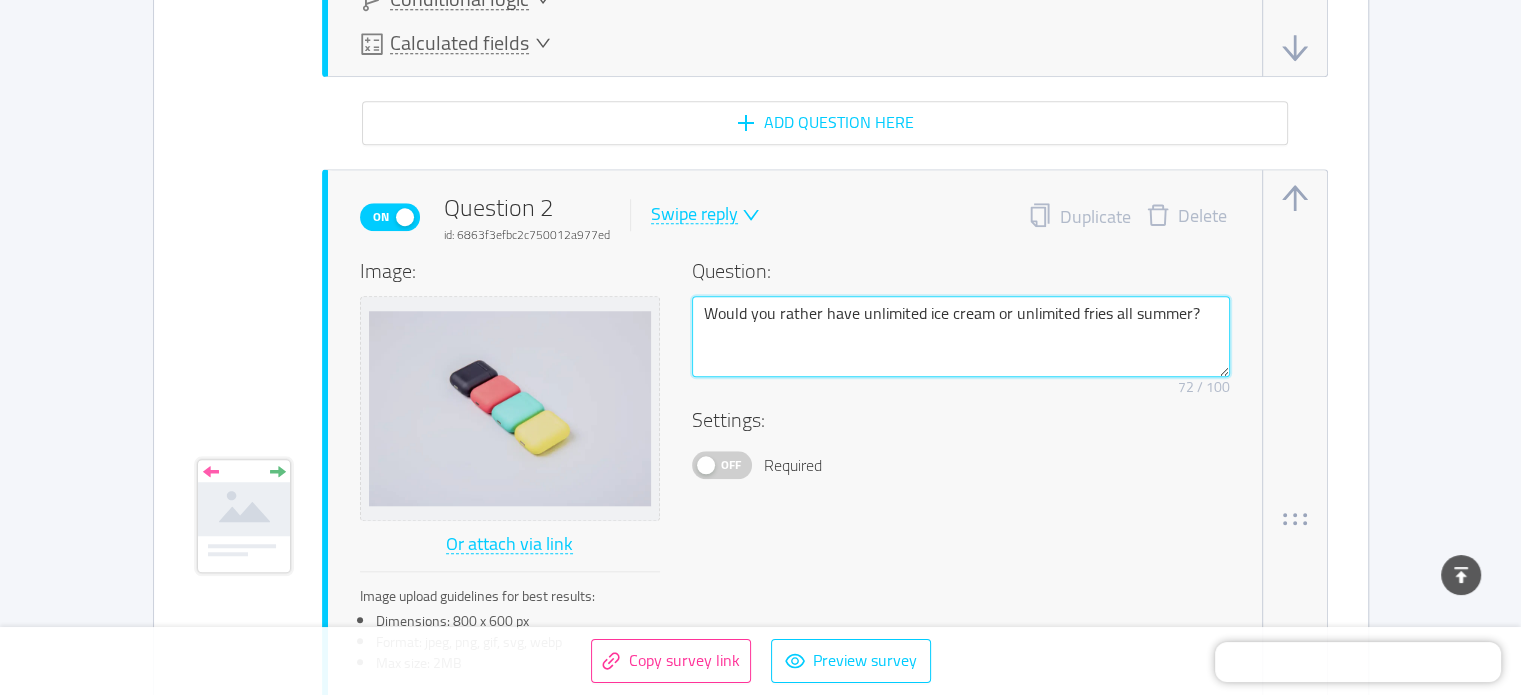 click on "Would you rather have unlimited ice cream or unlimited fries all summer?" at bounding box center [961, 337] 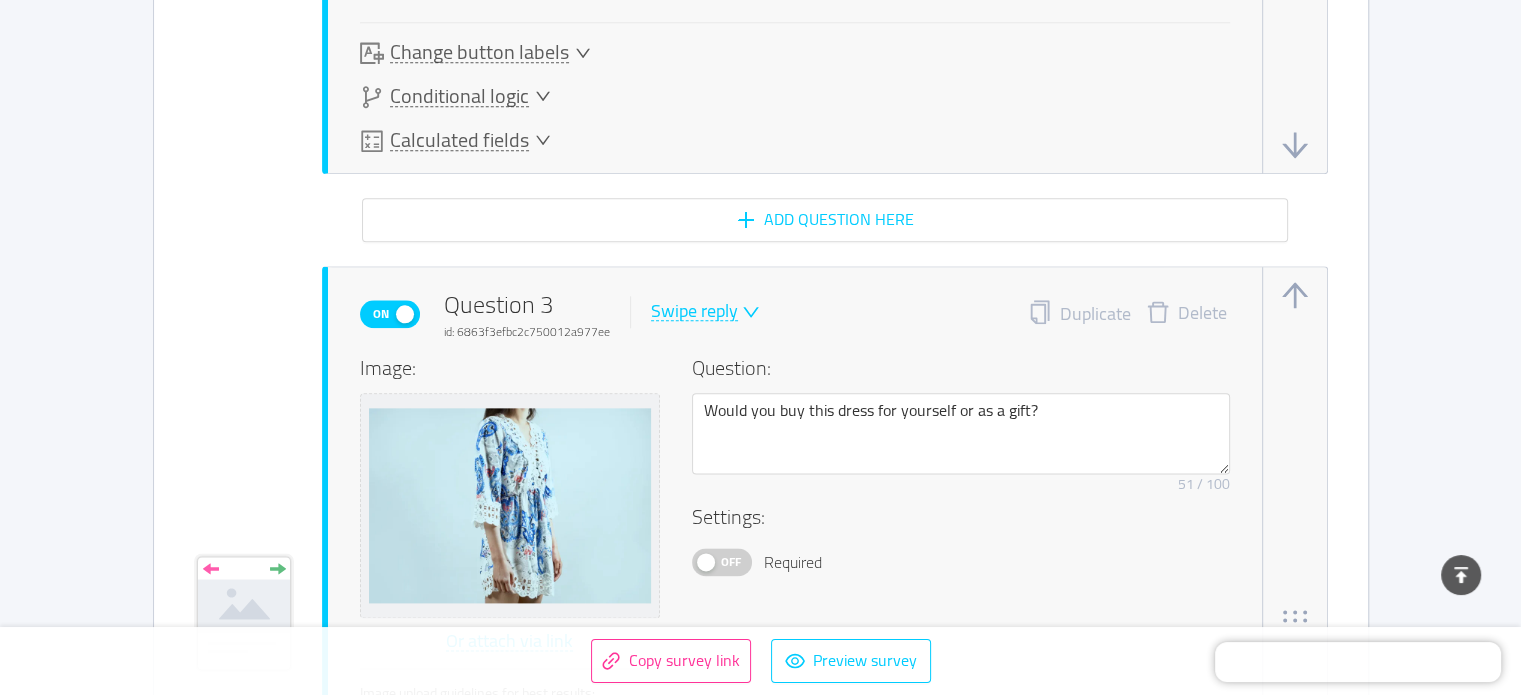 scroll, scrollTop: 2400, scrollLeft: 0, axis: vertical 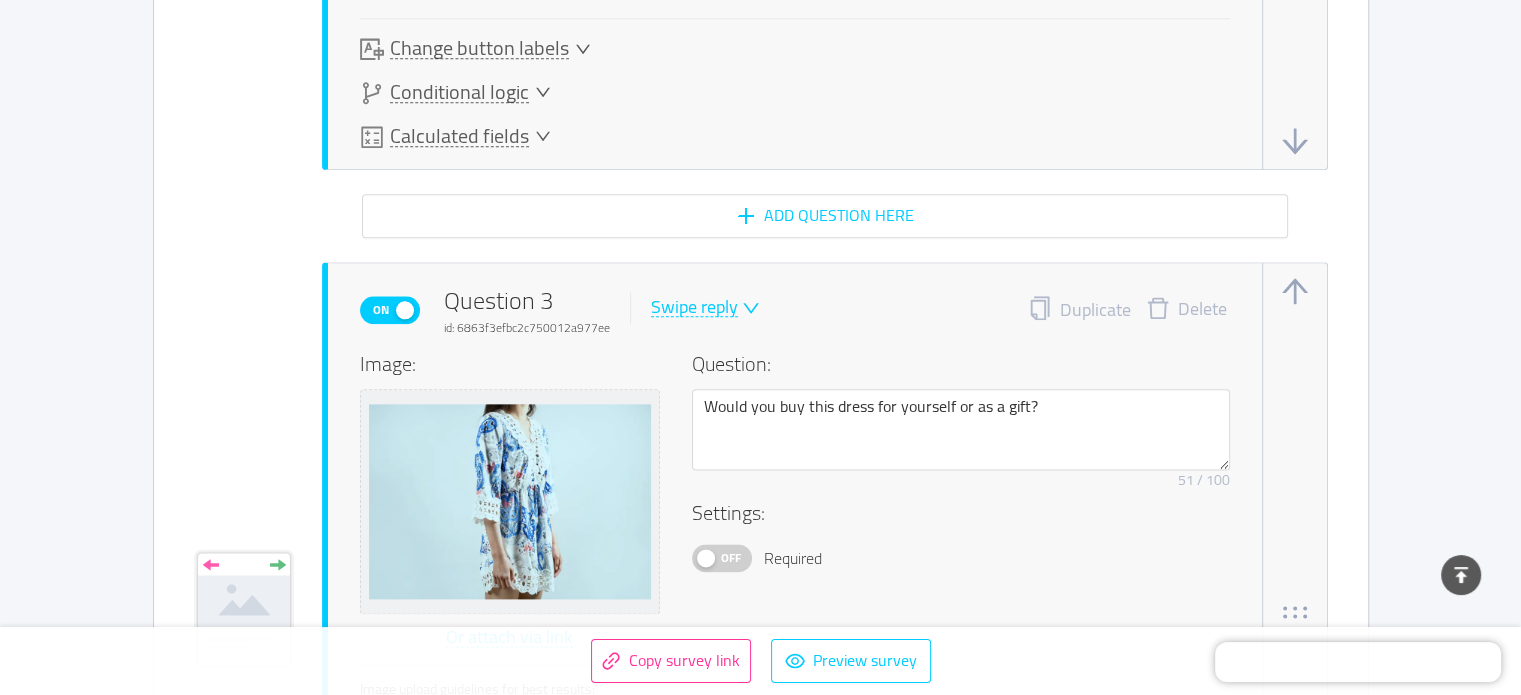 type on "Would you rather have unlimited ice cream or unlimited fries all summer?" 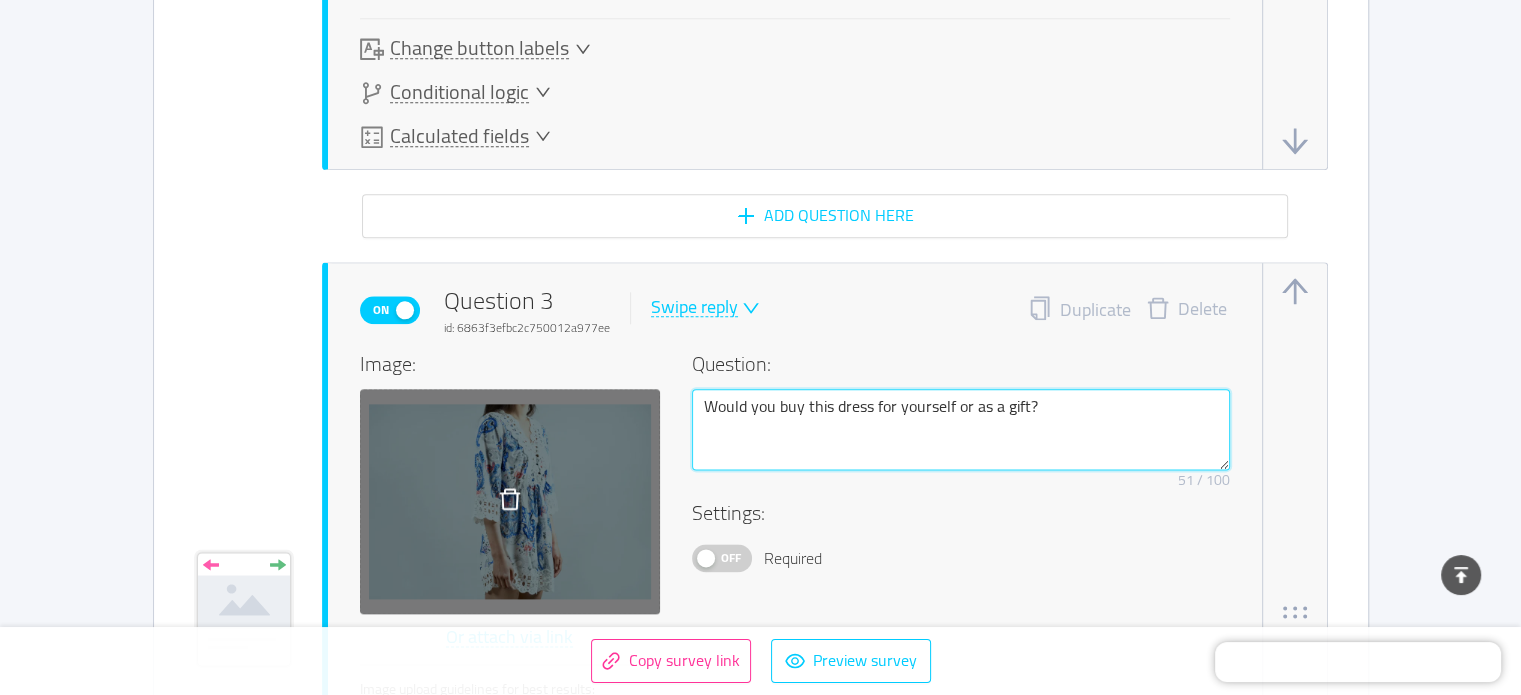 drag, startPoint x: 1072, startPoint y: 399, endPoint x: 647, endPoint y: 430, distance: 426.1291 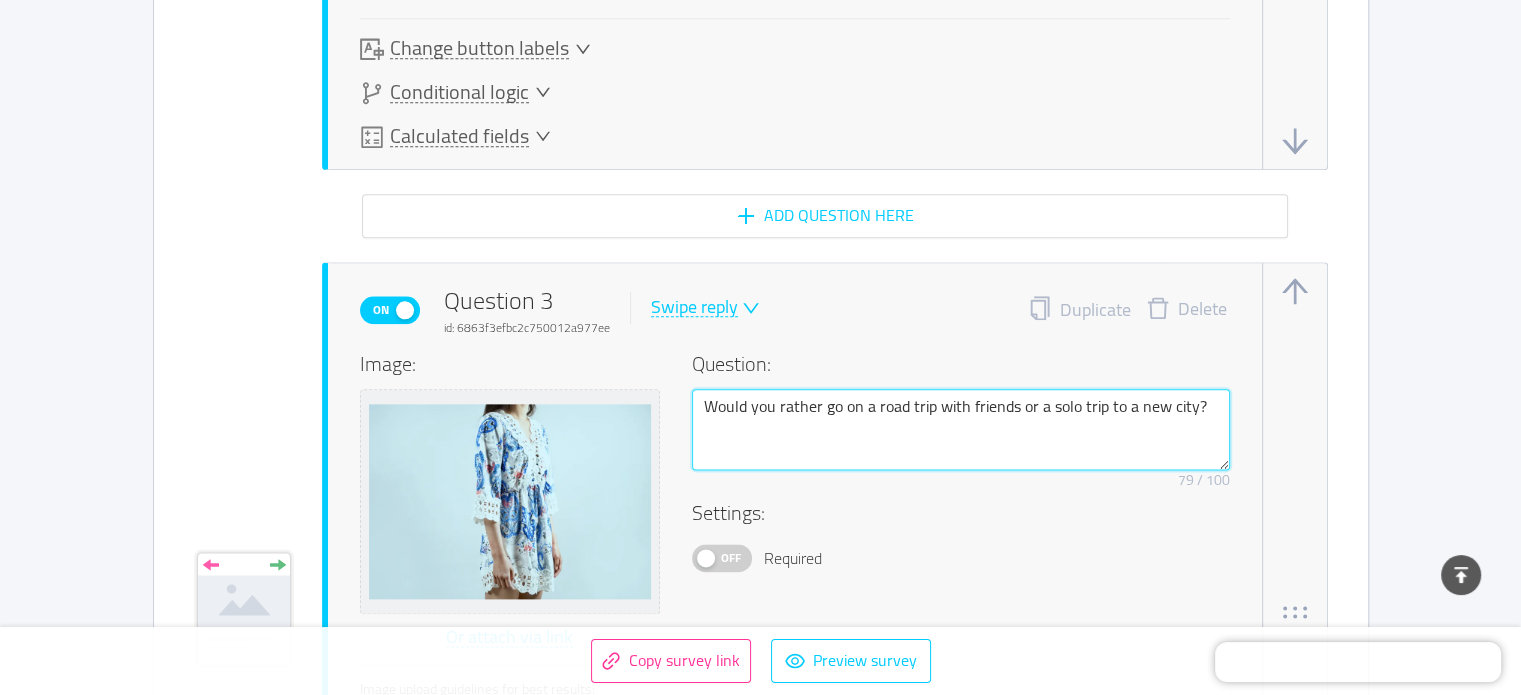 type on "Would you rather go on a road trip with friends or a solo trip to a new city?" 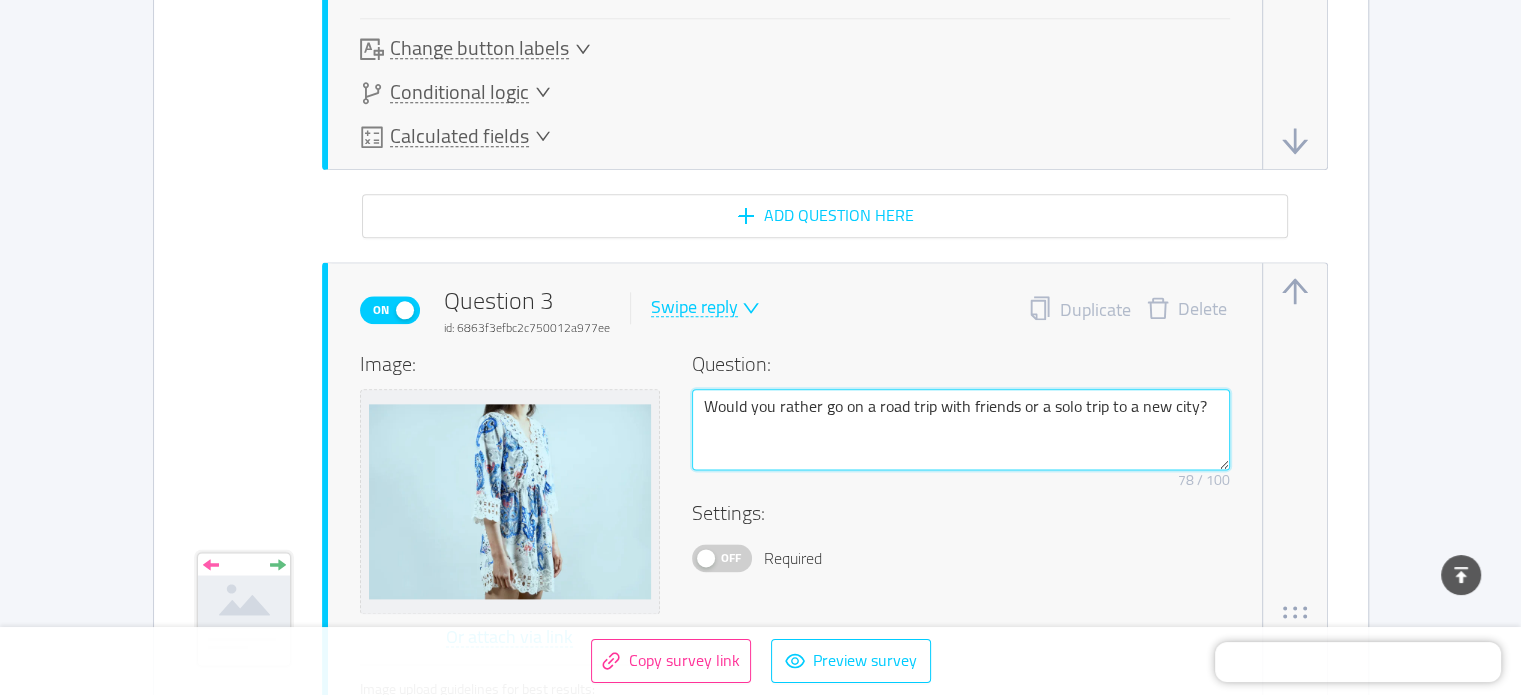 type on "Would you rather go on a road trip with friends or a solo trip to a new city?" 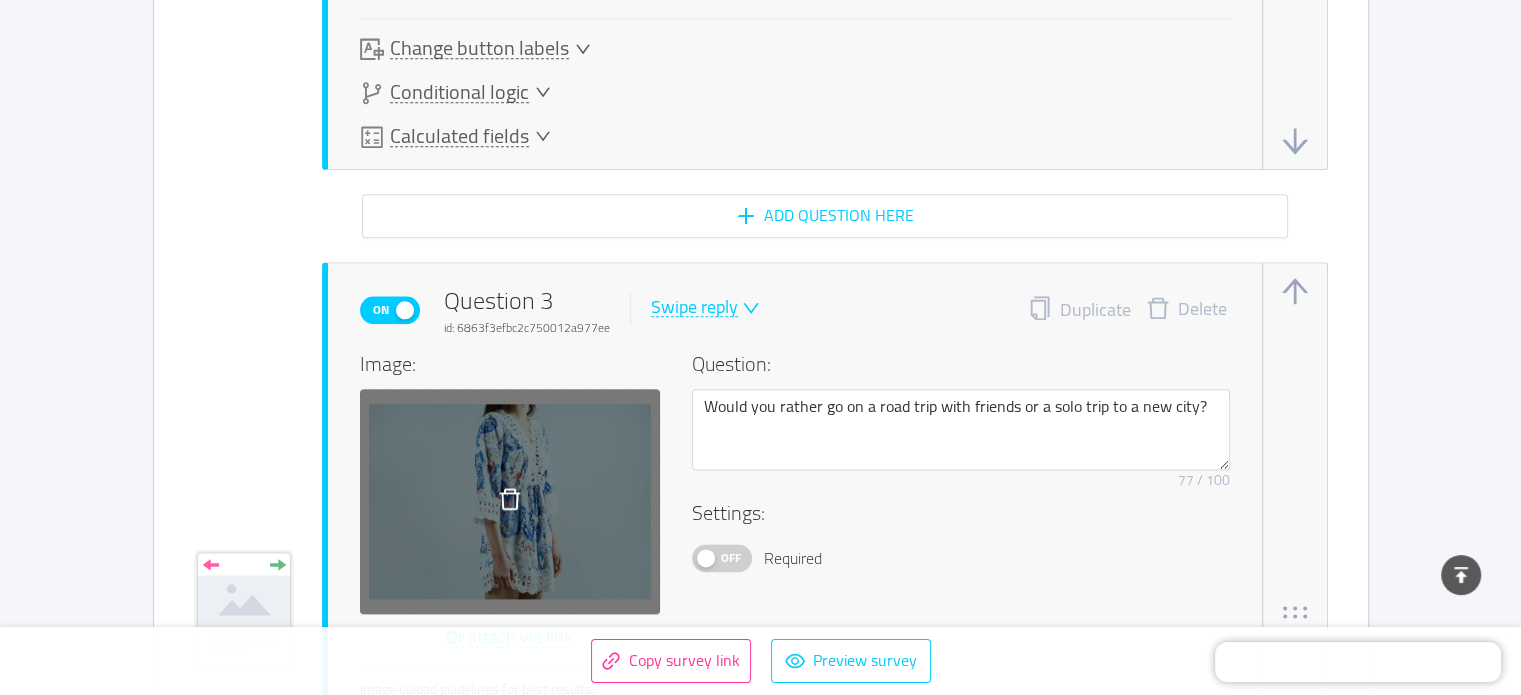click at bounding box center (510, 501) 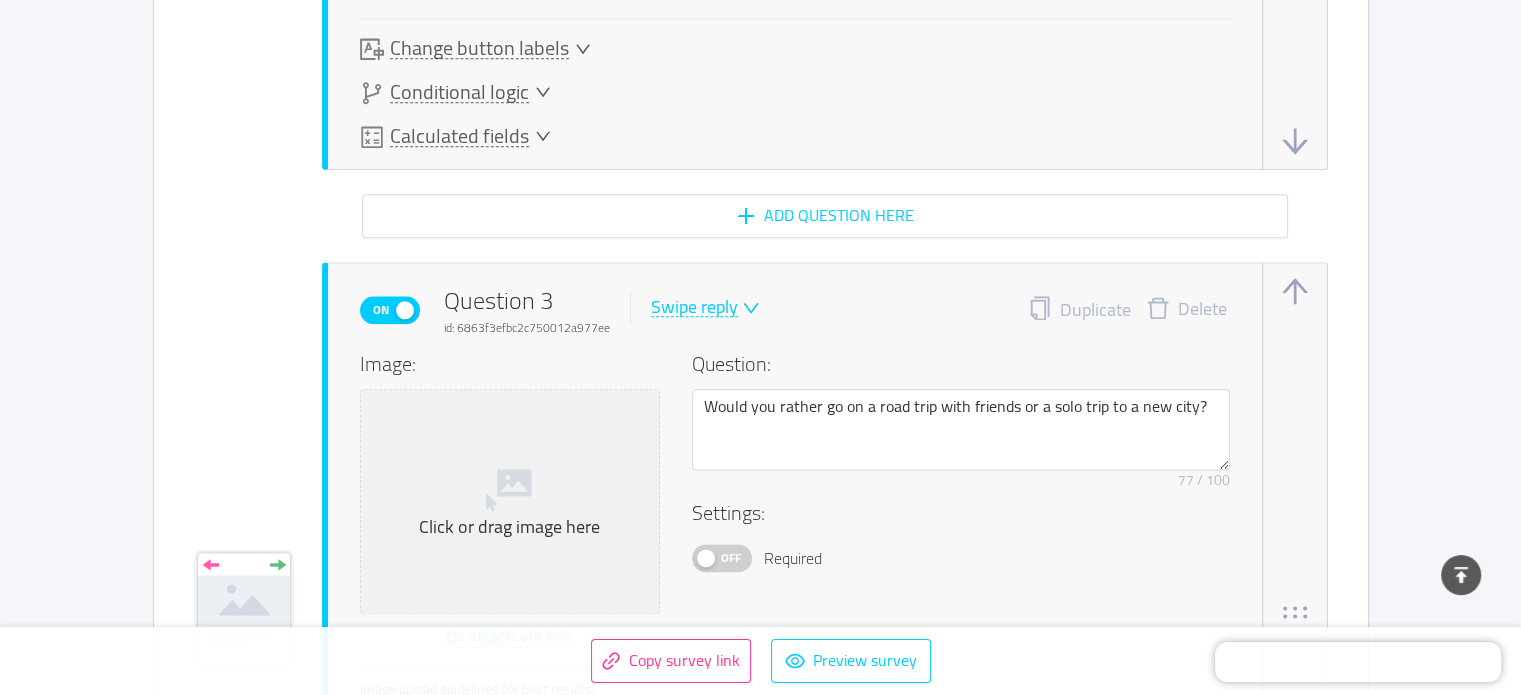 scroll, scrollTop: 2500, scrollLeft: 0, axis: vertical 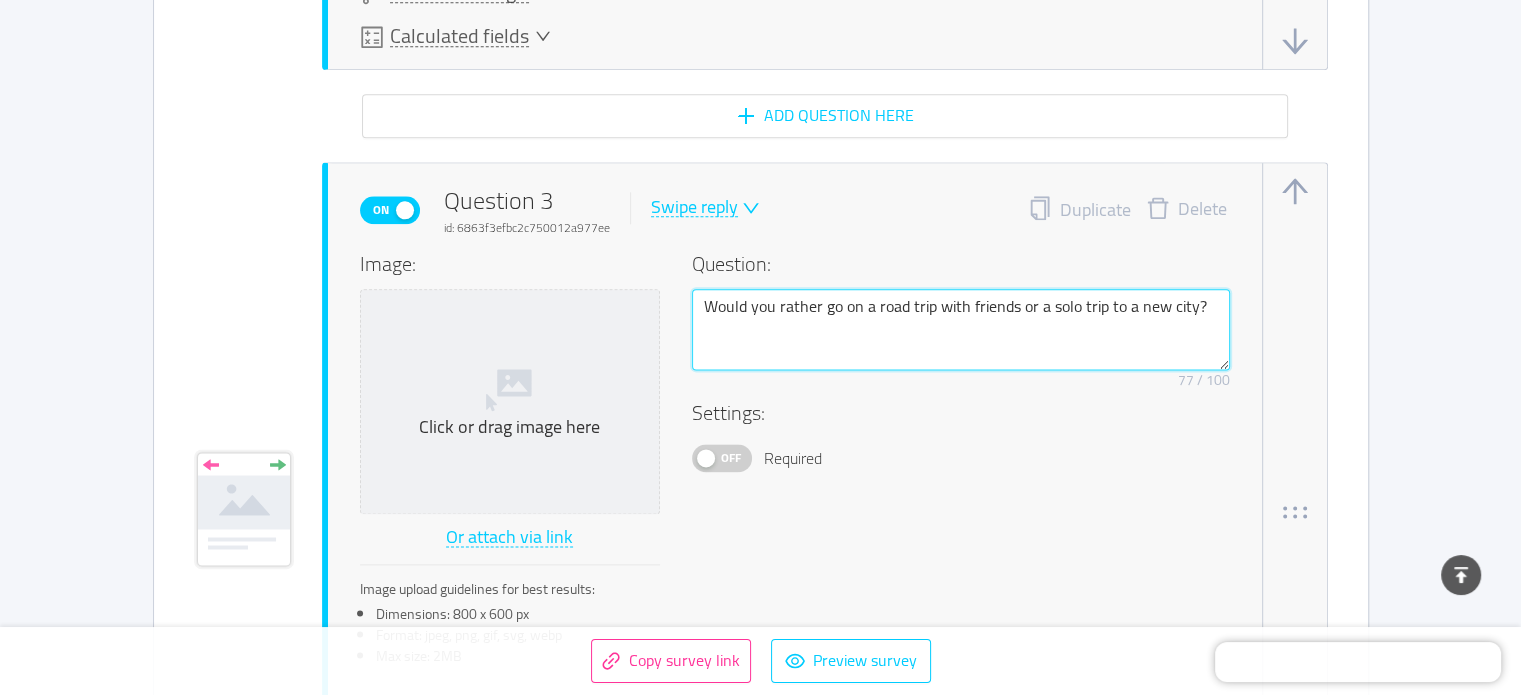 drag, startPoint x: 1200, startPoint y: 307, endPoint x: 434, endPoint y: 275, distance: 766.6681 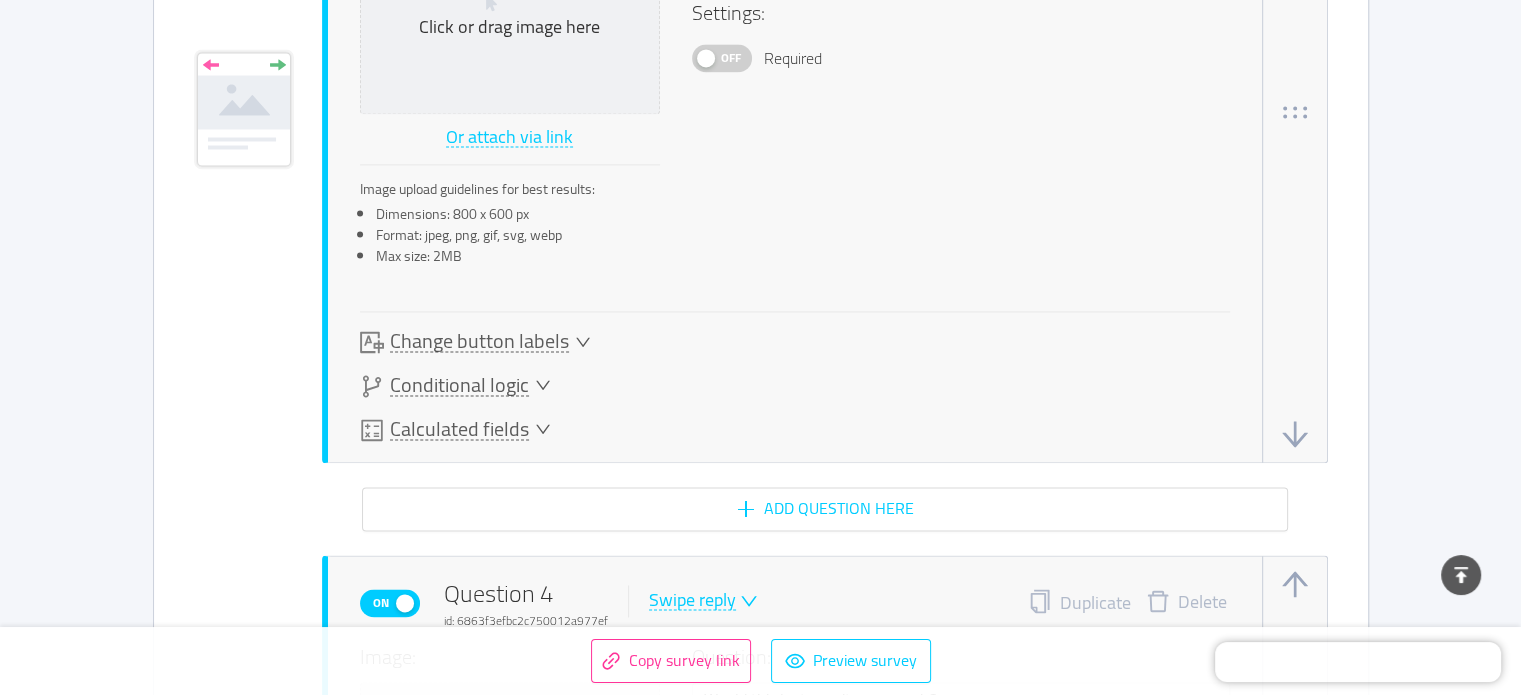 scroll, scrollTop: 3200, scrollLeft: 0, axis: vertical 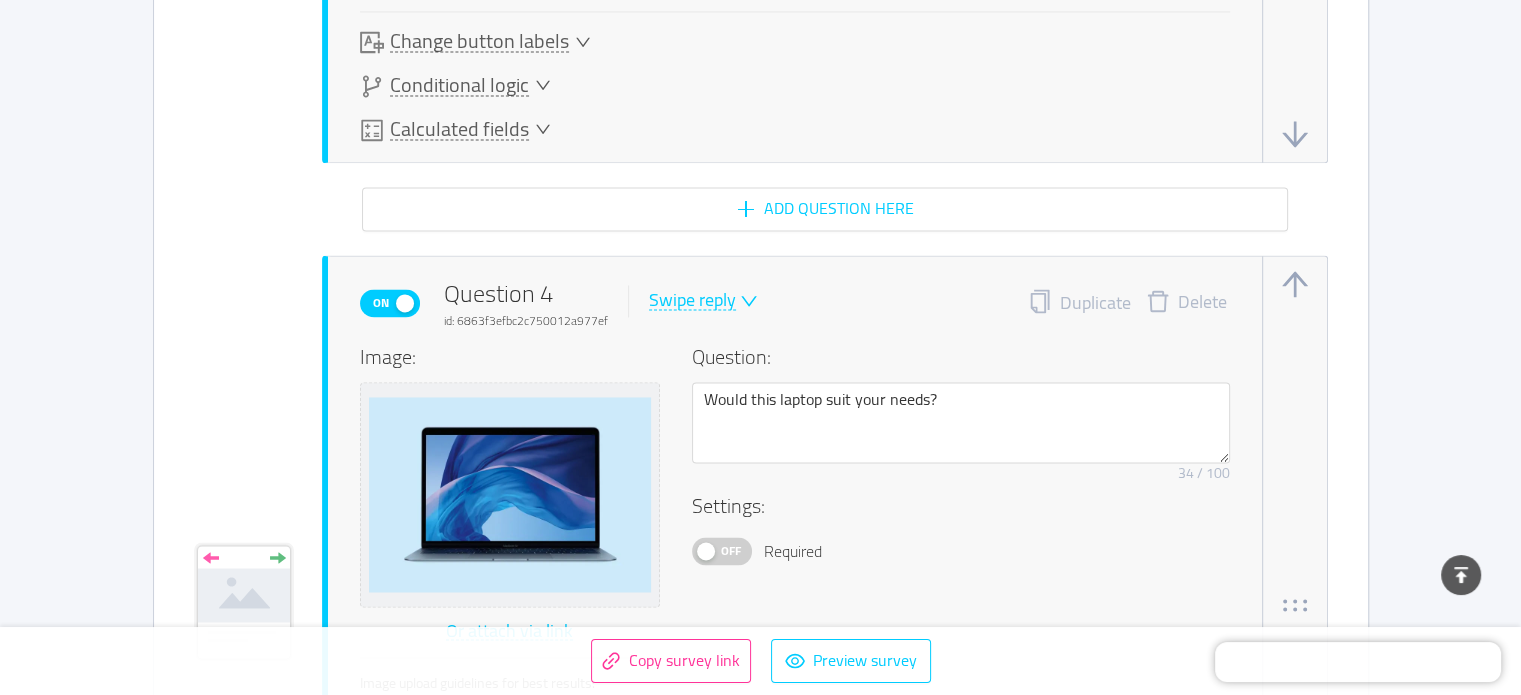 type on "Would you rather go on a relaxing beach vacation or an active hiking trip?" 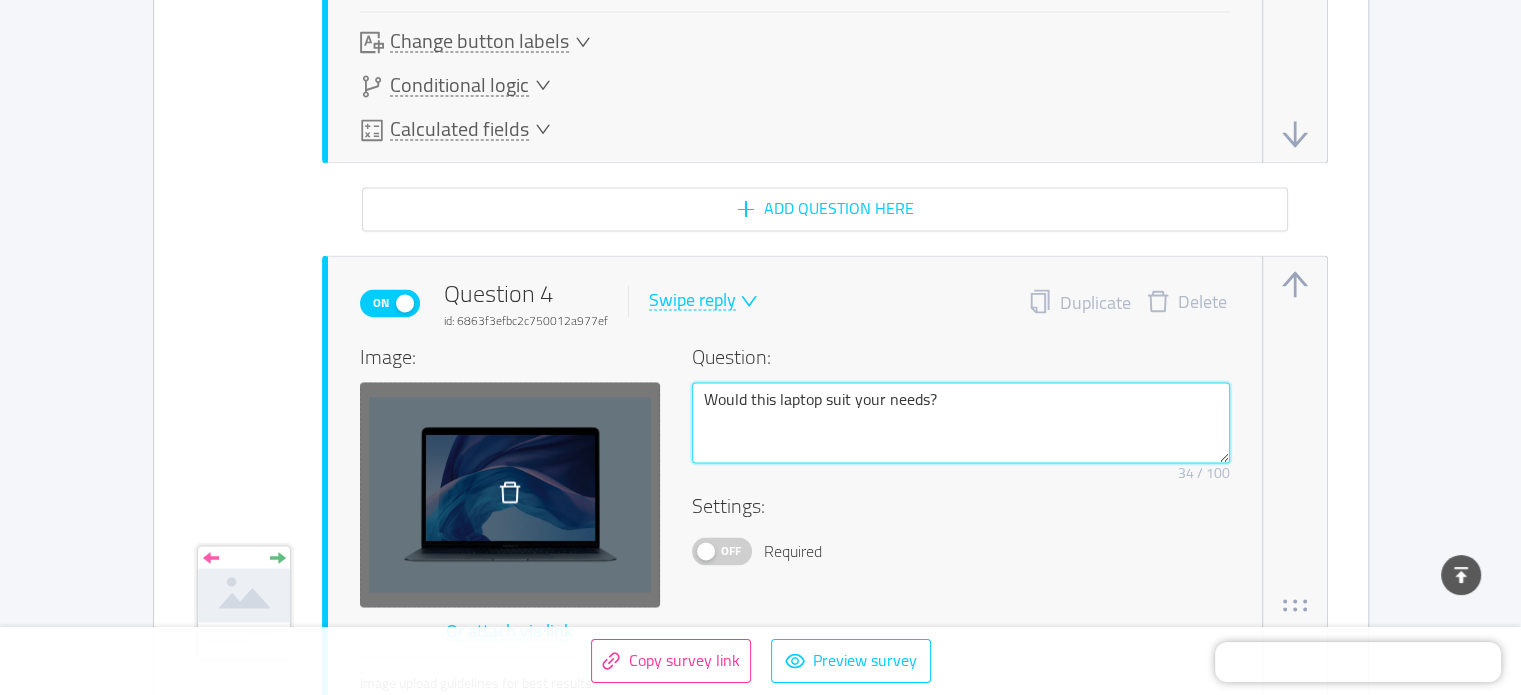 drag, startPoint x: 944, startPoint y: 396, endPoint x: 537, endPoint y: 388, distance: 407.0786 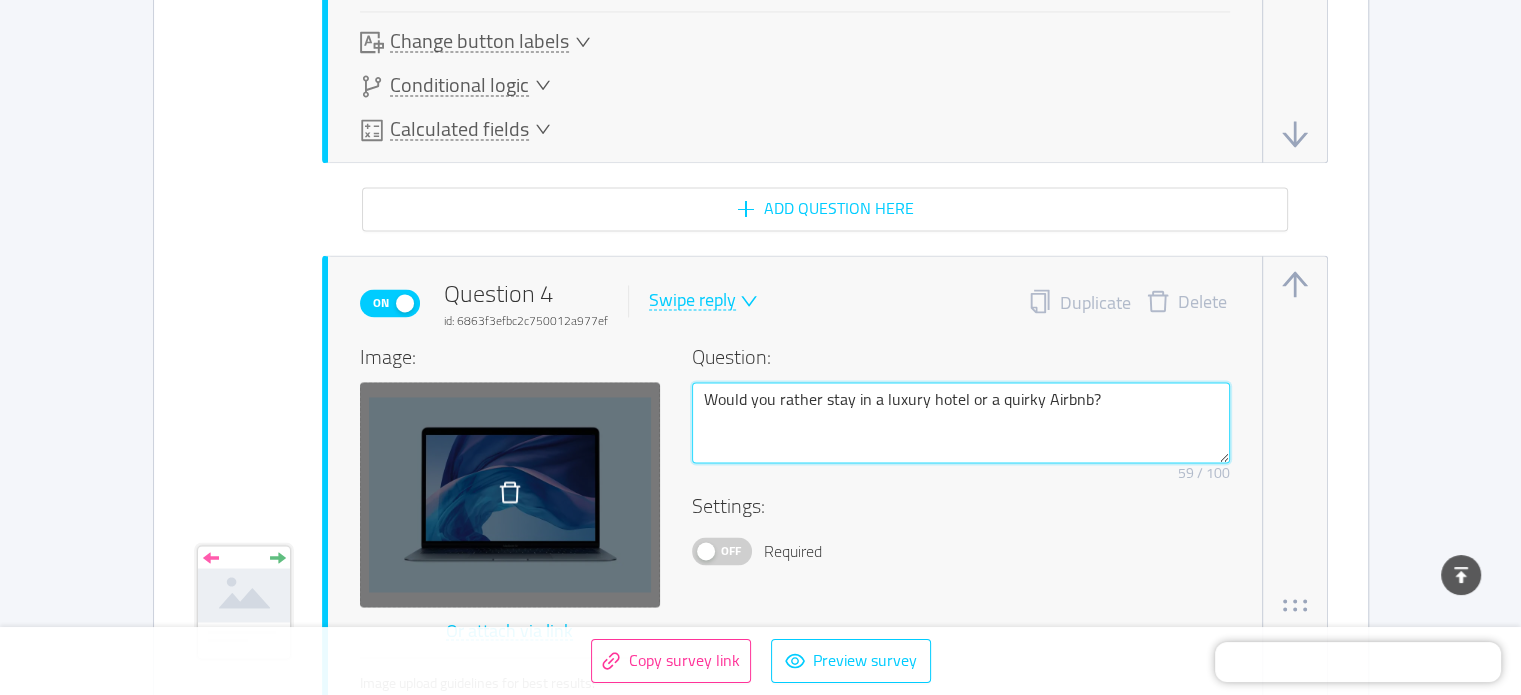 type on "Would you rather stay in a luxury hotel or a quirky Airbnb?" 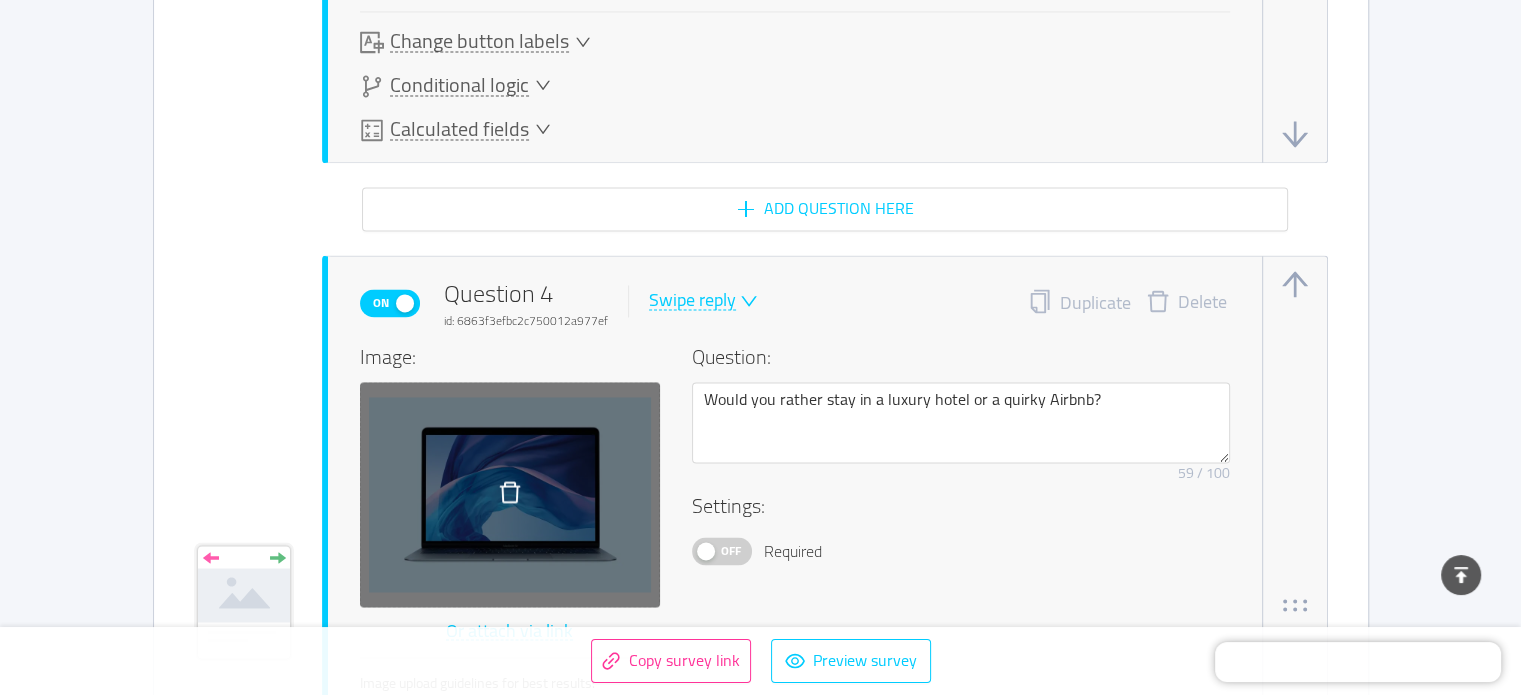 click 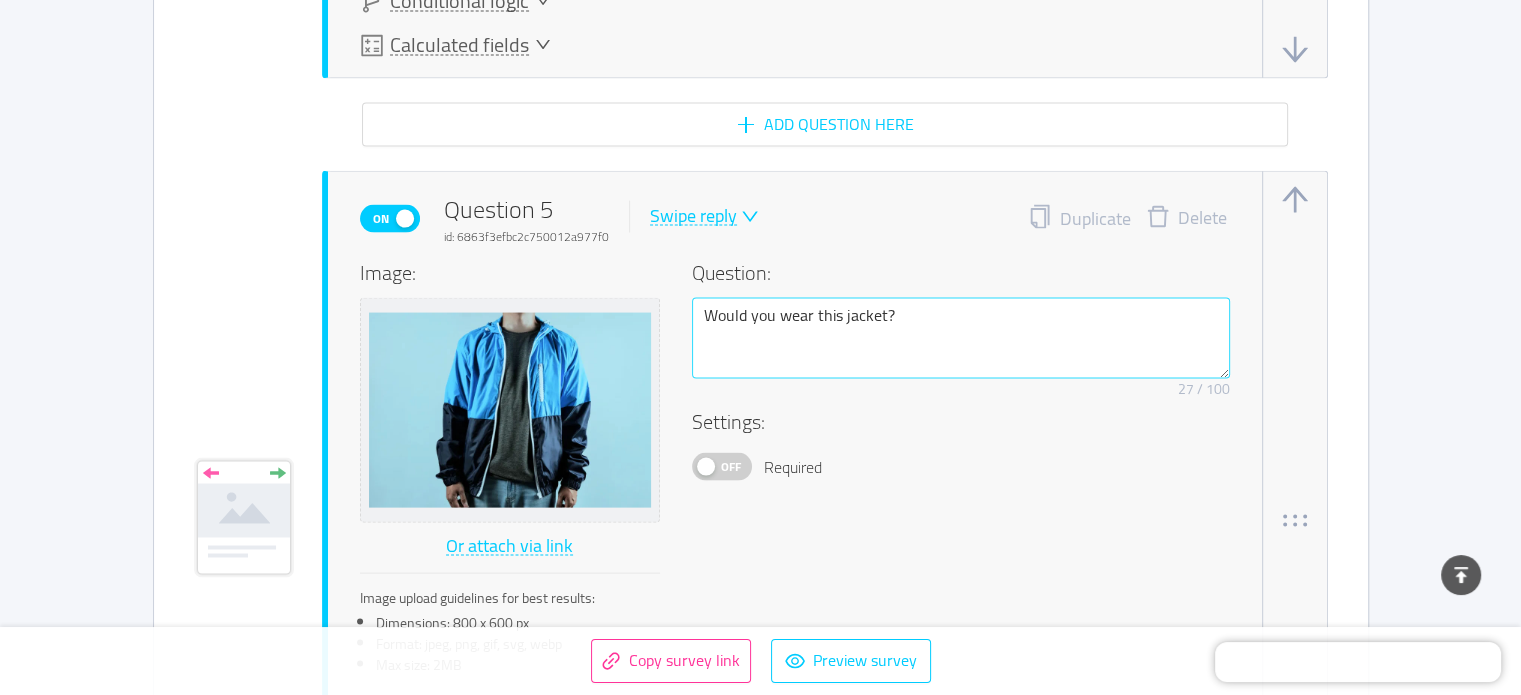 scroll, scrollTop: 4100, scrollLeft: 0, axis: vertical 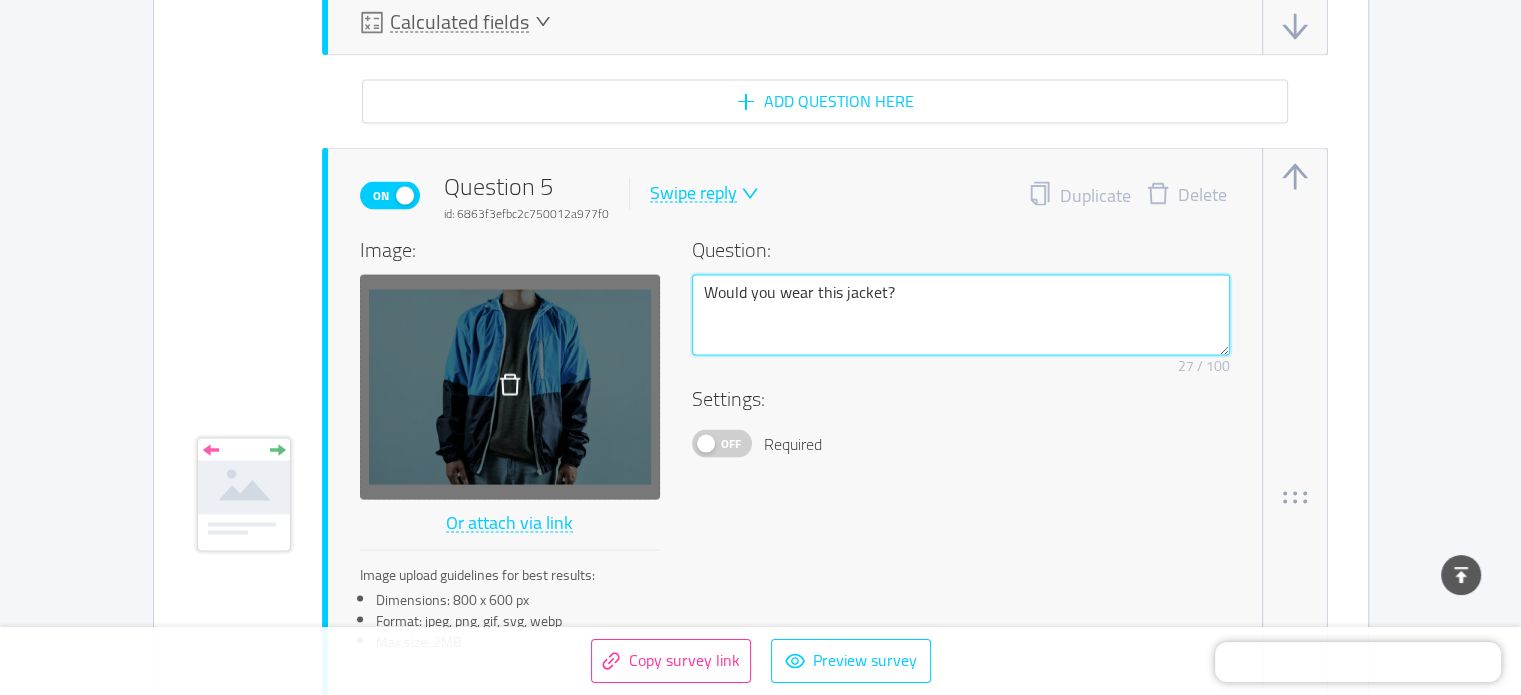 drag, startPoint x: 906, startPoint y: 291, endPoint x: 654, endPoint y: 312, distance: 252.87349 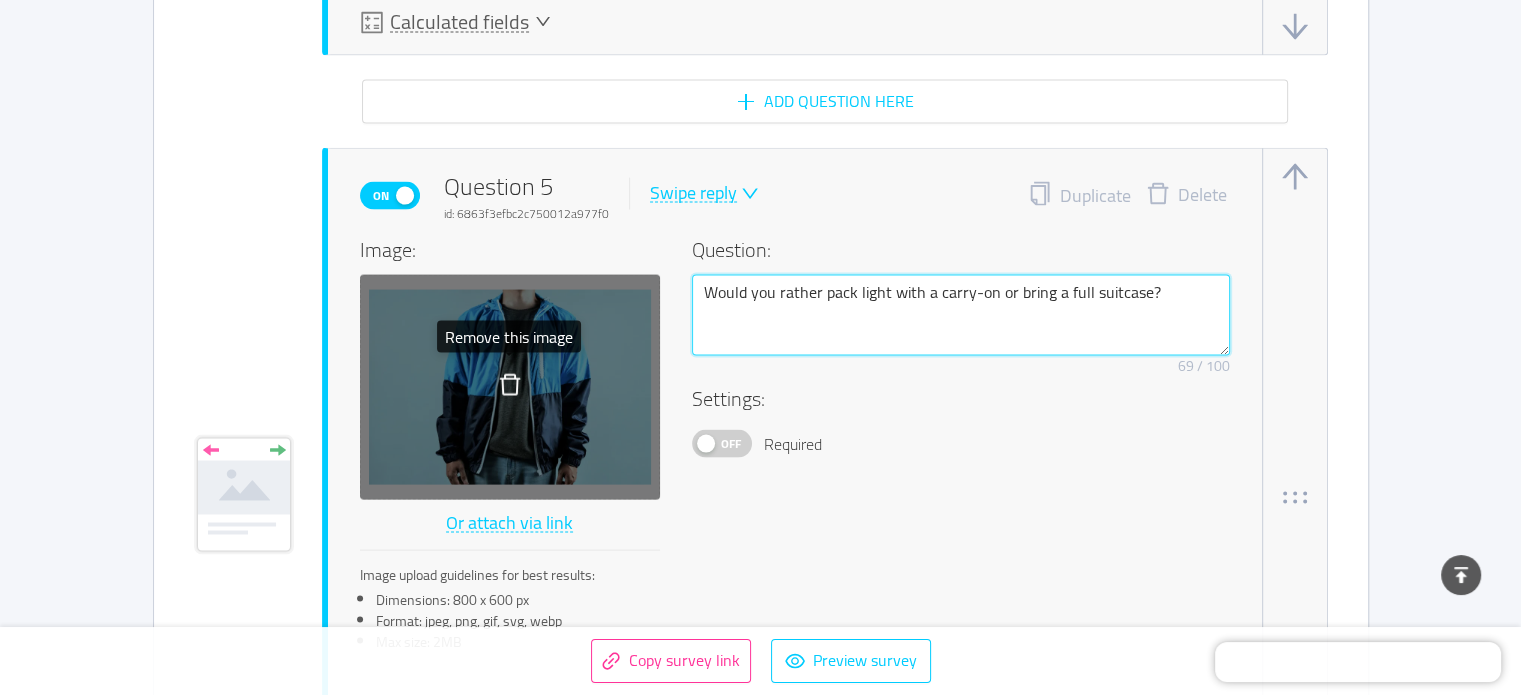 type on "Would you rather pack light with a carry-on or bring a full suitcase?" 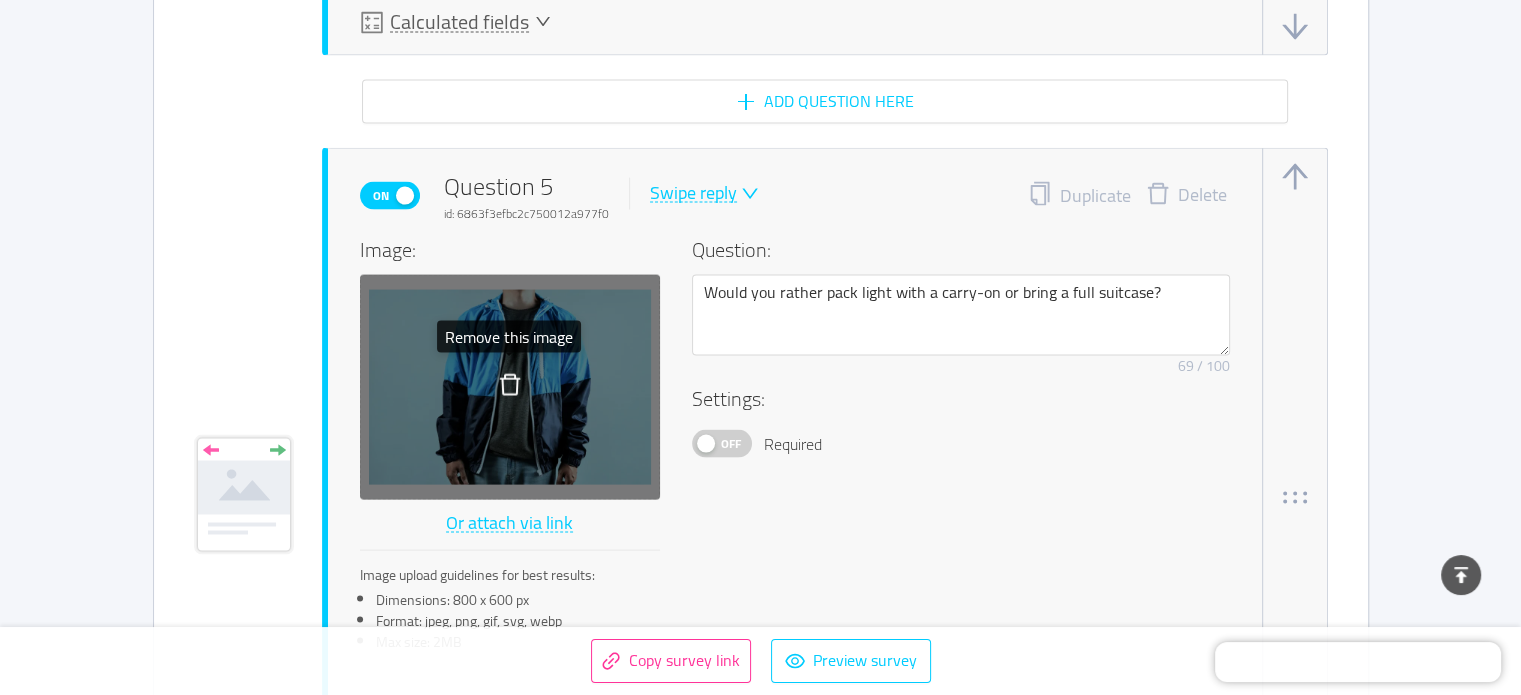 click 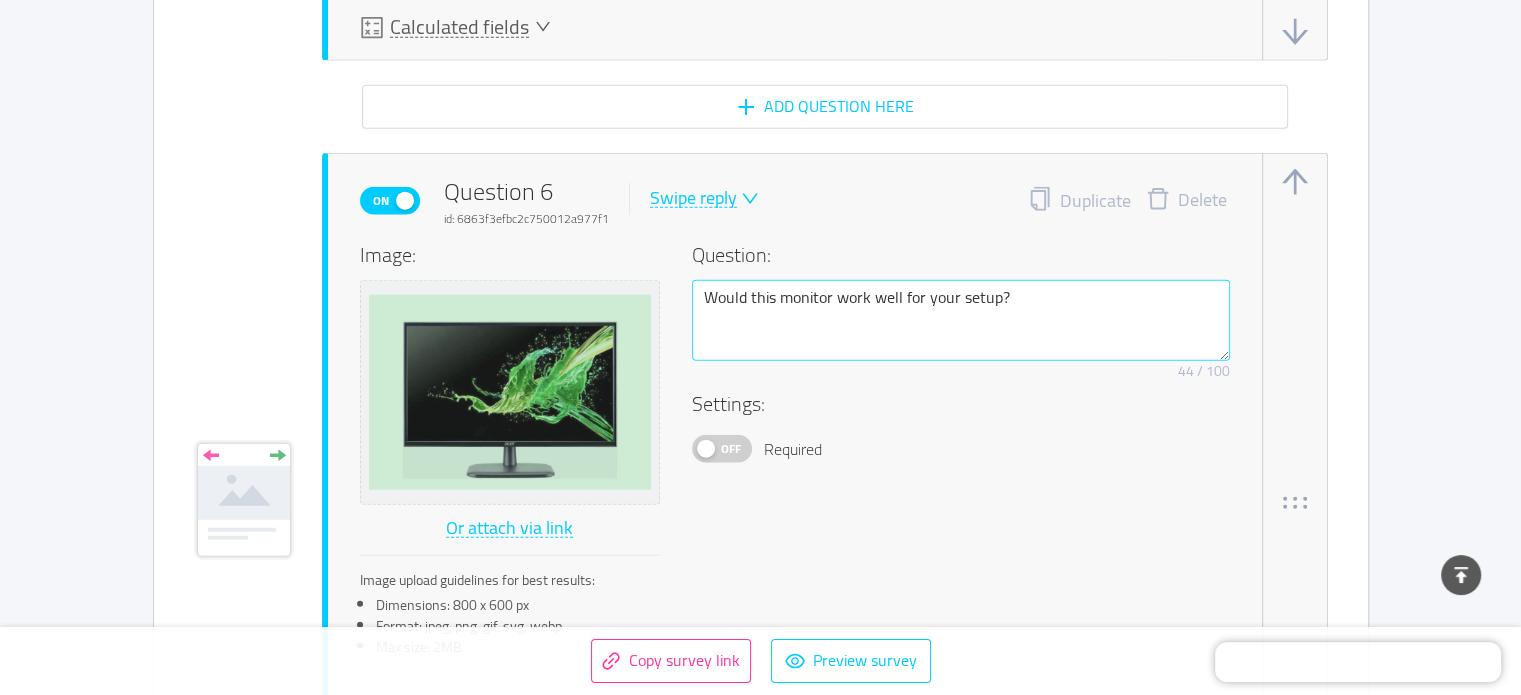 scroll, scrollTop: 4900, scrollLeft: 0, axis: vertical 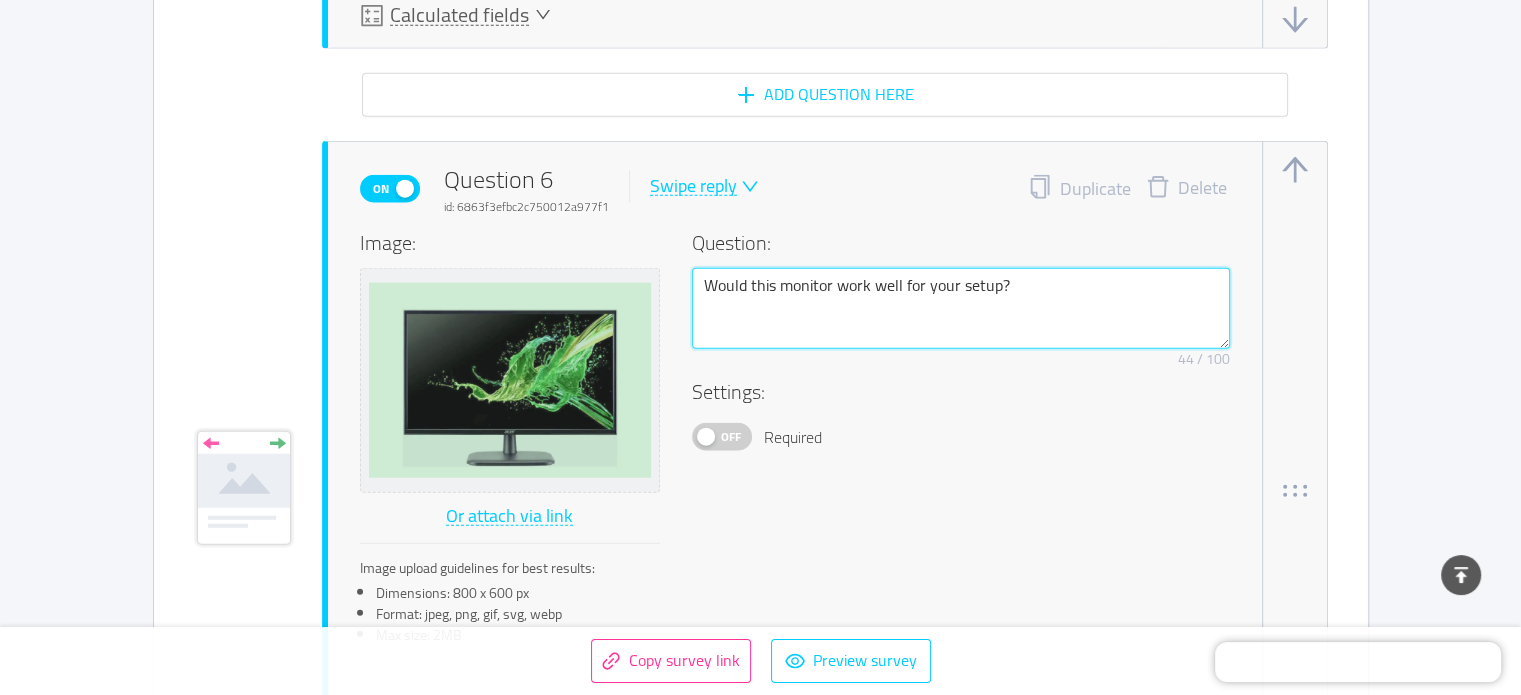 drag, startPoint x: 1058, startPoint y: 271, endPoint x: 685, endPoint y: 287, distance: 373.34302 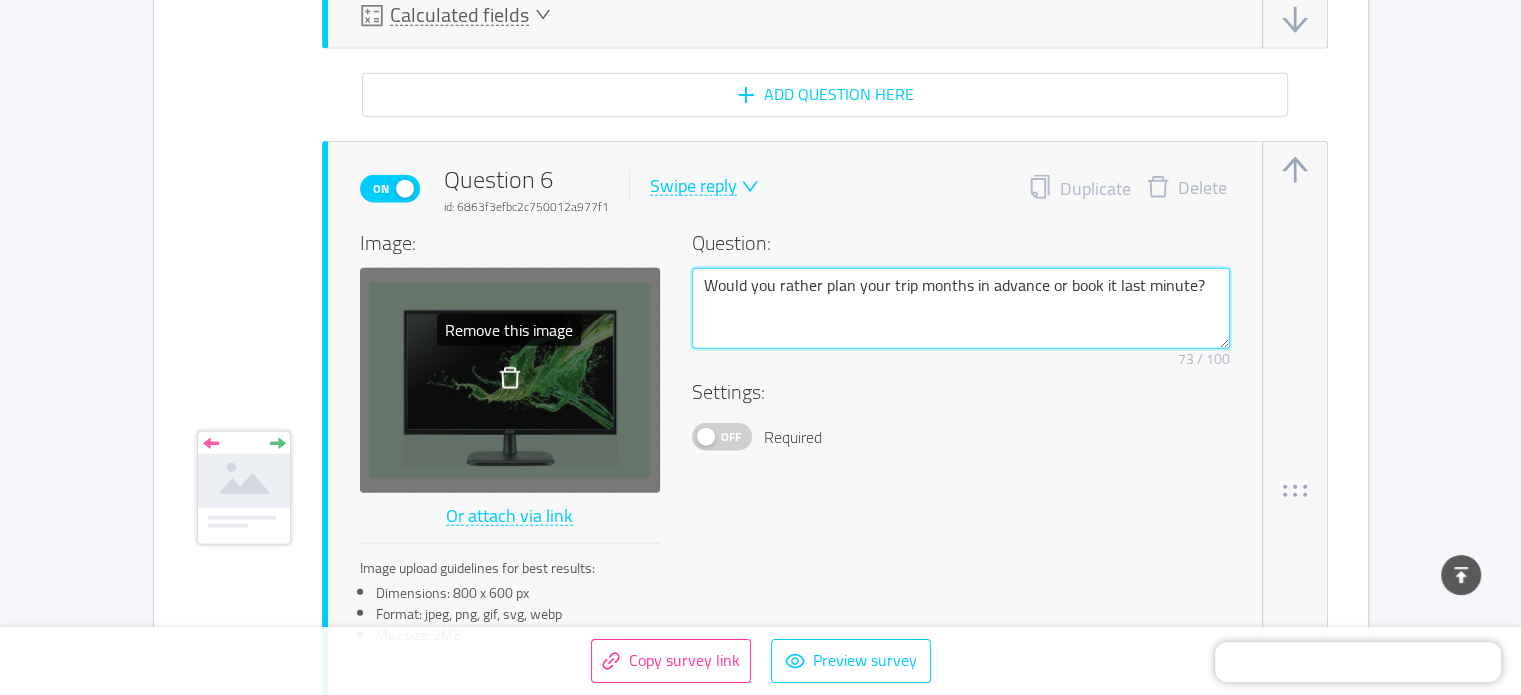 type on "Would you rather plan your trip months in advance or book it last minute?" 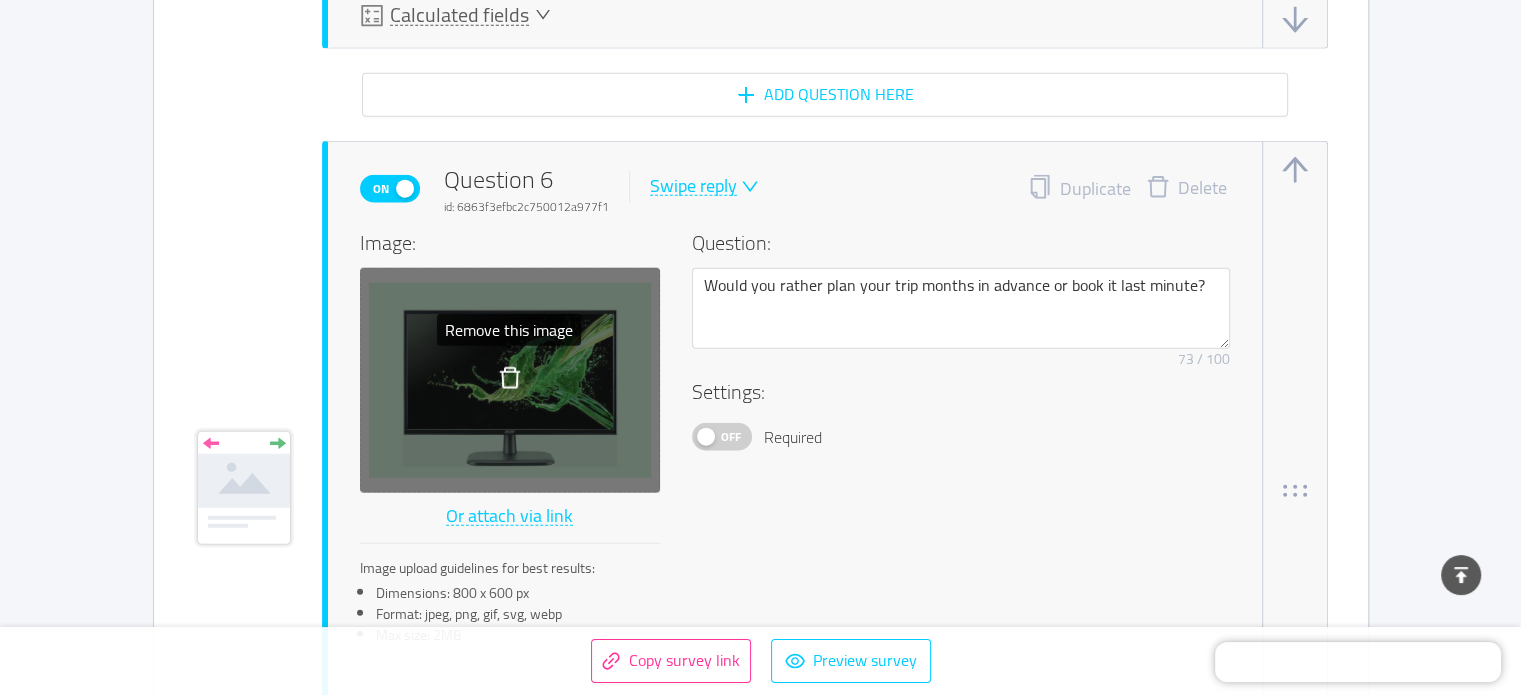 click 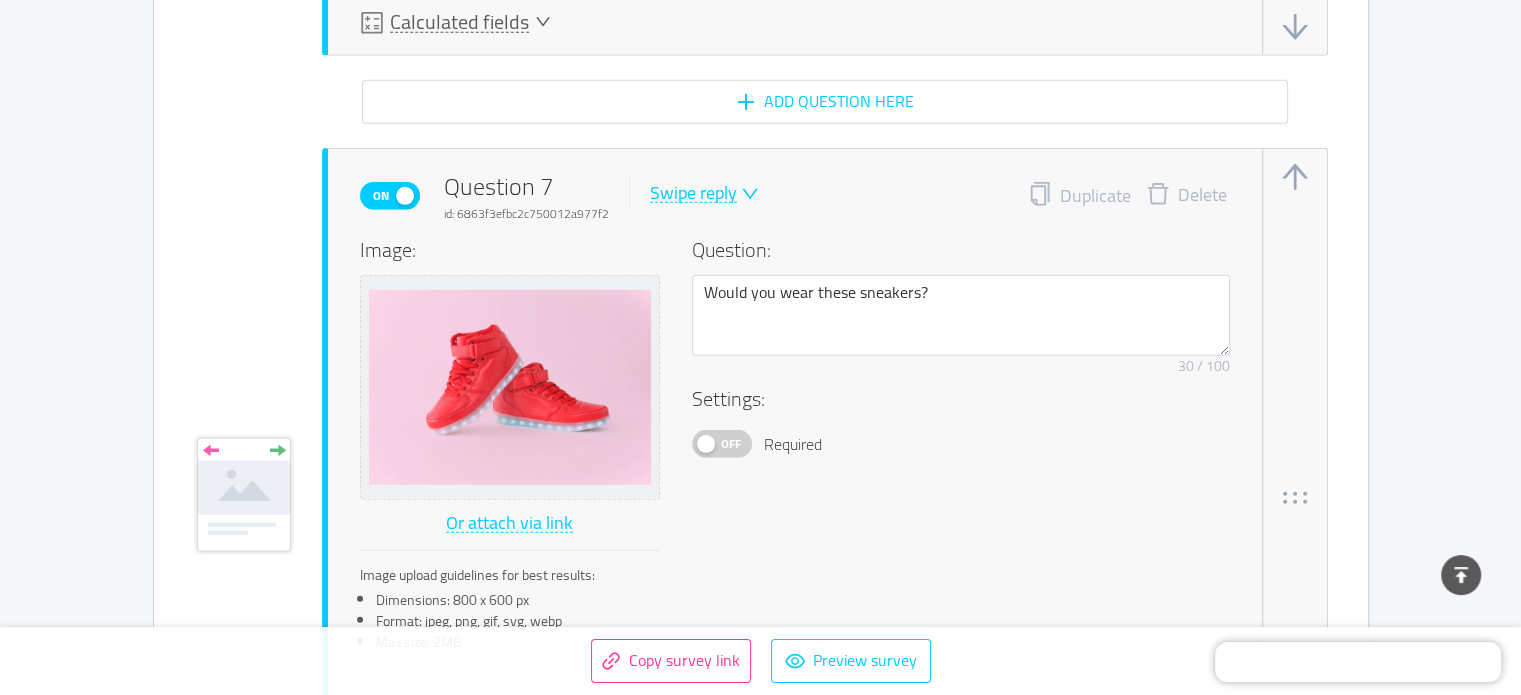 scroll, scrollTop: 5700, scrollLeft: 0, axis: vertical 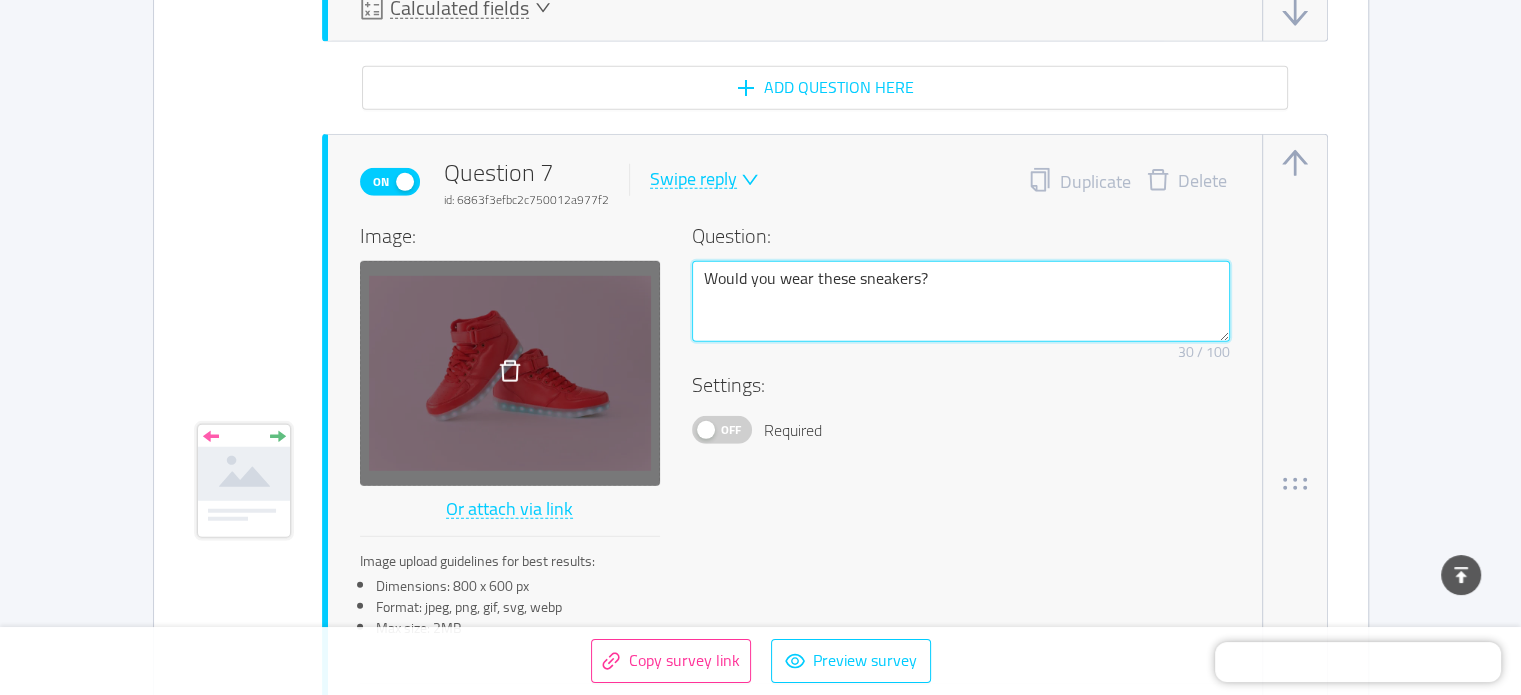 drag, startPoint x: 948, startPoint y: 279, endPoint x: 644, endPoint y: 287, distance: 304.10526 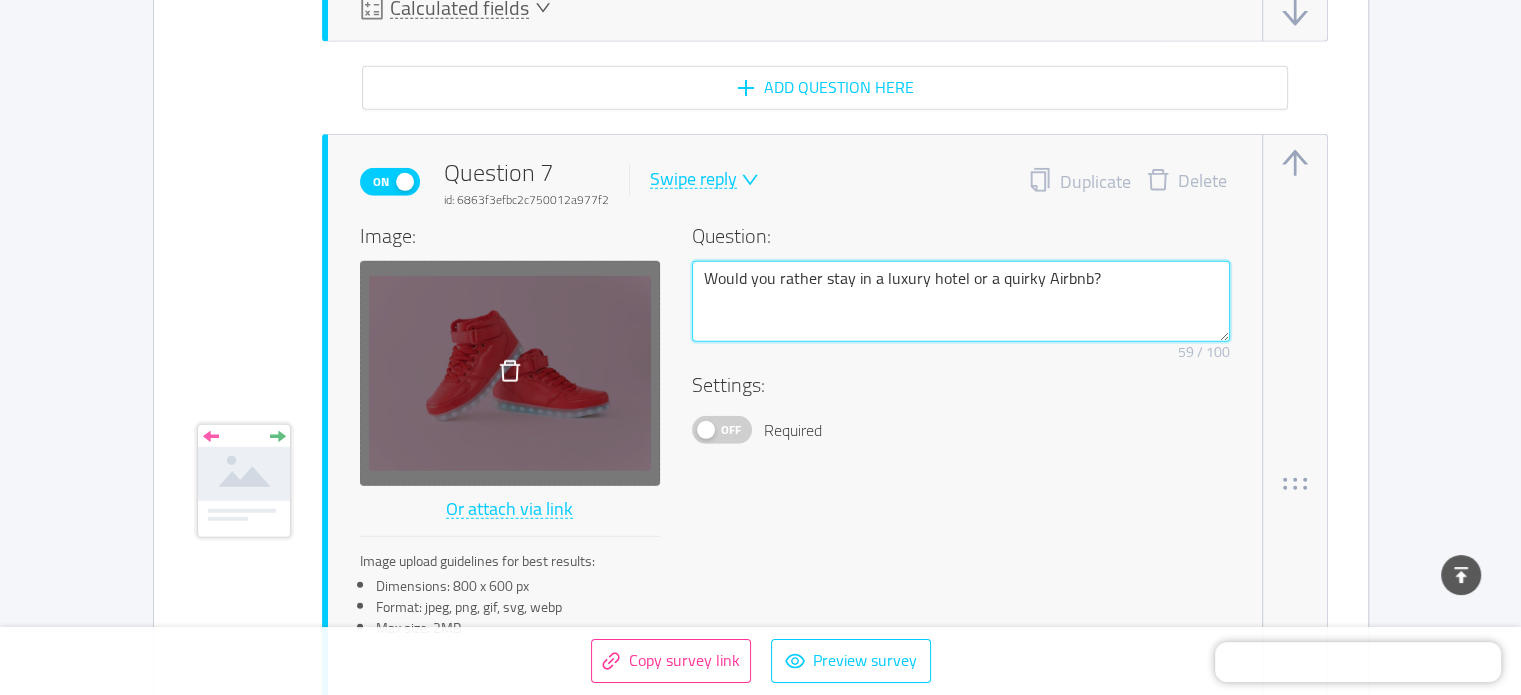 type on "Would you rather stay in a luxury hotel or a quirky Airbnb?" 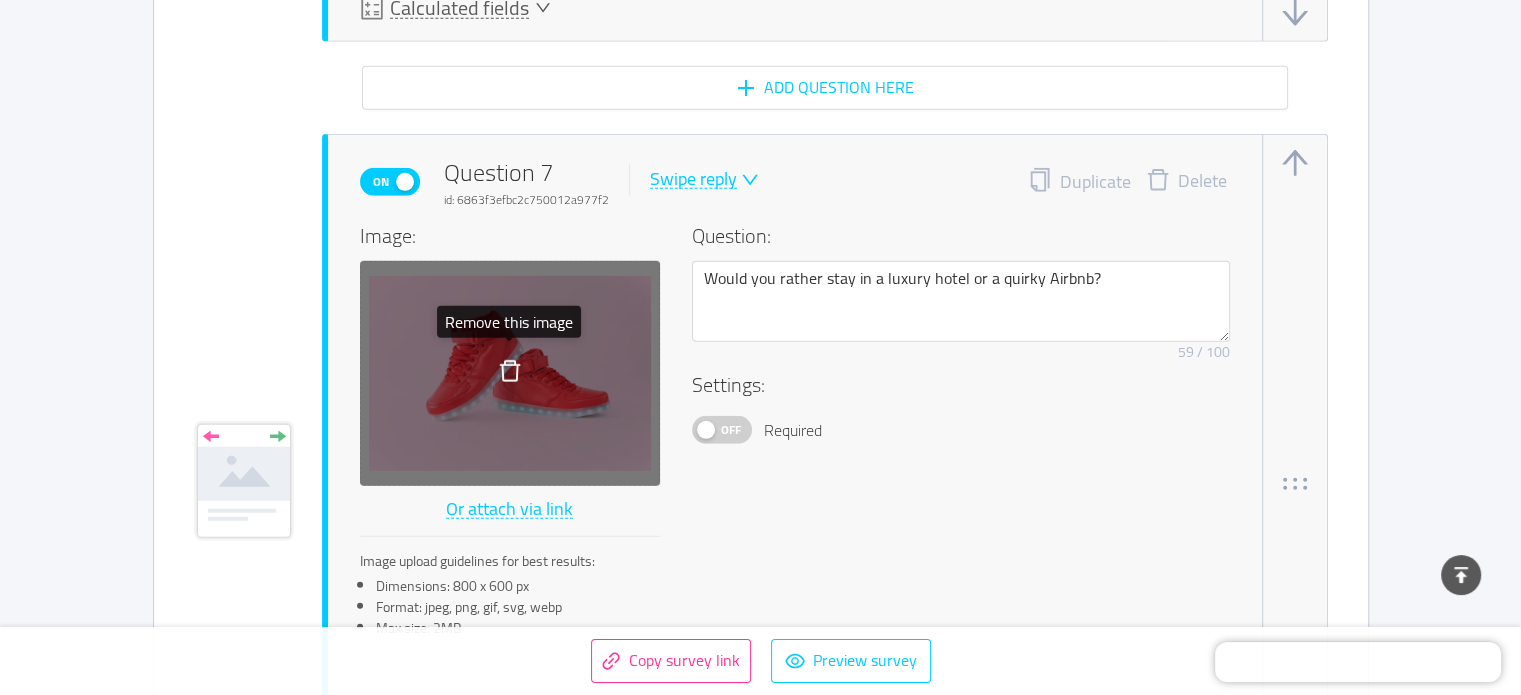 click 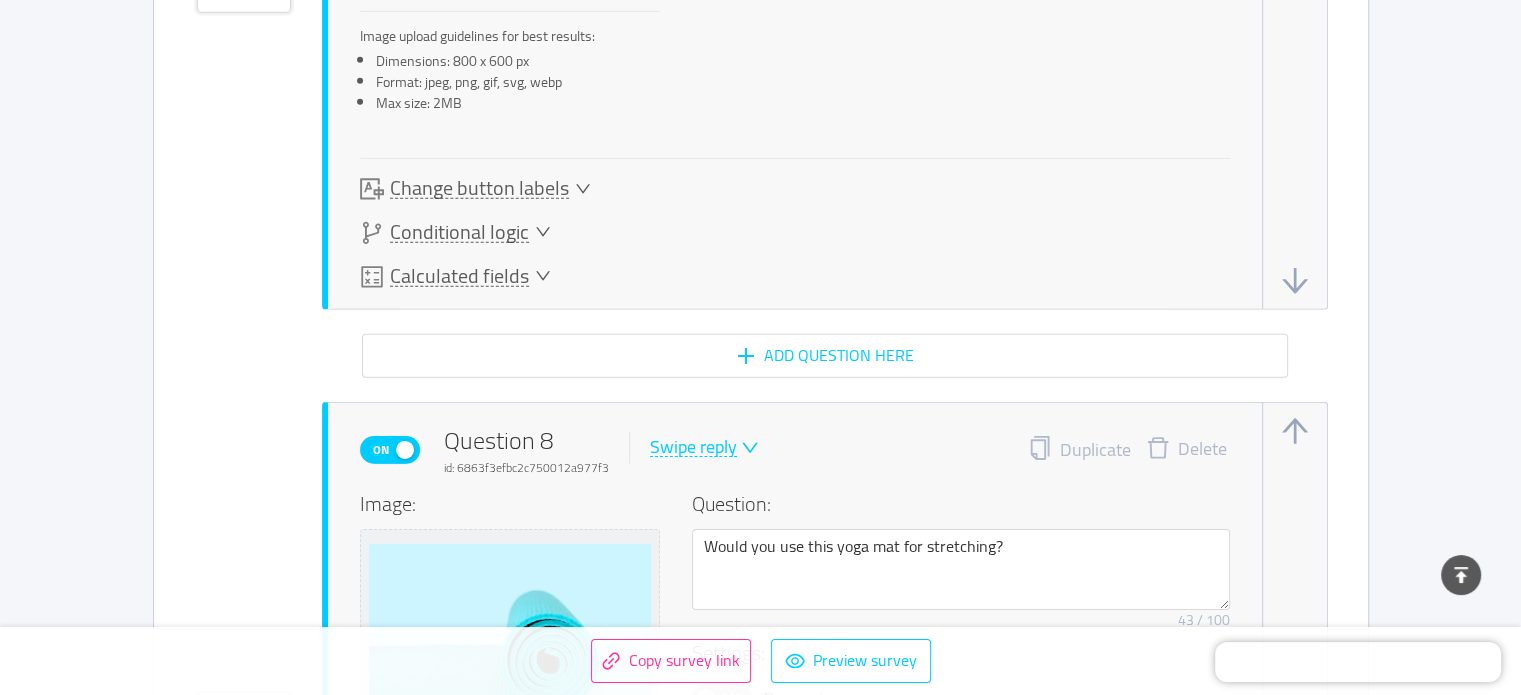 scroll, scrollTop: 6400, scrollLeft: 0, axis: vertical 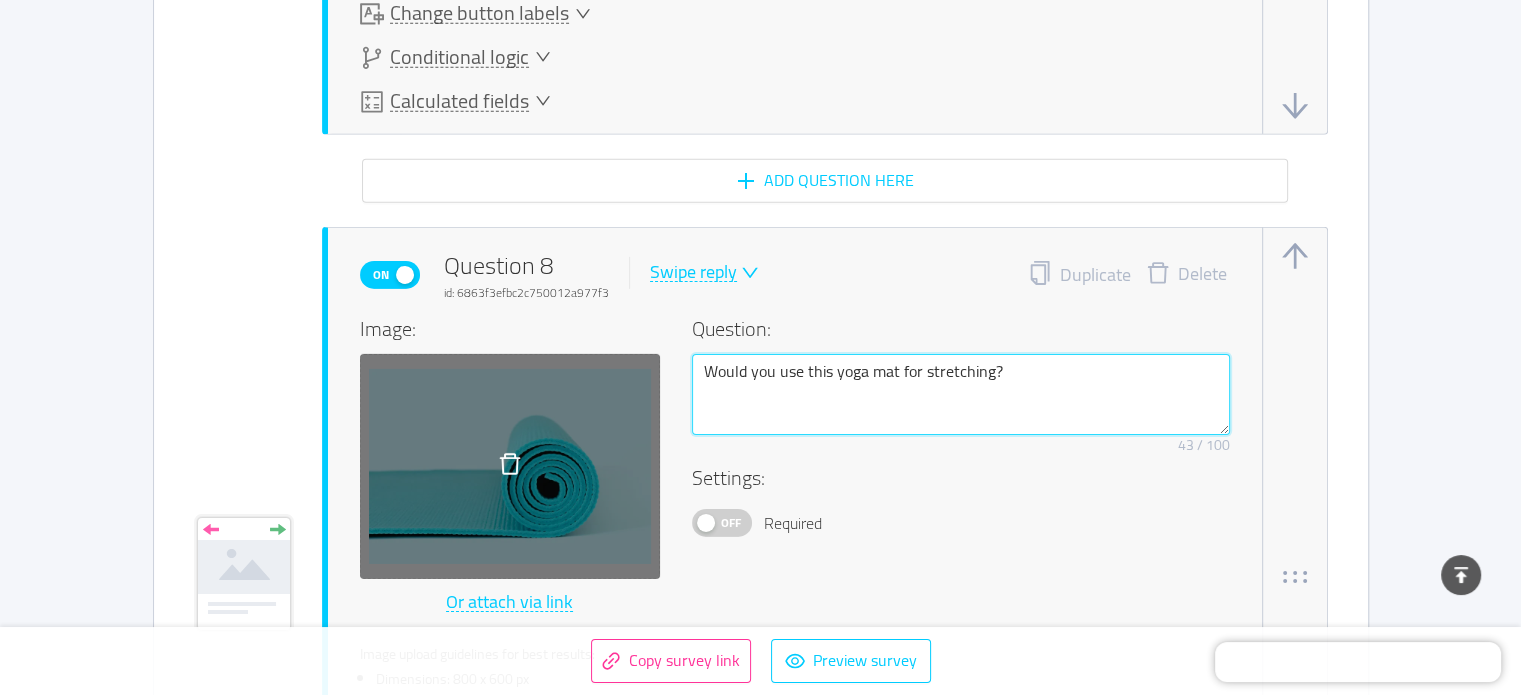 drag, startPoint x: 1038, startPoint y: 361, endPoint x: 569, endPoint y: 381, distance: 469.42624 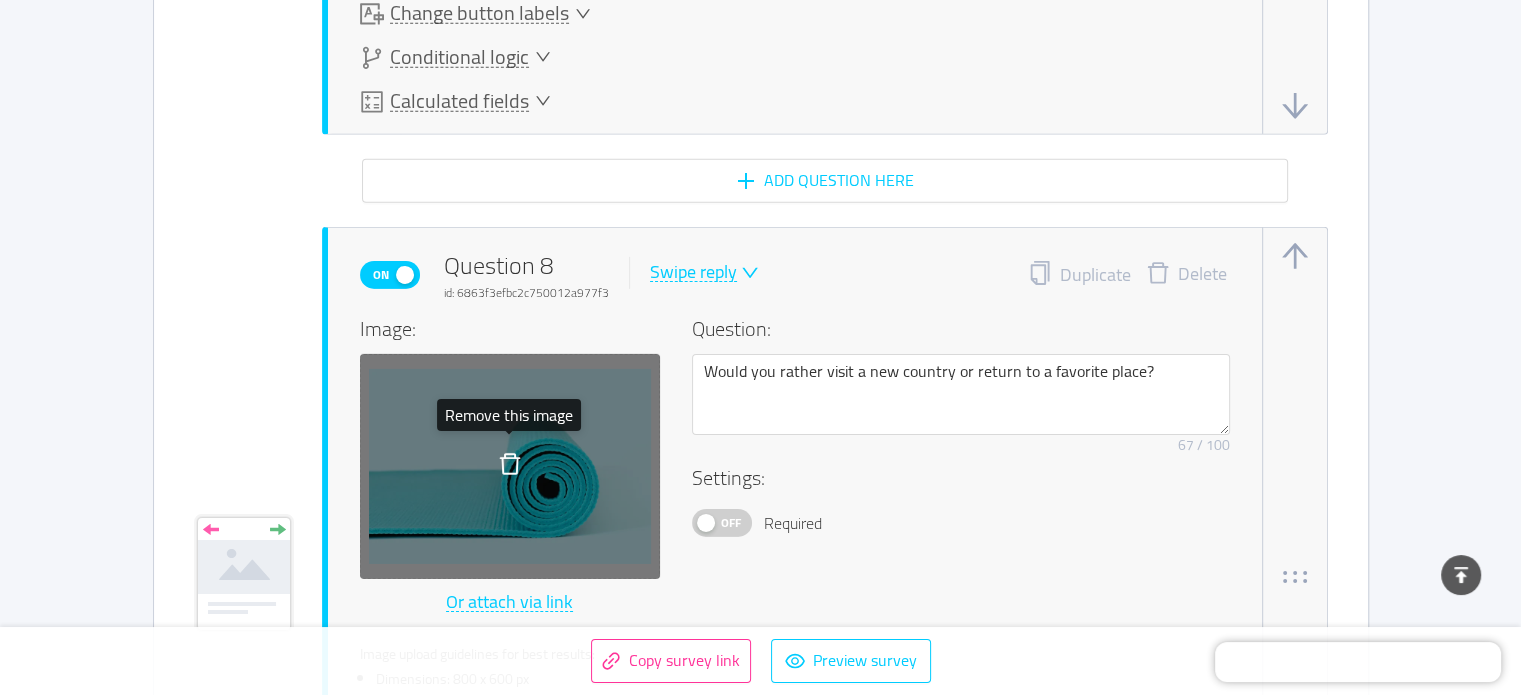 click 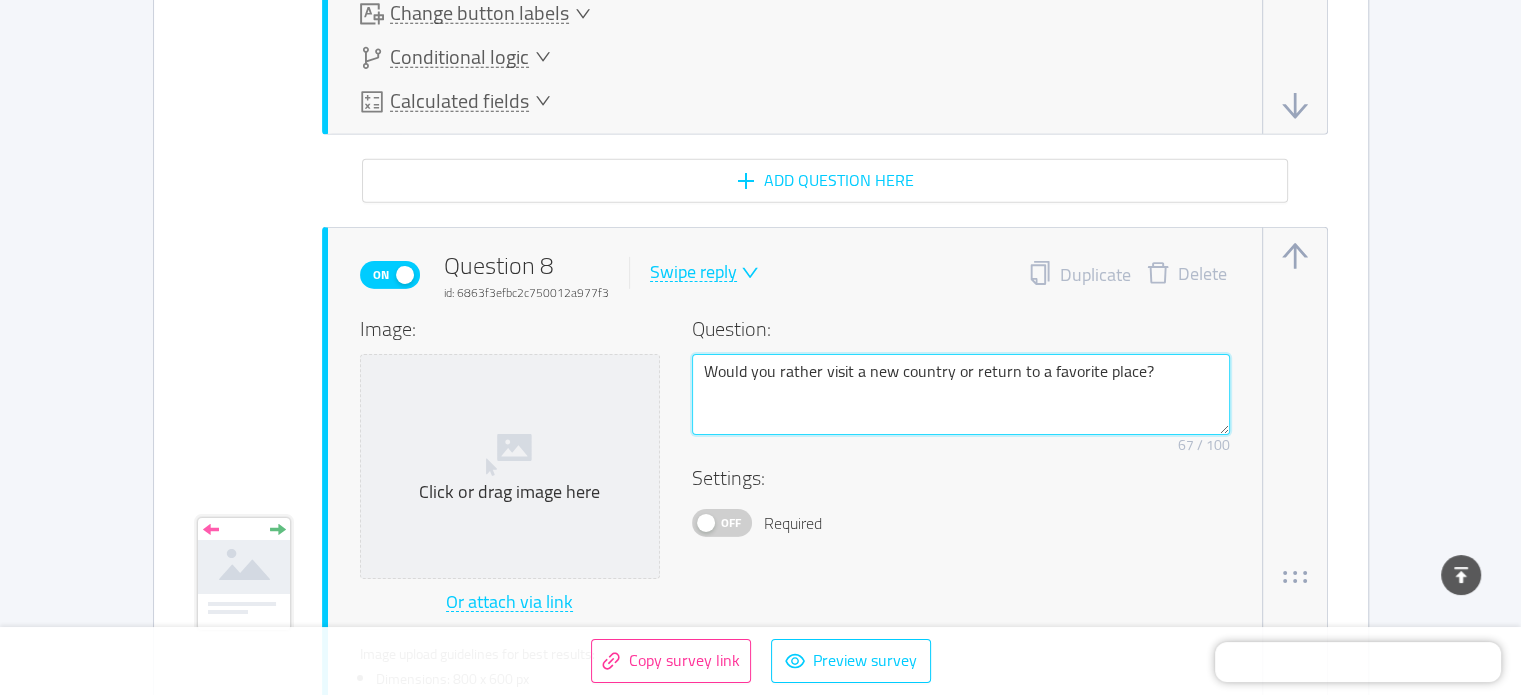 click on "Would you rather visit a new country or return to a favorite place?" at bounding box center [961, 395] 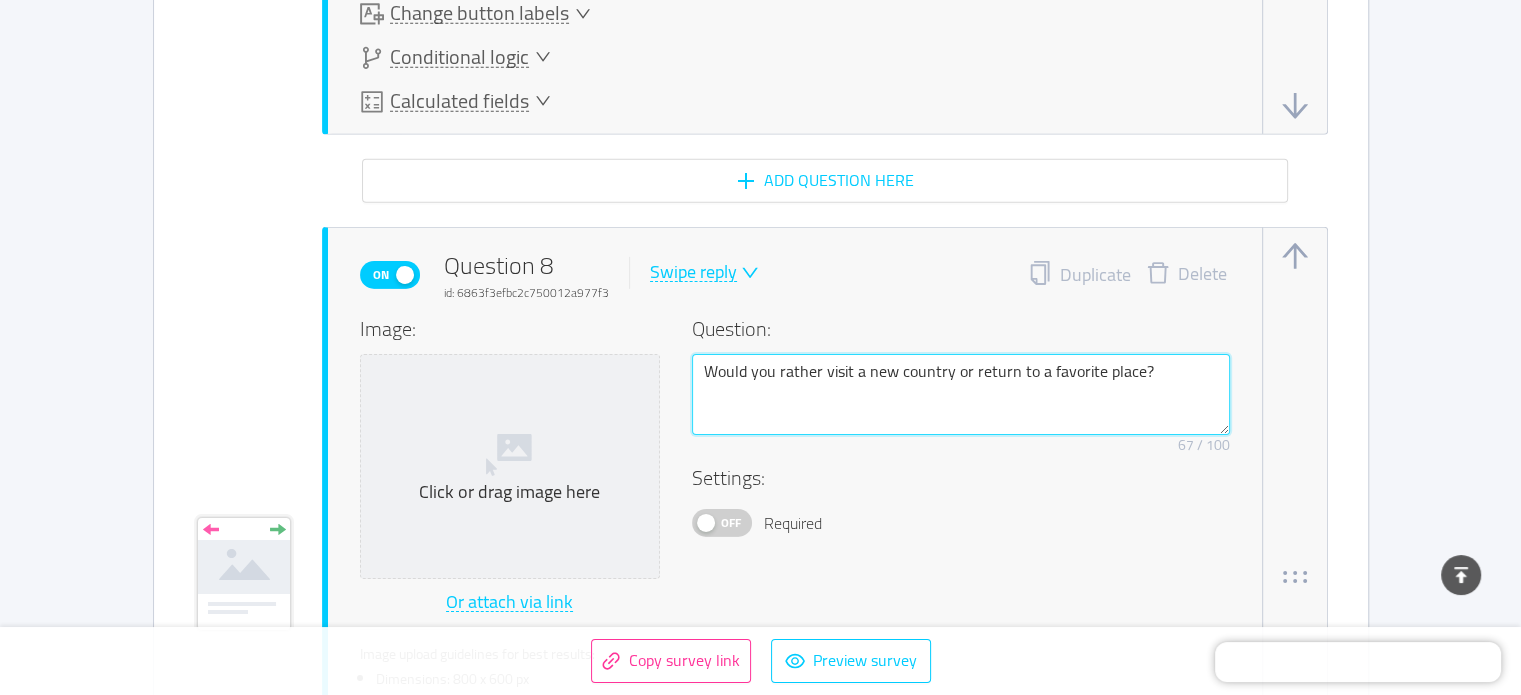 type on "Would you rather visit a new por return to a favorite place?" 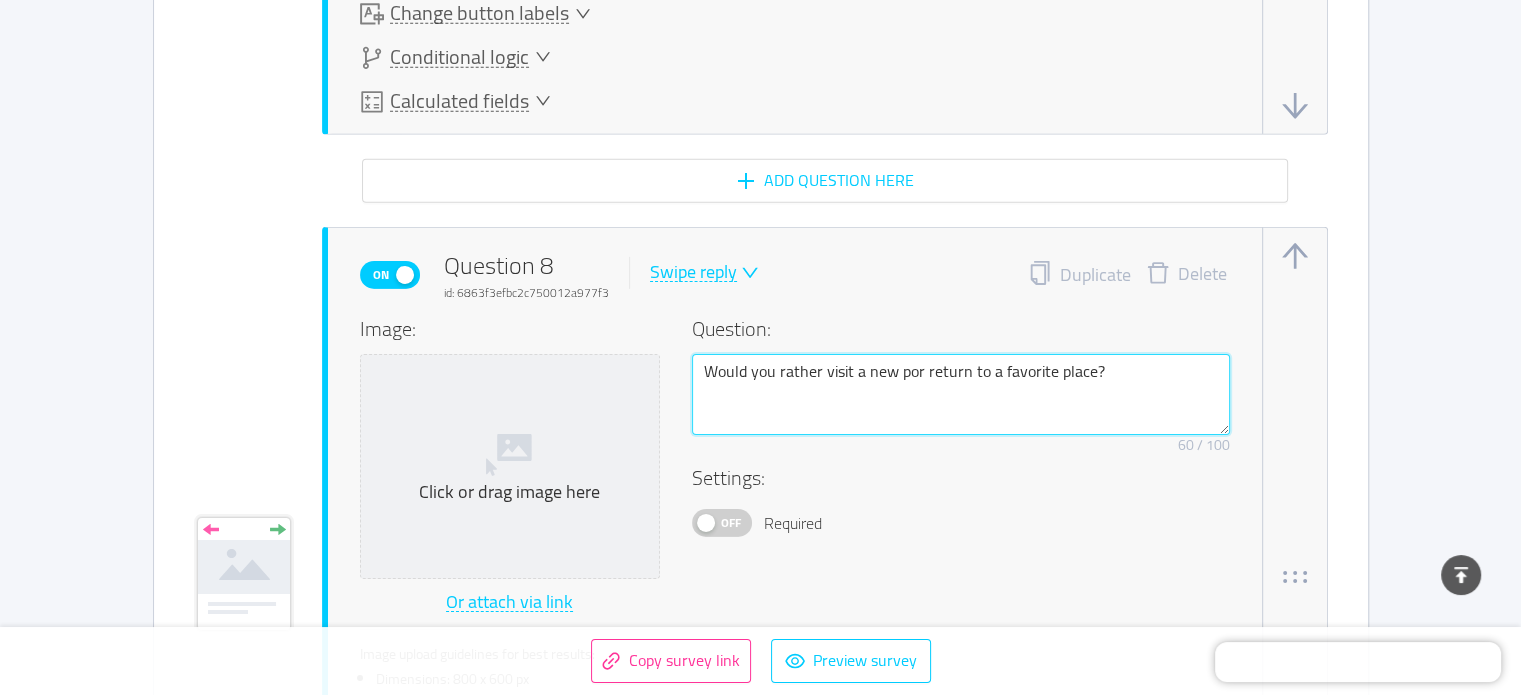 type on "Would you rather visit a new plor return to a favorite place?" 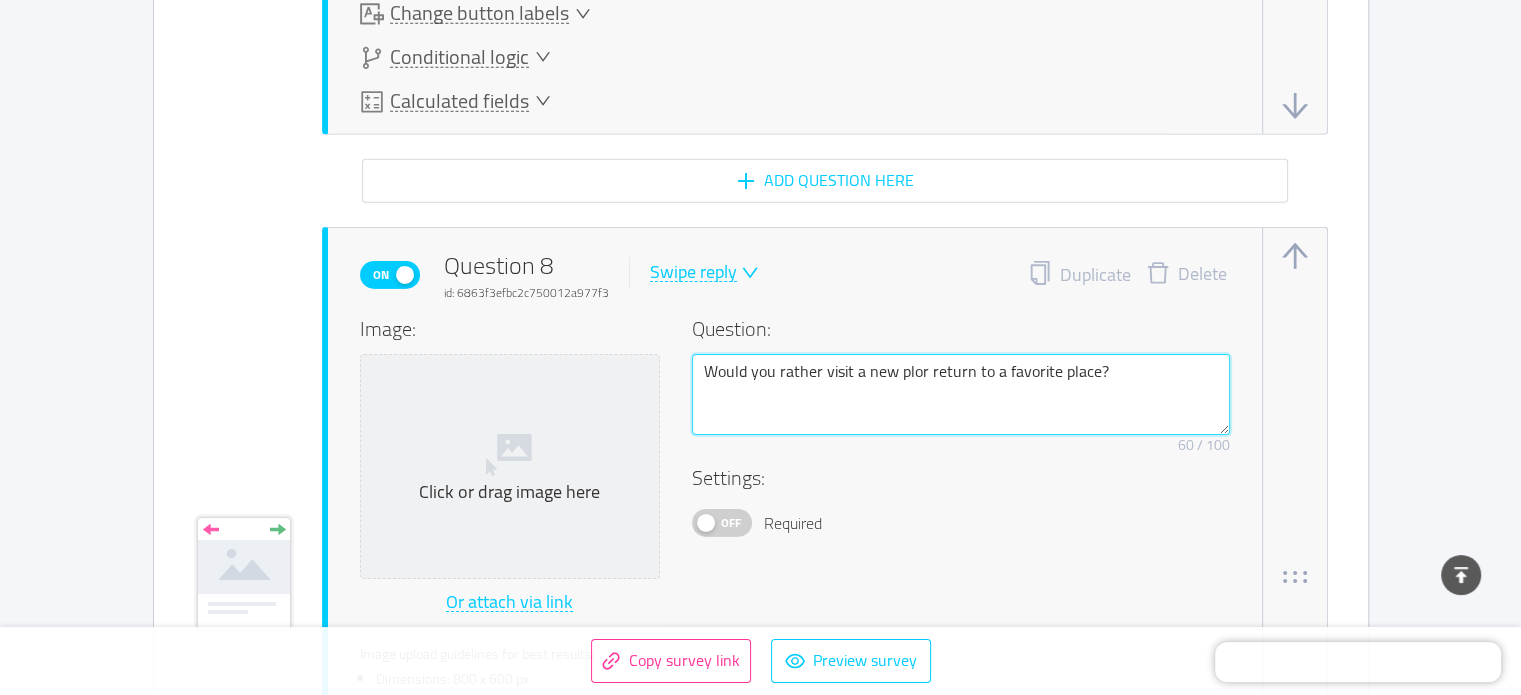 type on "Would you rather visit a new plaor return to a favorite place?" 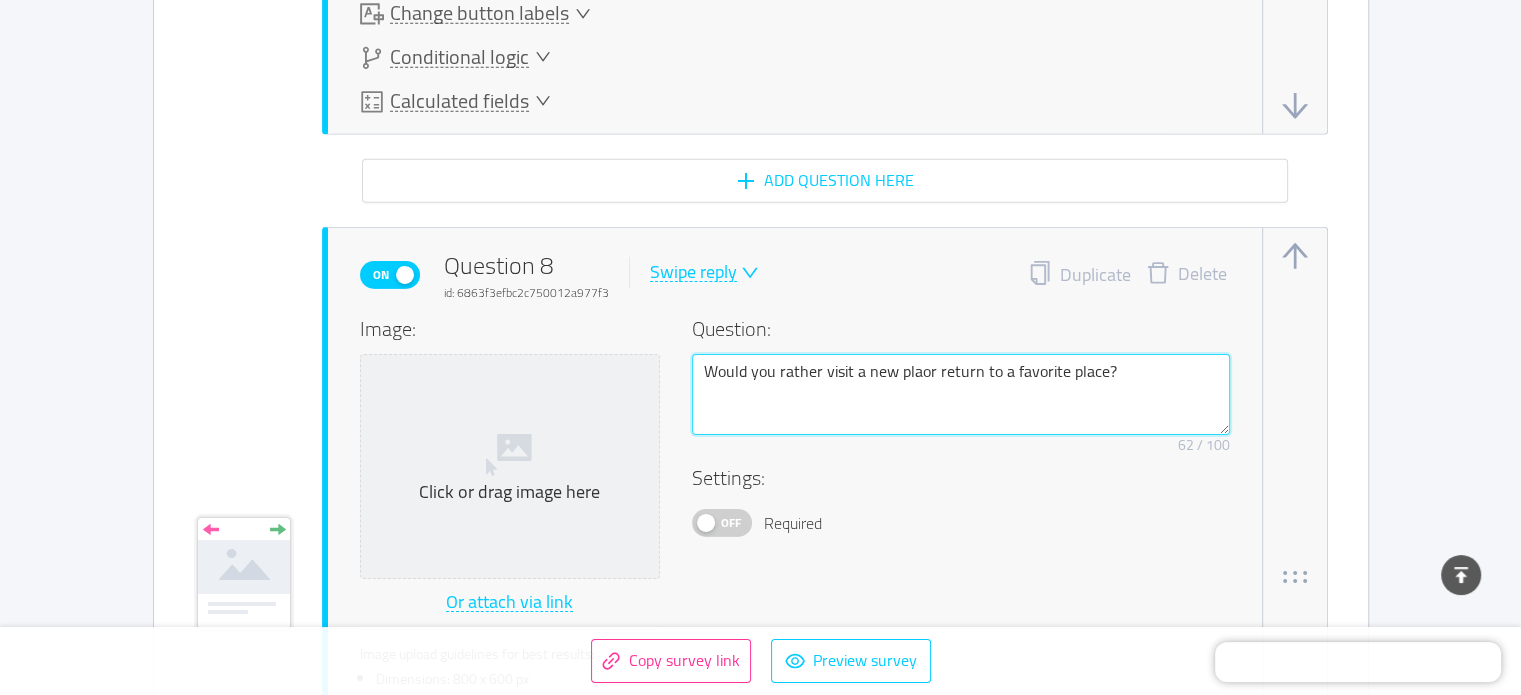 type on "Would you rather visit a new placor return to a favorite place?" 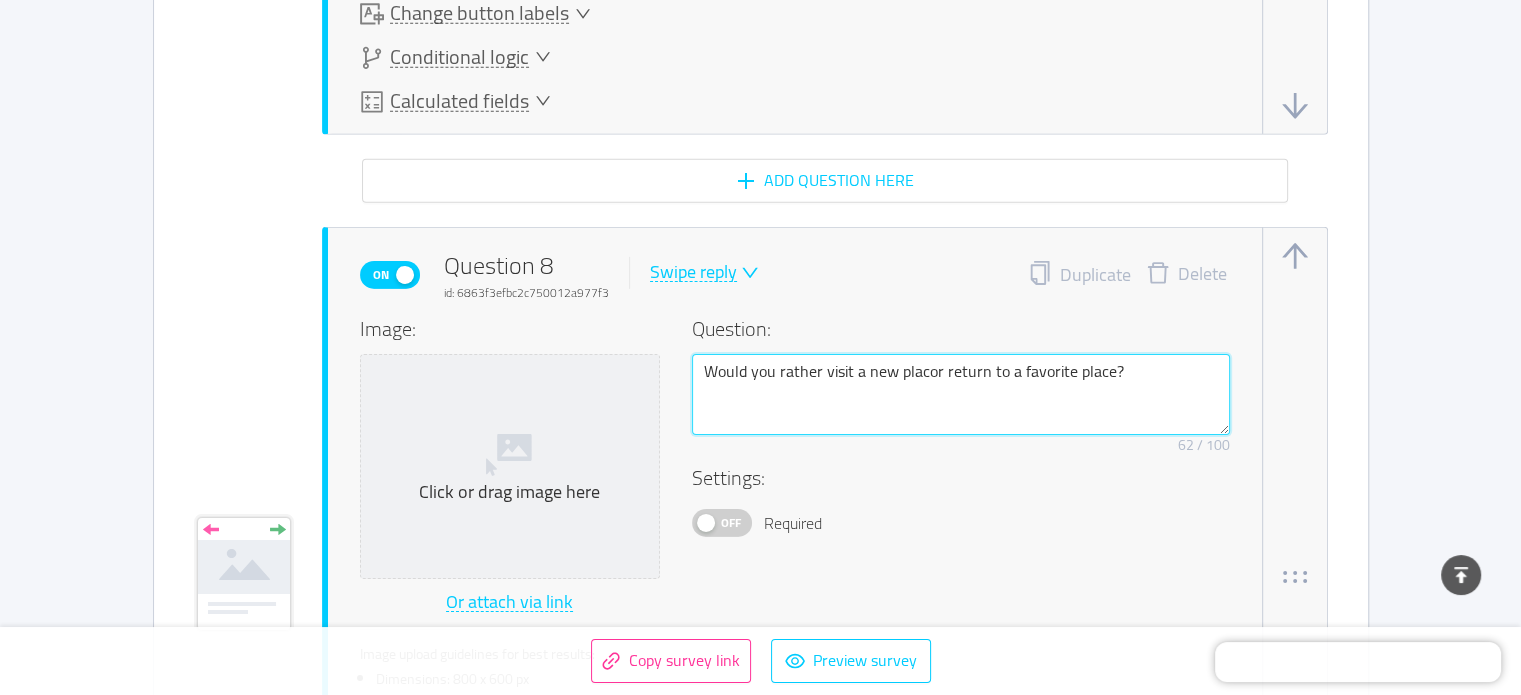 type on "Would you rather visit a new placeor return to a favorite place?" 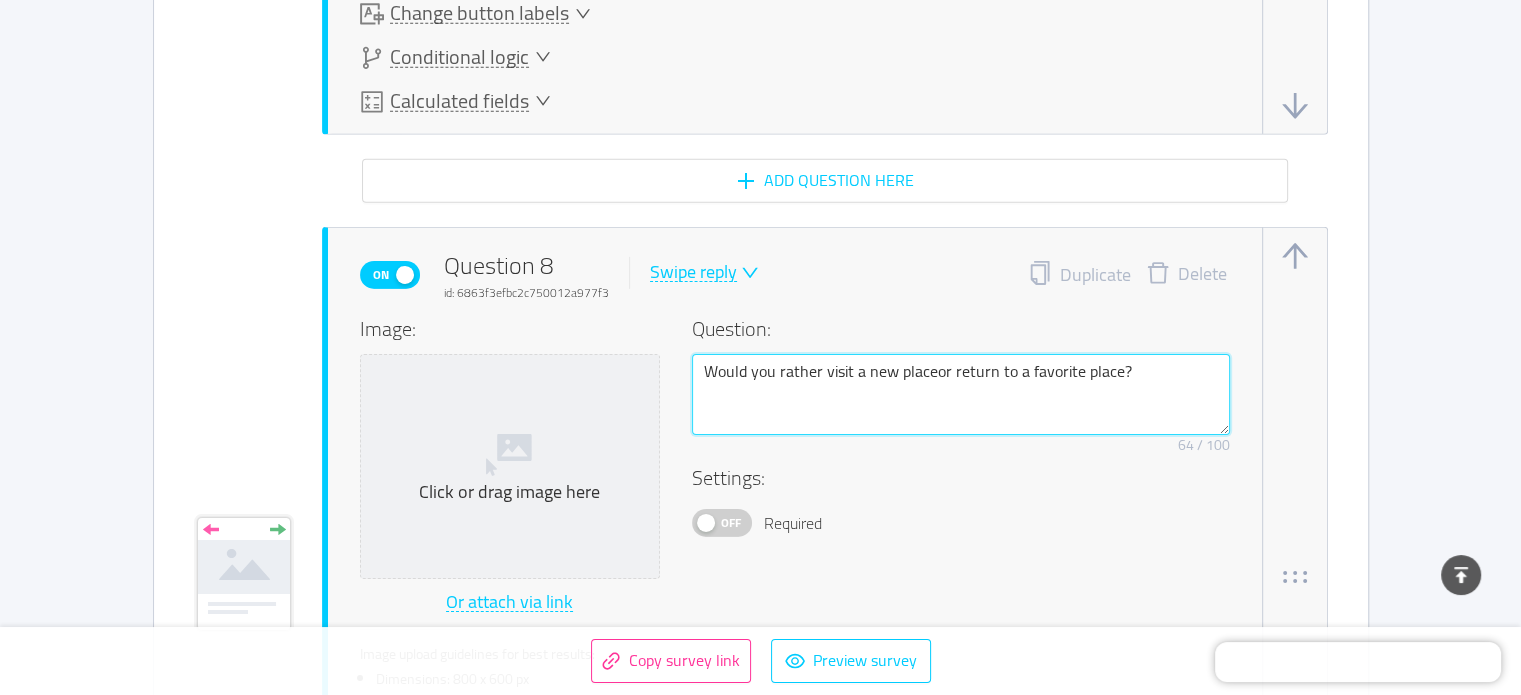 type on "Would you rather visit a new place or return to a favorite place?" 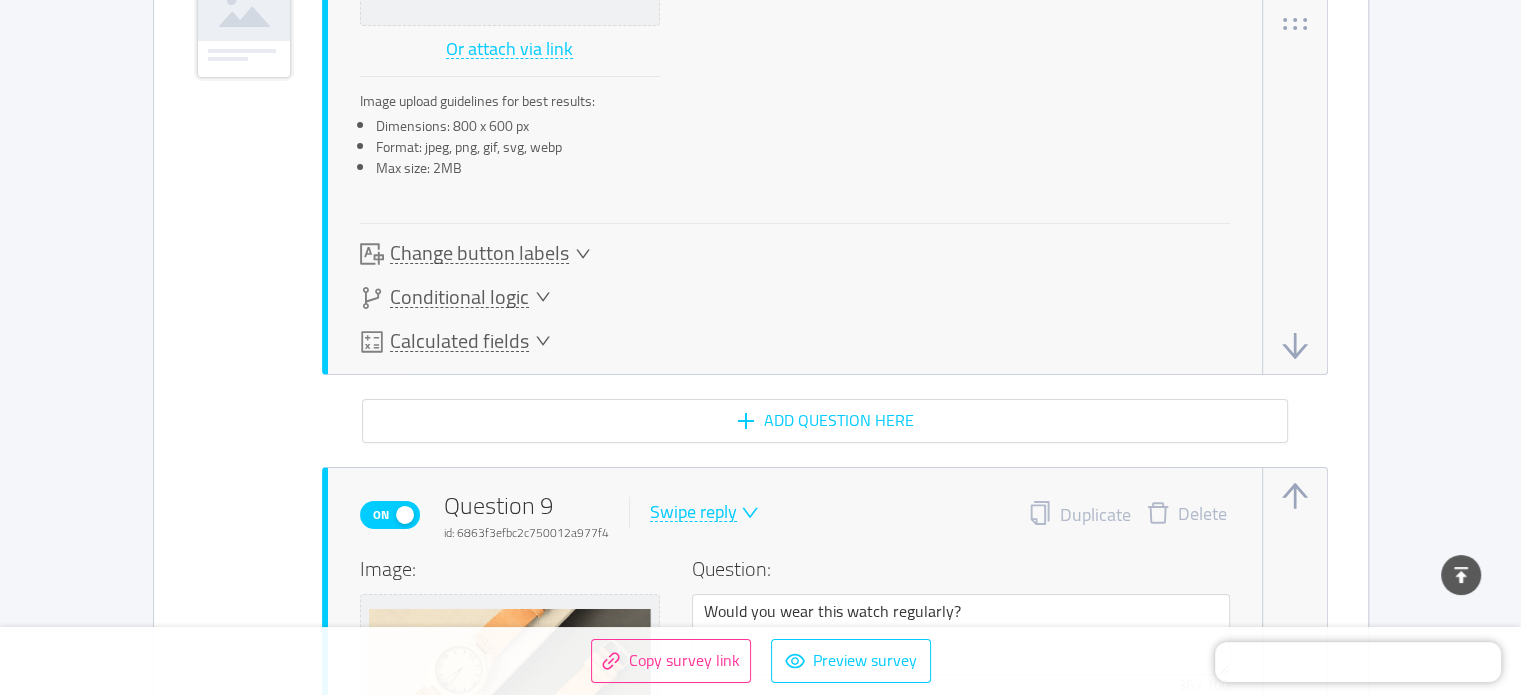 scroll, scrollTop: 7000, scrollLeft: 0, axis: vertical 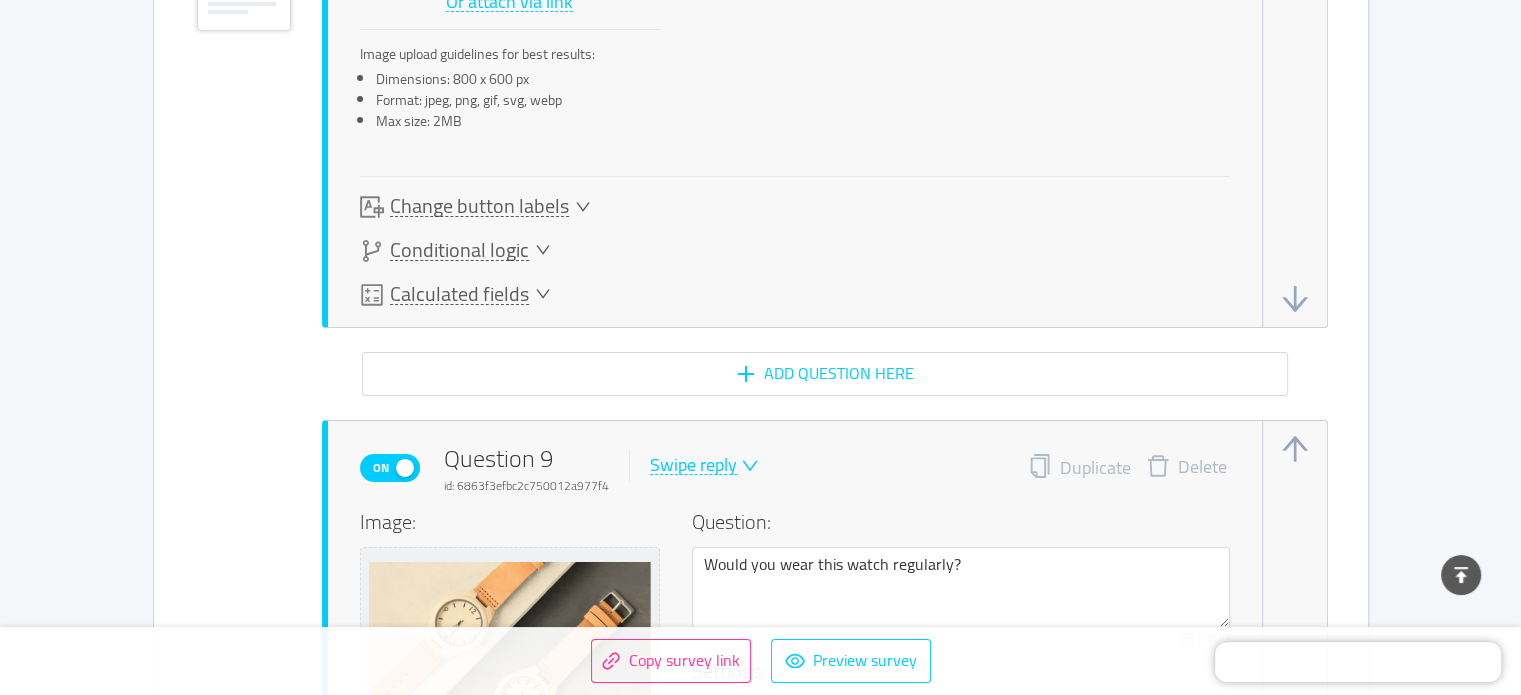 type on "Would you rather visit a new place or return to a favorite place?" 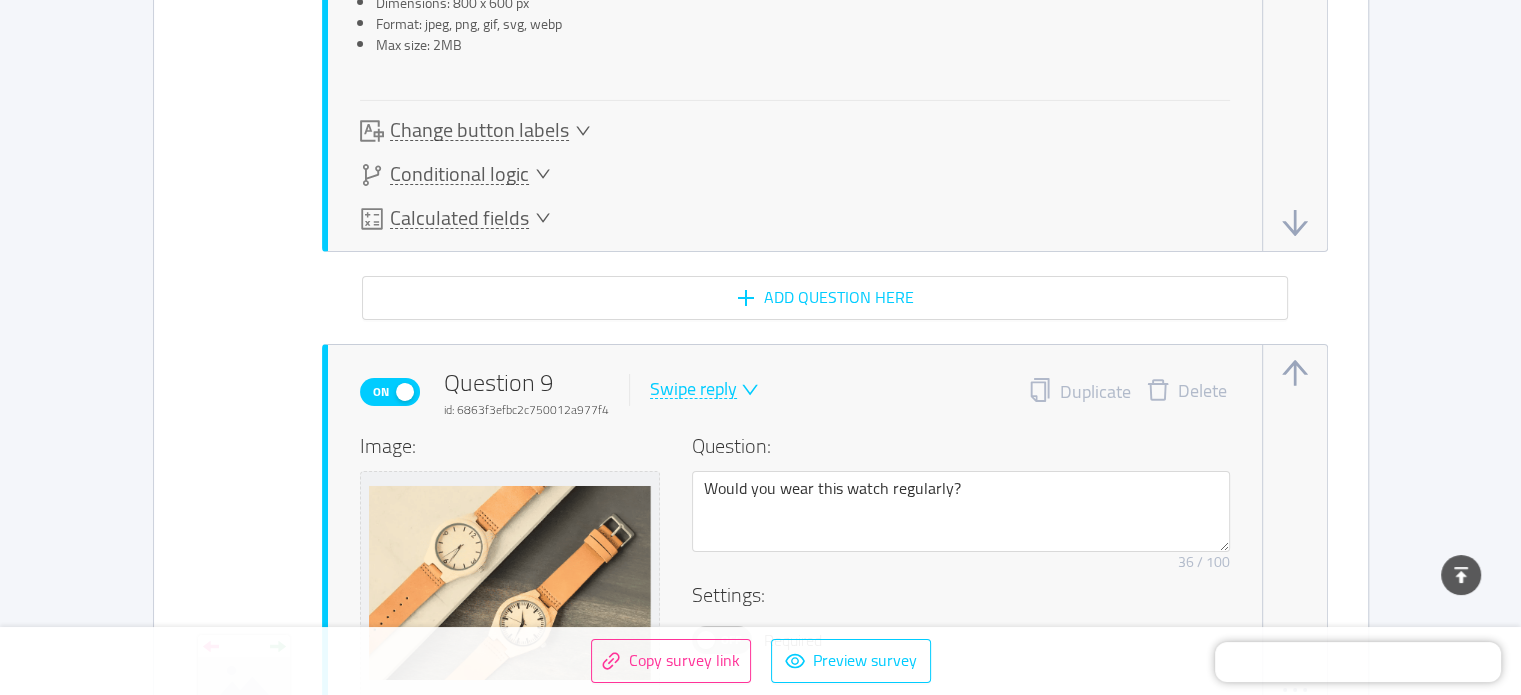 scroll, scrollTop: 7200, scrollLeft: 0, axis: vertical 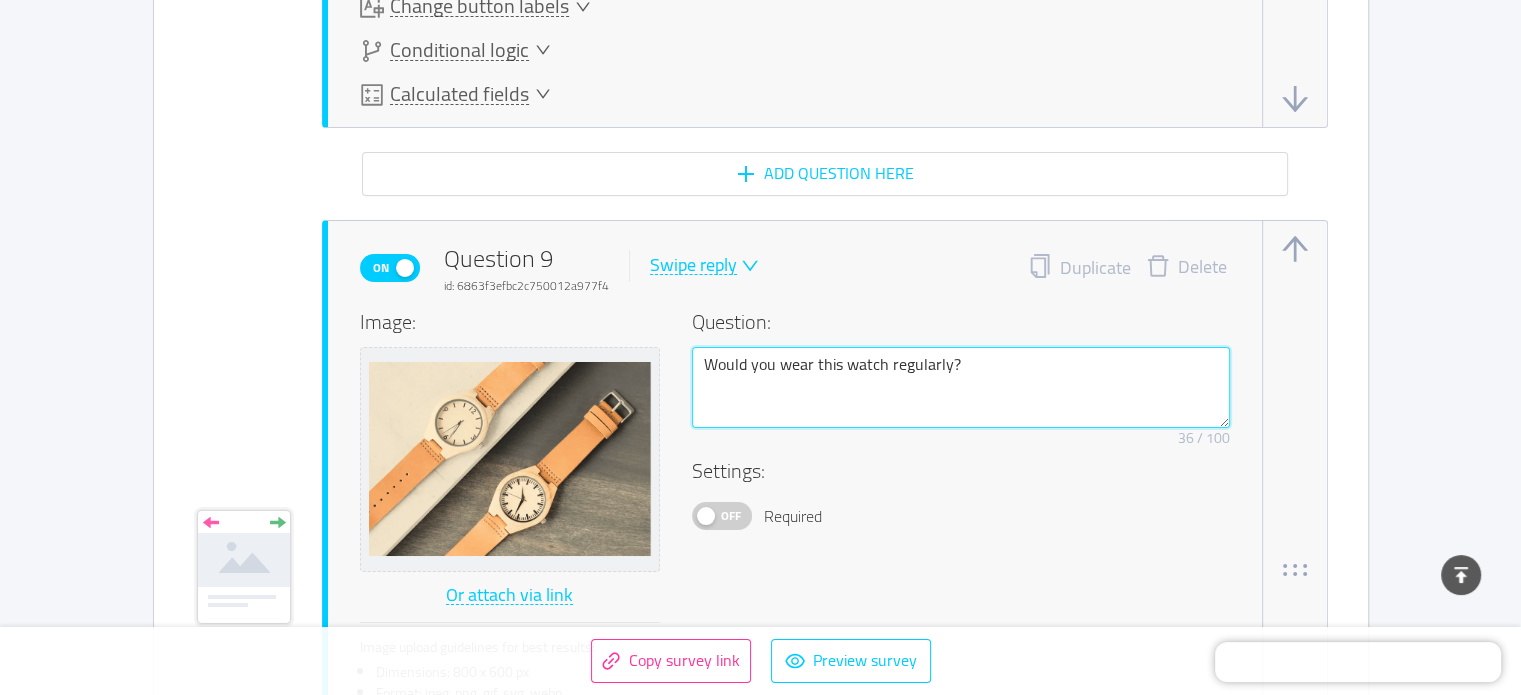 click on "Would you wear this watch regularly?" at bounding box center [961, 388] 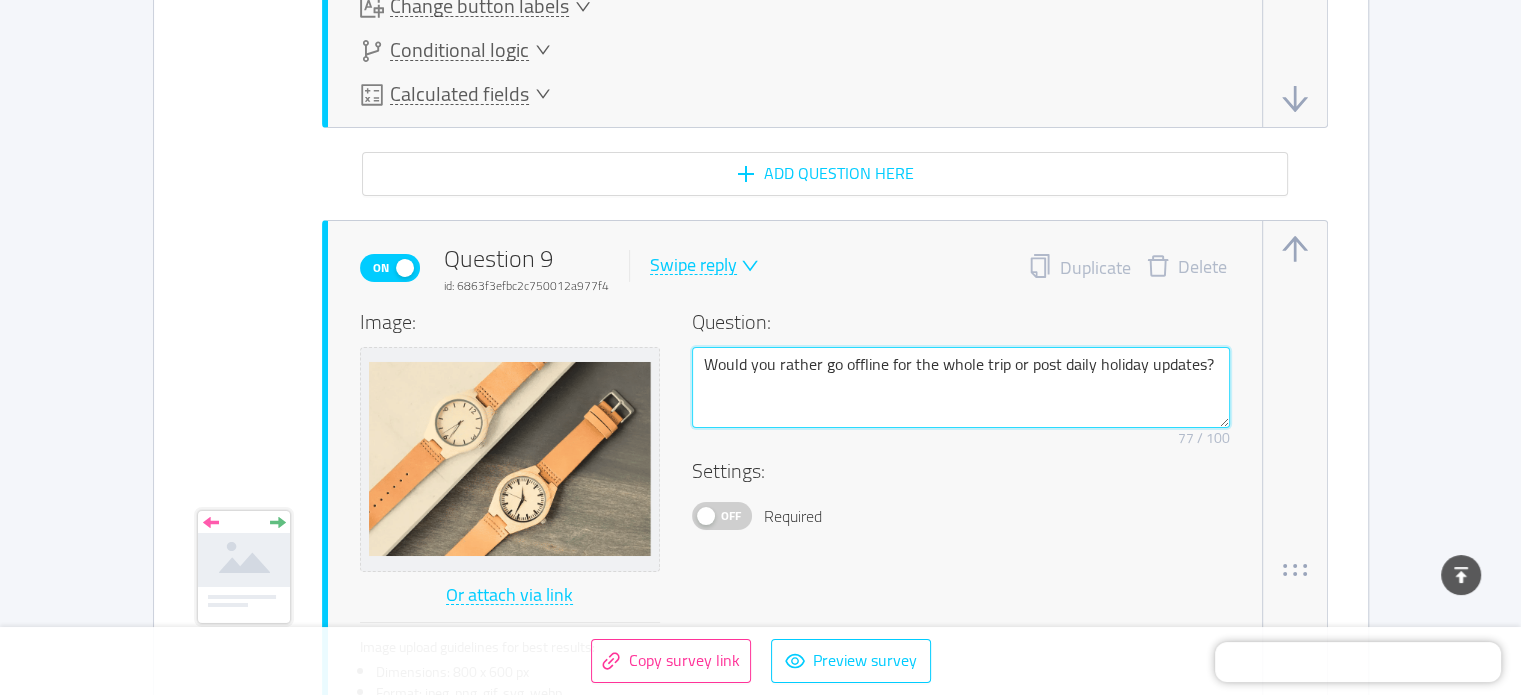 click on "Would you rather go offline for the whole trip or post daily holiday updates?" at bounding box center [961, 388] 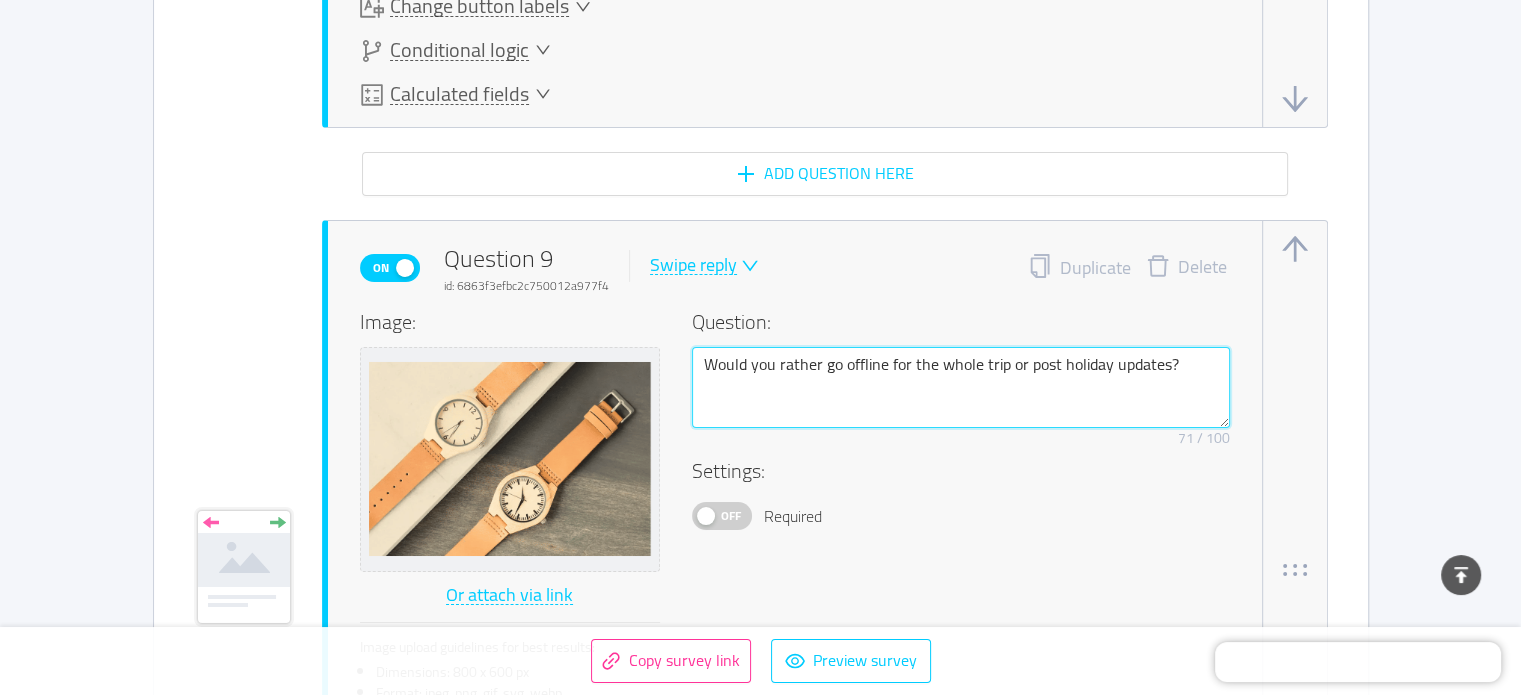 click on "Would you rather go offline for the whole trip or post holiday updates?" at bounding box center [961, 388] 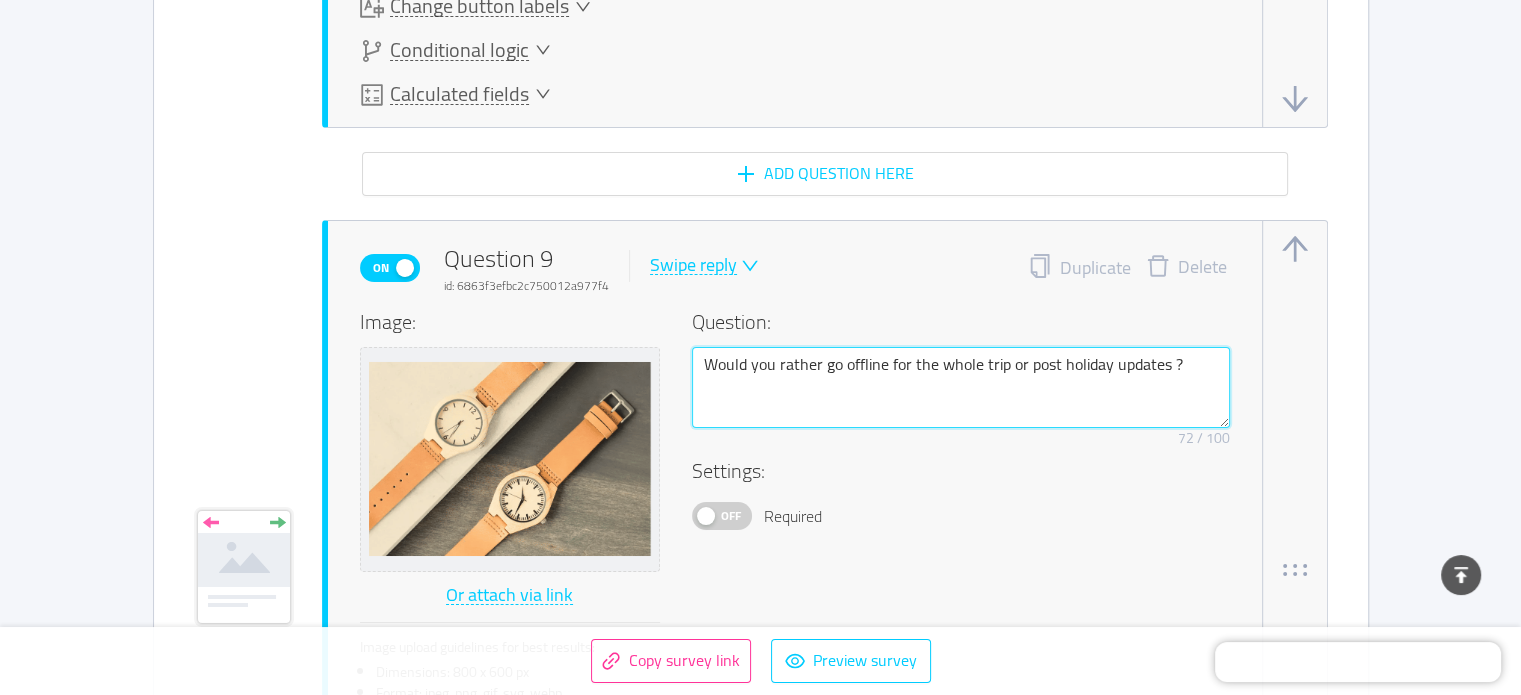 type on "Would you rather go offline for the whole trip or post holiday updates o?" 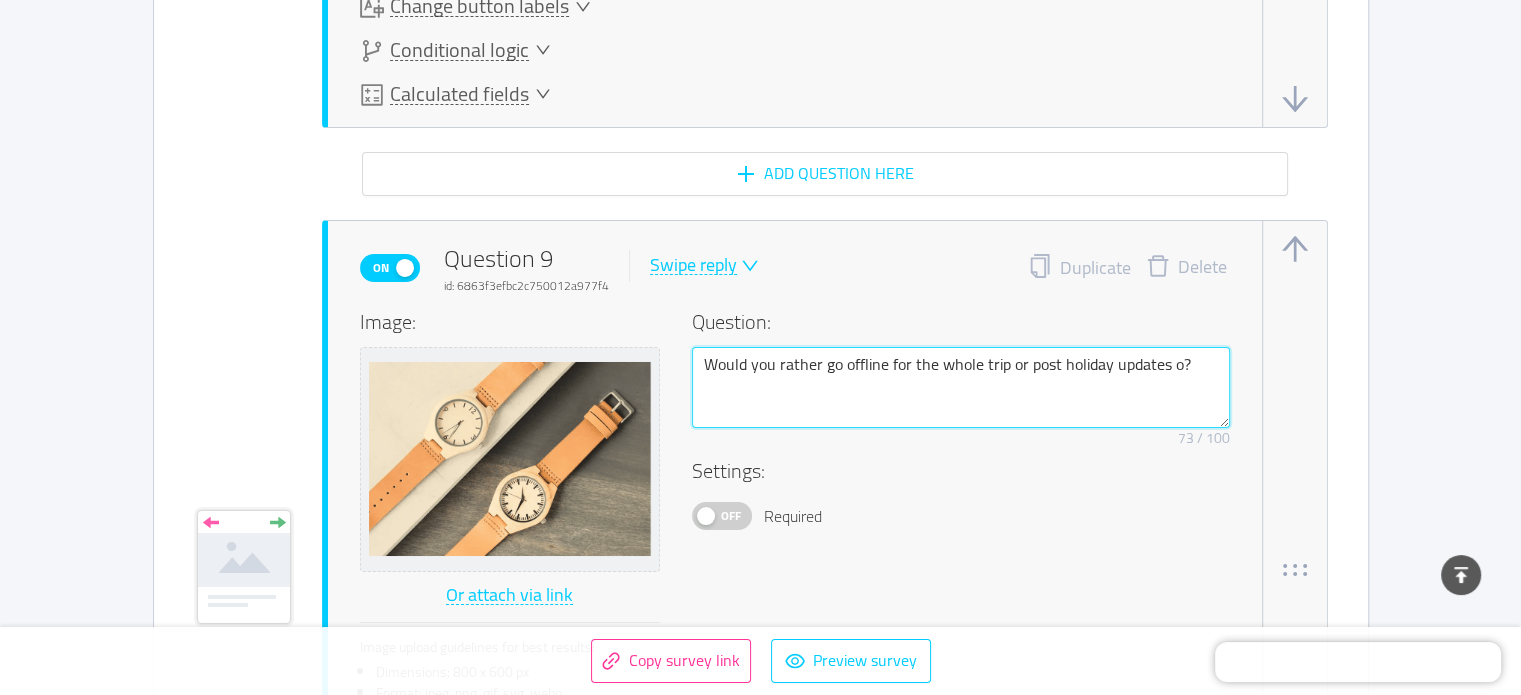 type on "Would you rather go offline for the whole trip or post holiday updates on?" 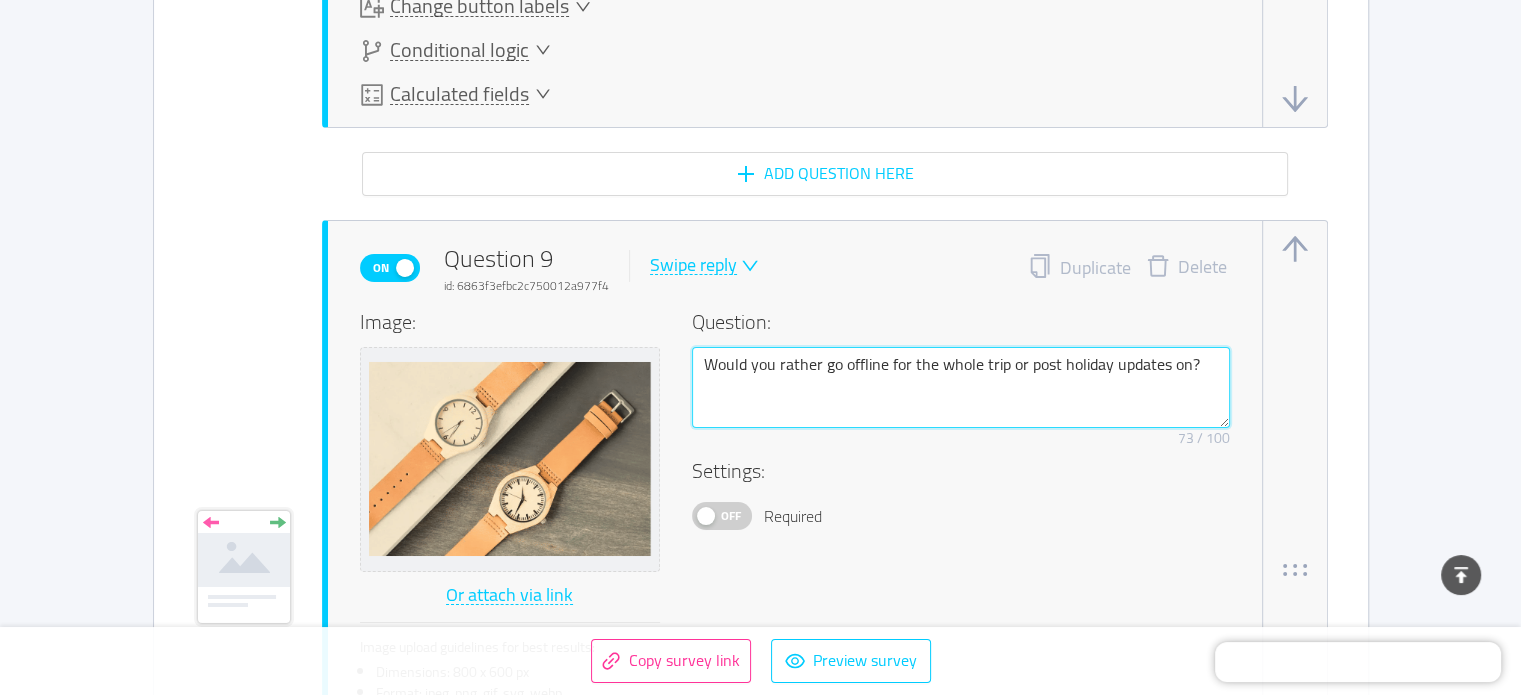 type 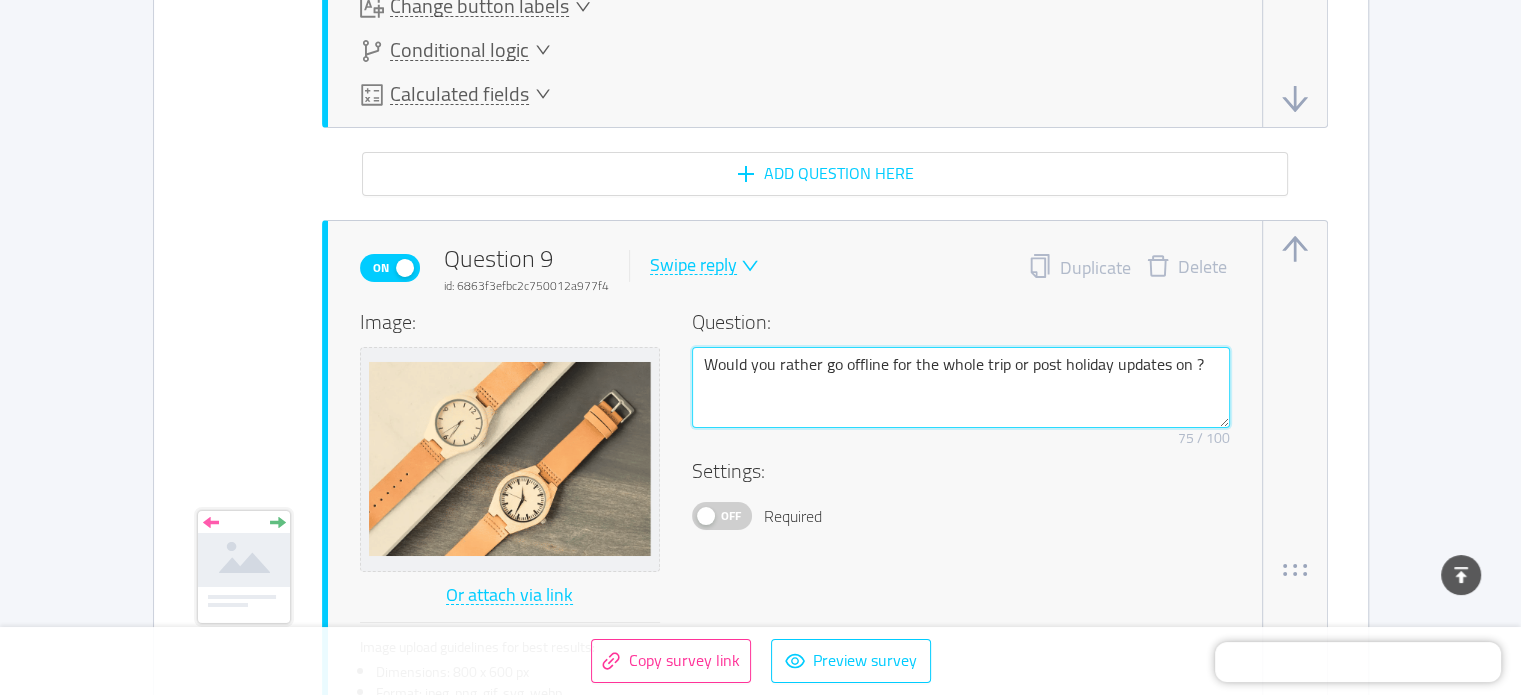 type on "Would you rather go offline for the whole trip or post holiday updates on s?" 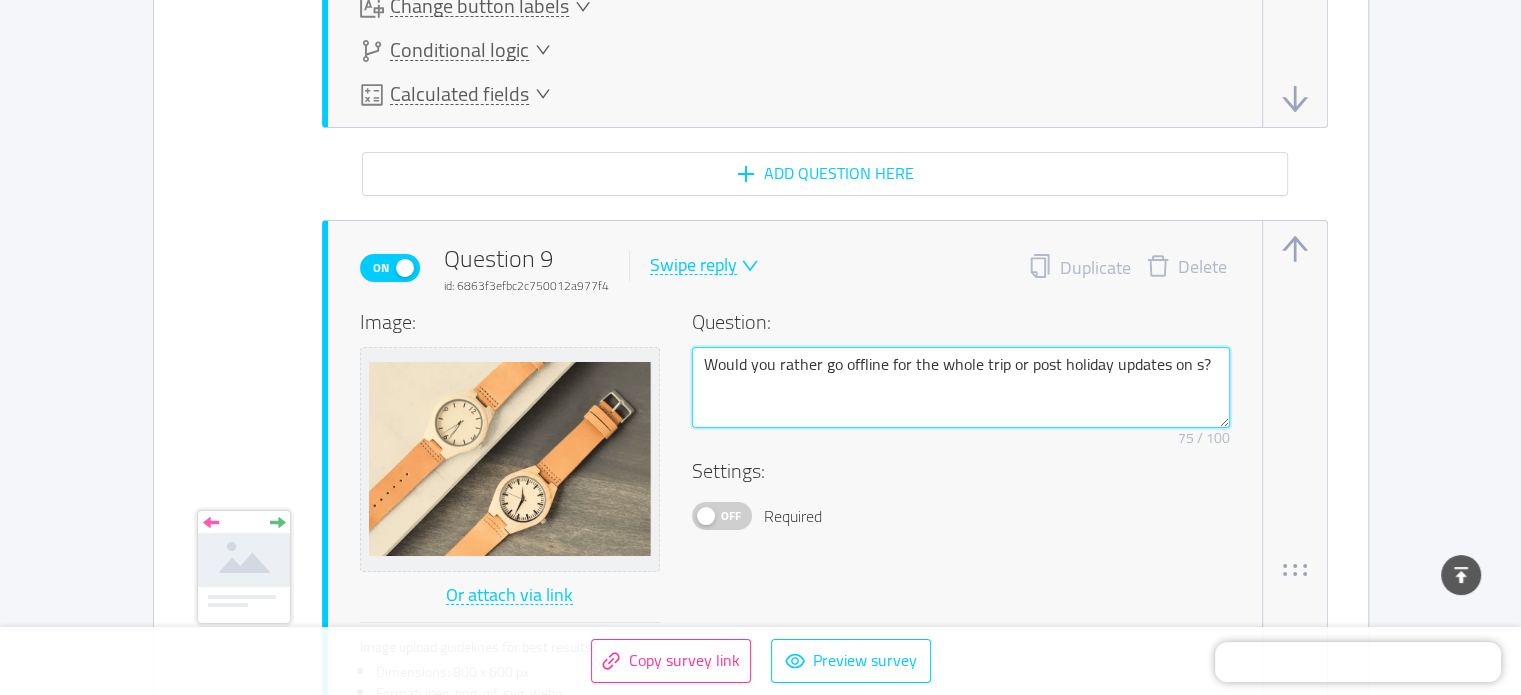type on "Would you rather go offline for the whole trip or post holiday updates on so?" 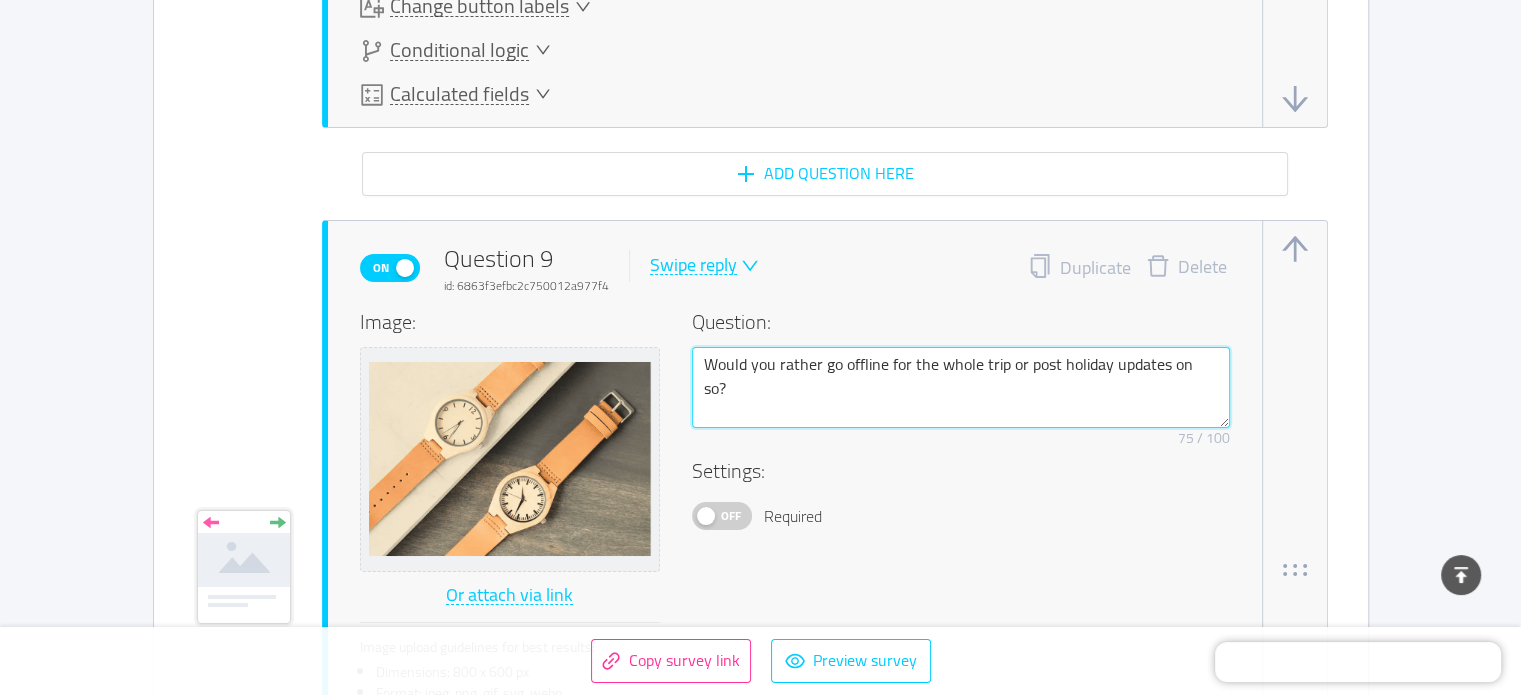 type 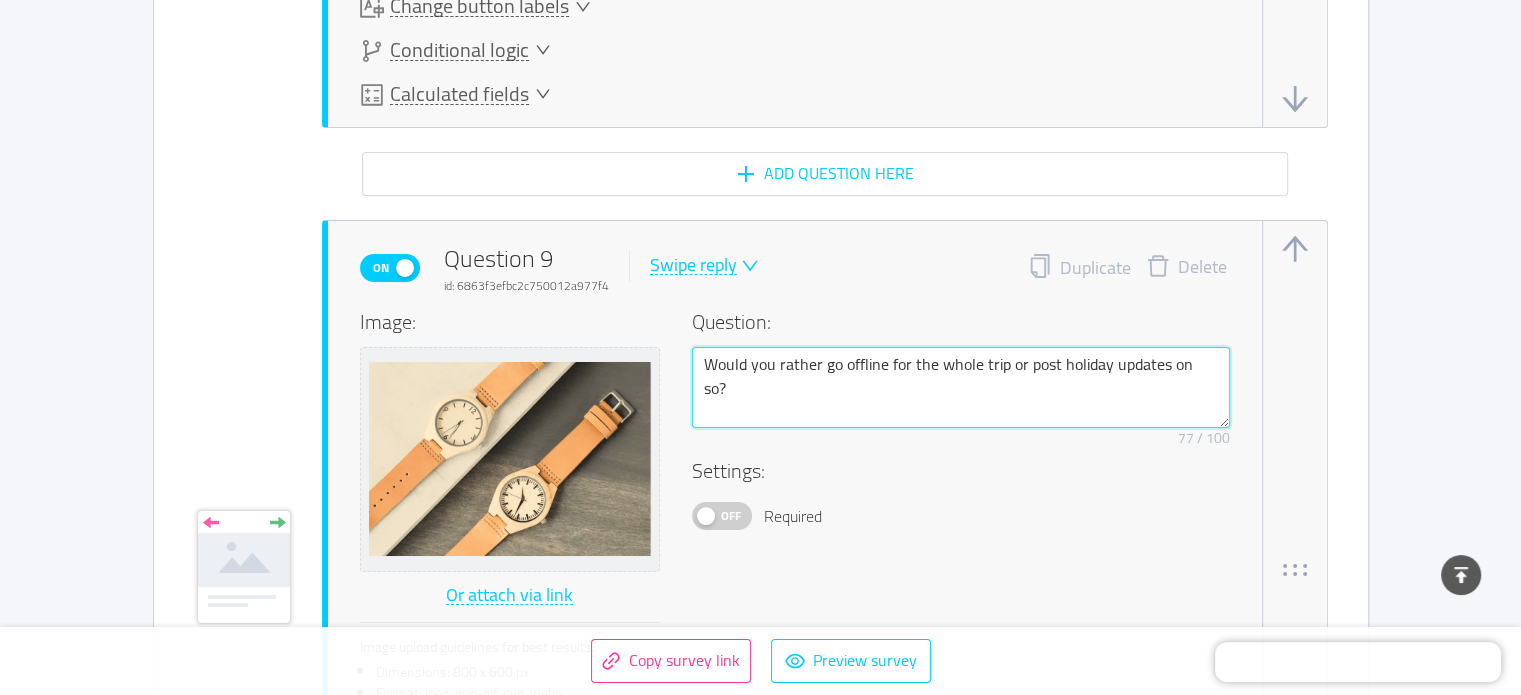 type on "Would you rather go offline for the whole trip or post holiday updates on soc?" 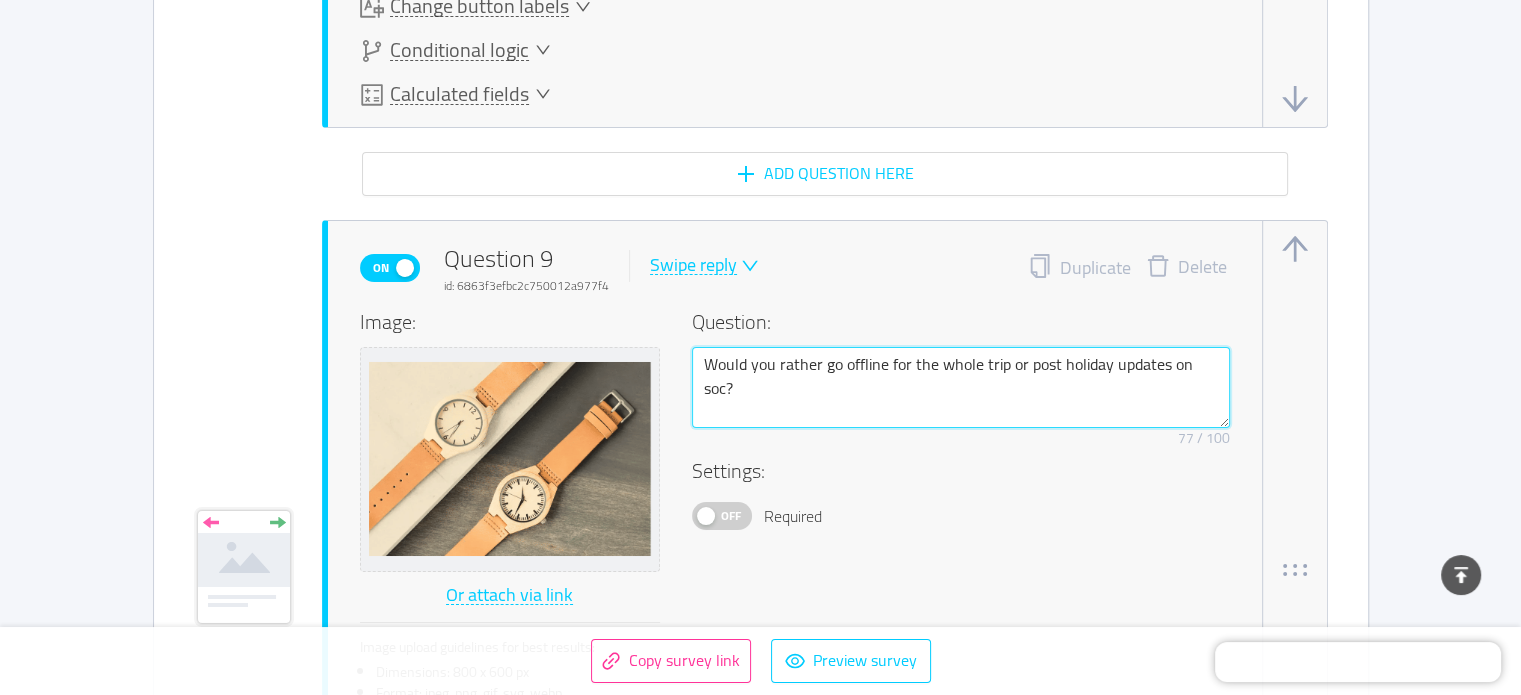 type on "Would you rather go offline for the whole trip or post holiday updates on soci?" 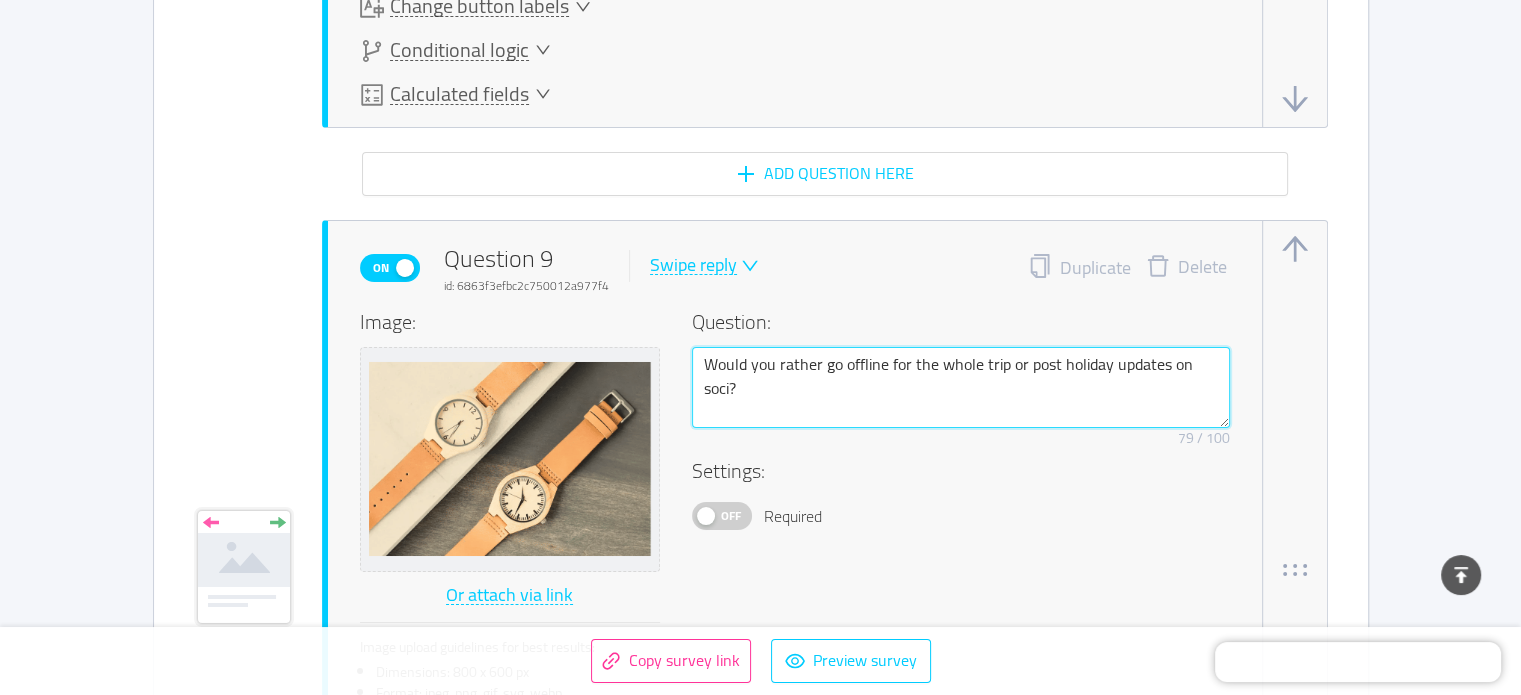 type on "Would you rather go offline for the whole trip or post holiday updates on [PERSON_NAME]?" 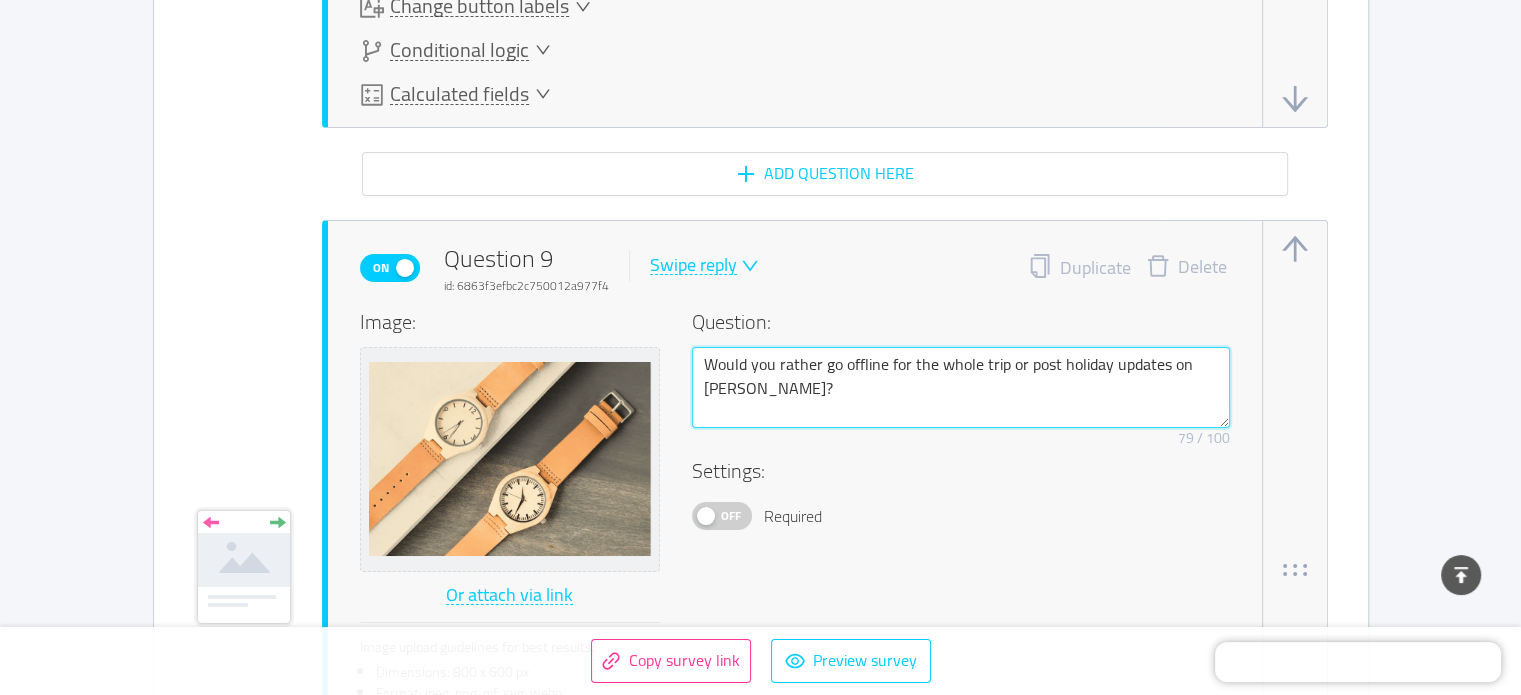 type on "Would you rather go offline for the whole trip or post holiday updates on social?" 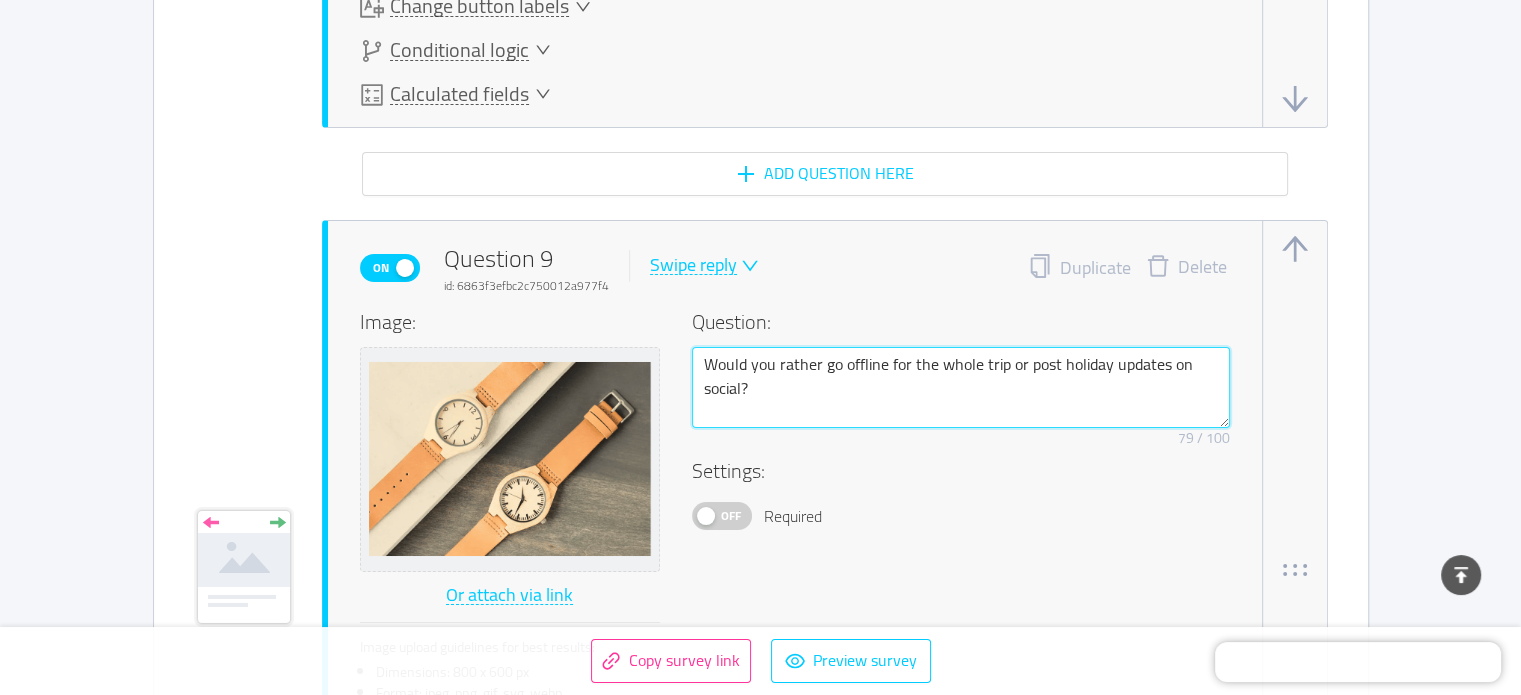 type 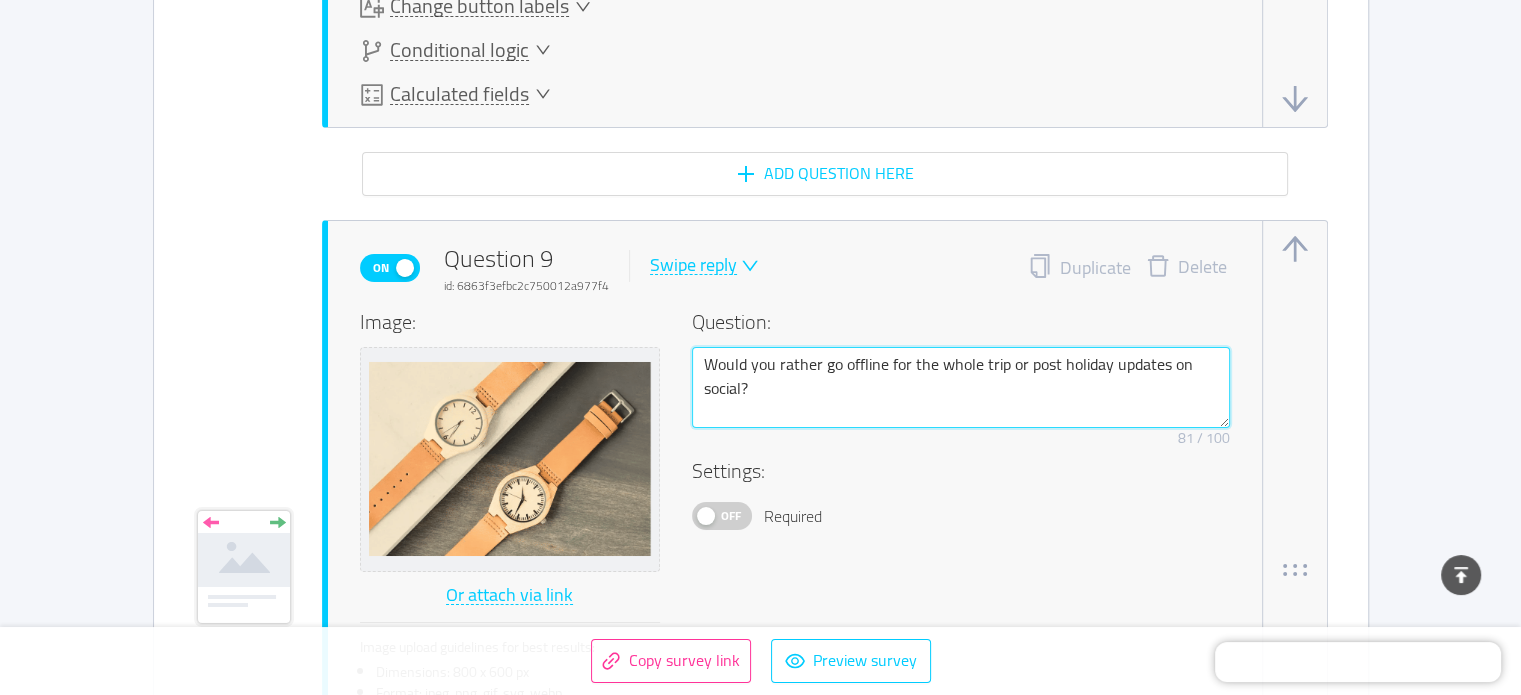 type on "Would you rather go offline for the whole trip or post holiday updates on social ?" 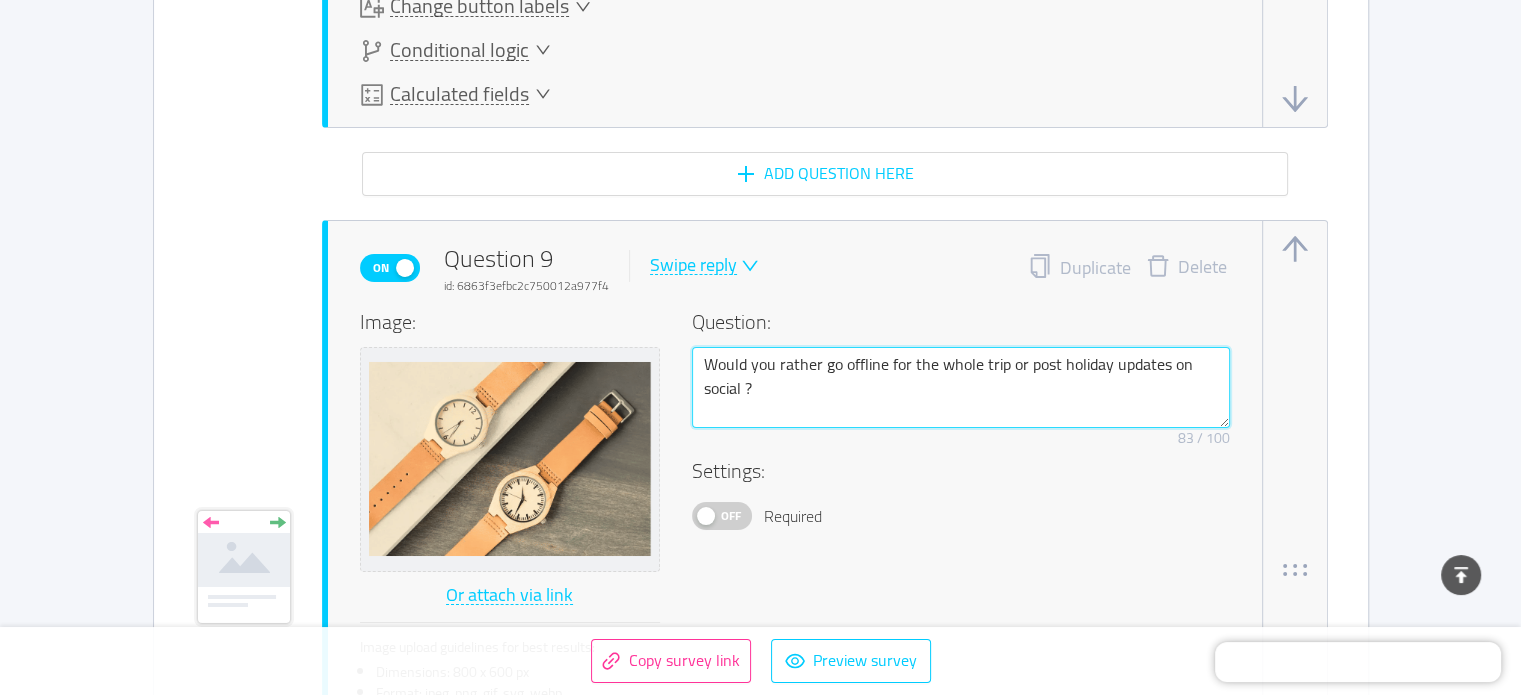 type on "Would you rather go offline for the whole trip or post holiday updates on social m?" 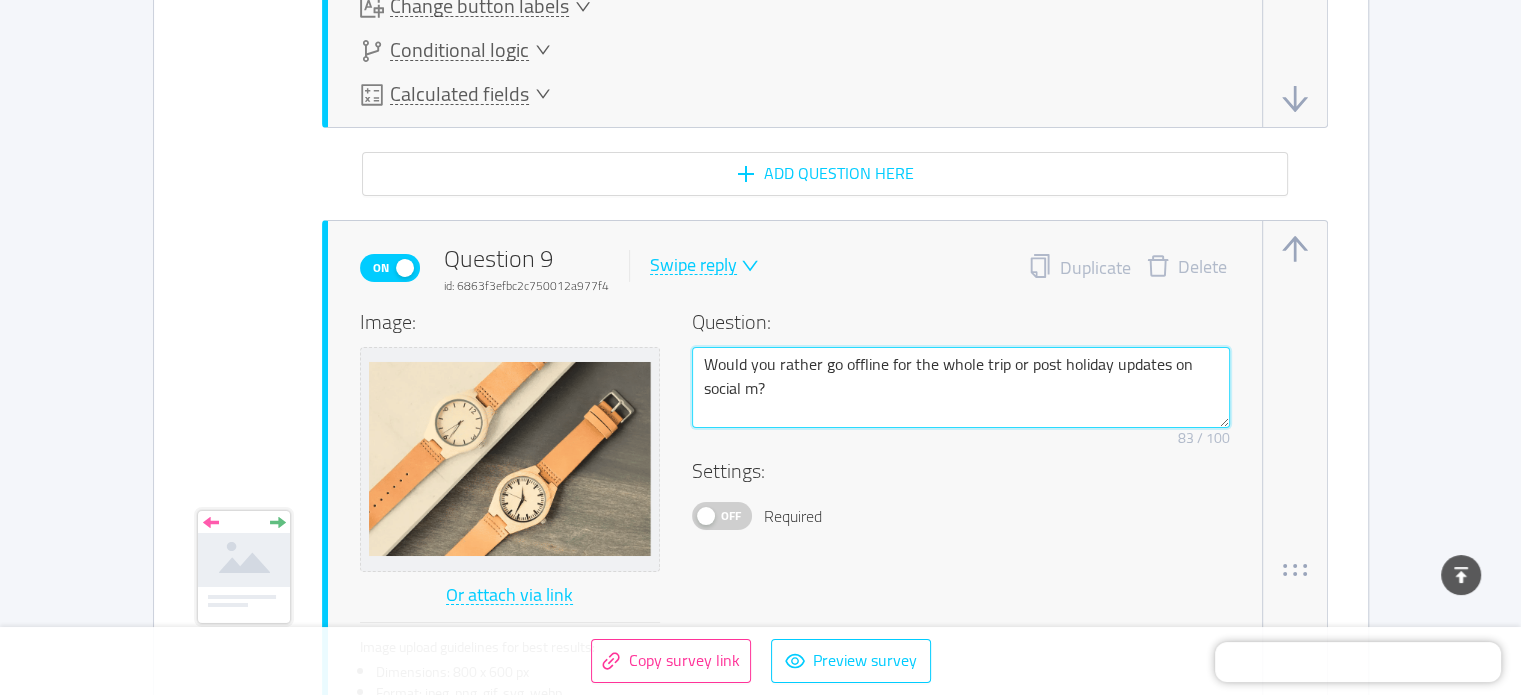 type on "Would you rather go offline for the whole trip or post holiday updates on social me?" 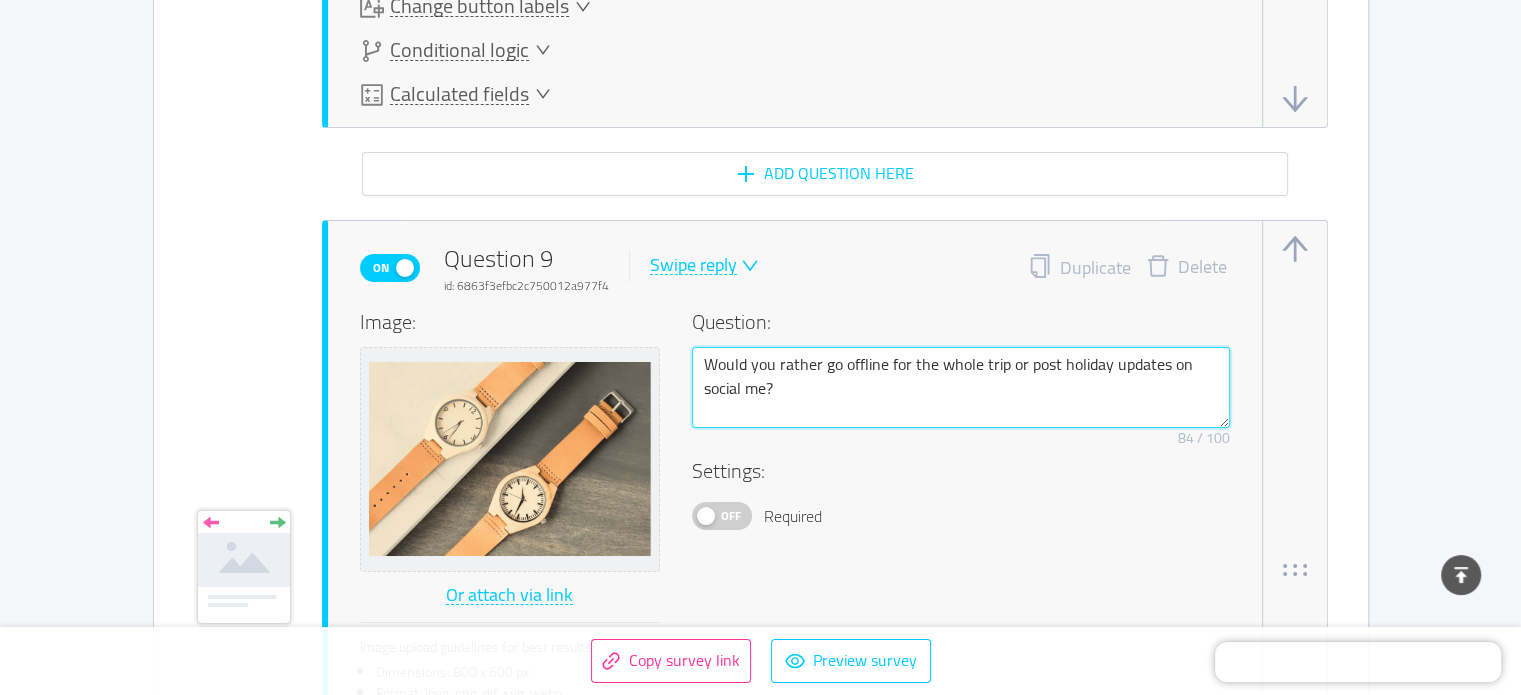 type on "Would you rather go offline for the whole trip or post holiday updates on social med?" 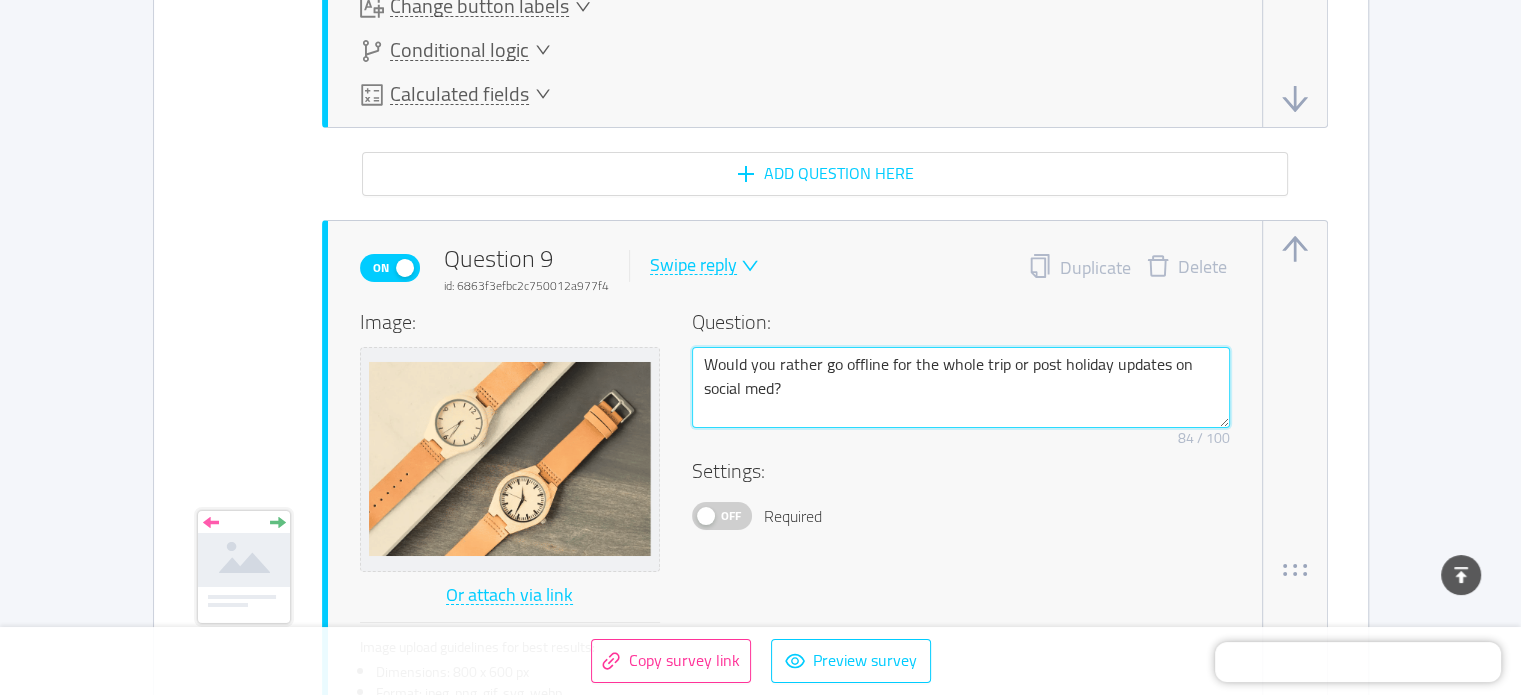 type on "Would you rather go offline for the whole trip or post holiday updates on social medi?" 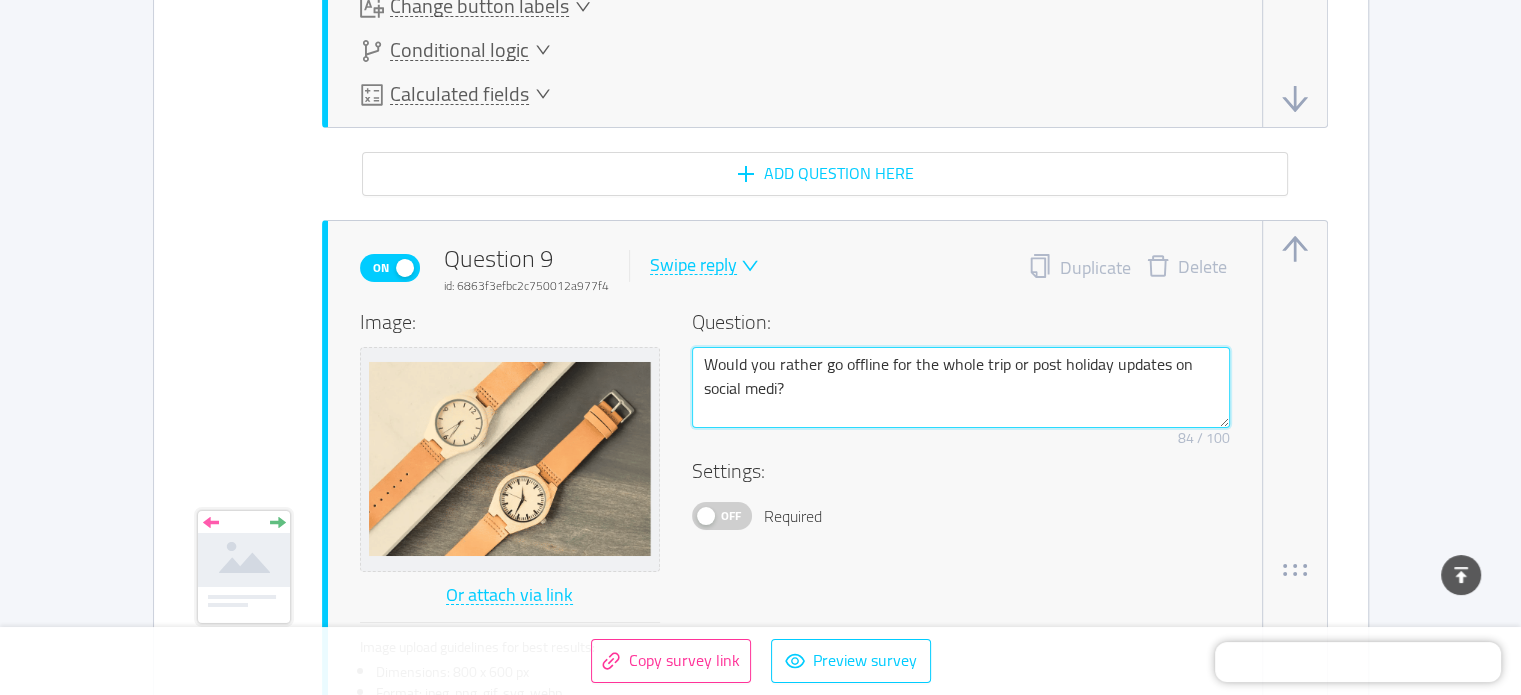 type on "Would you rather go offline for the whole trip or post holiday updates on social media?" 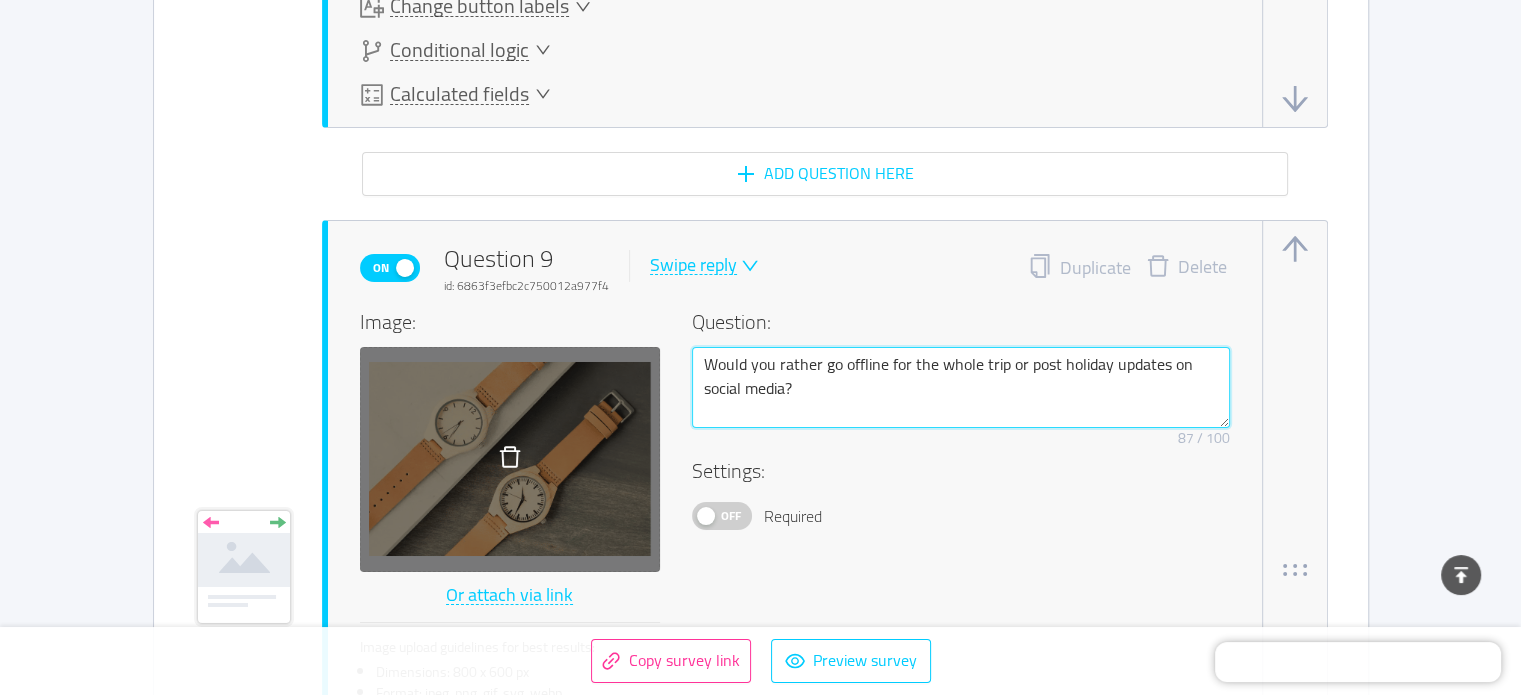 type on "Would you rather go offline for the whole trip or post holiday updates on social media?" 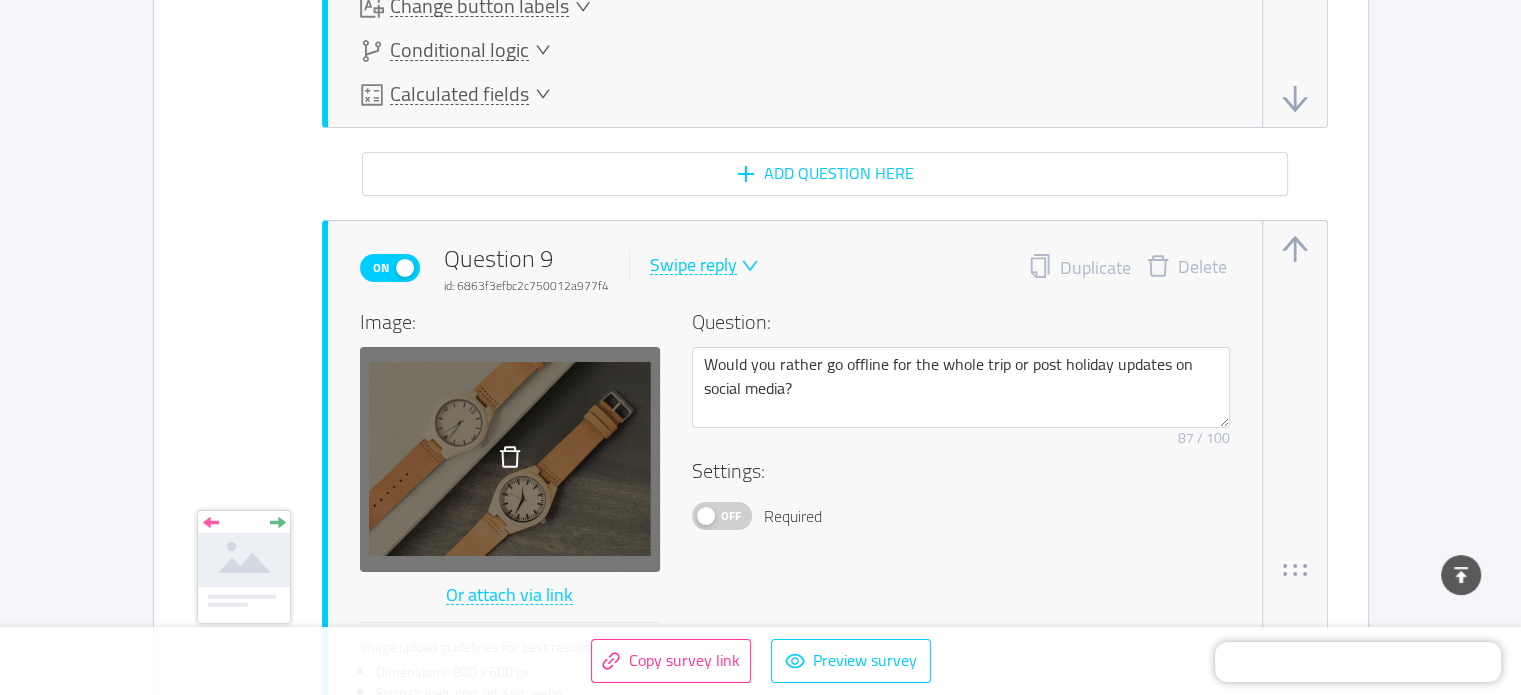 click at bounding box center [510, 459] 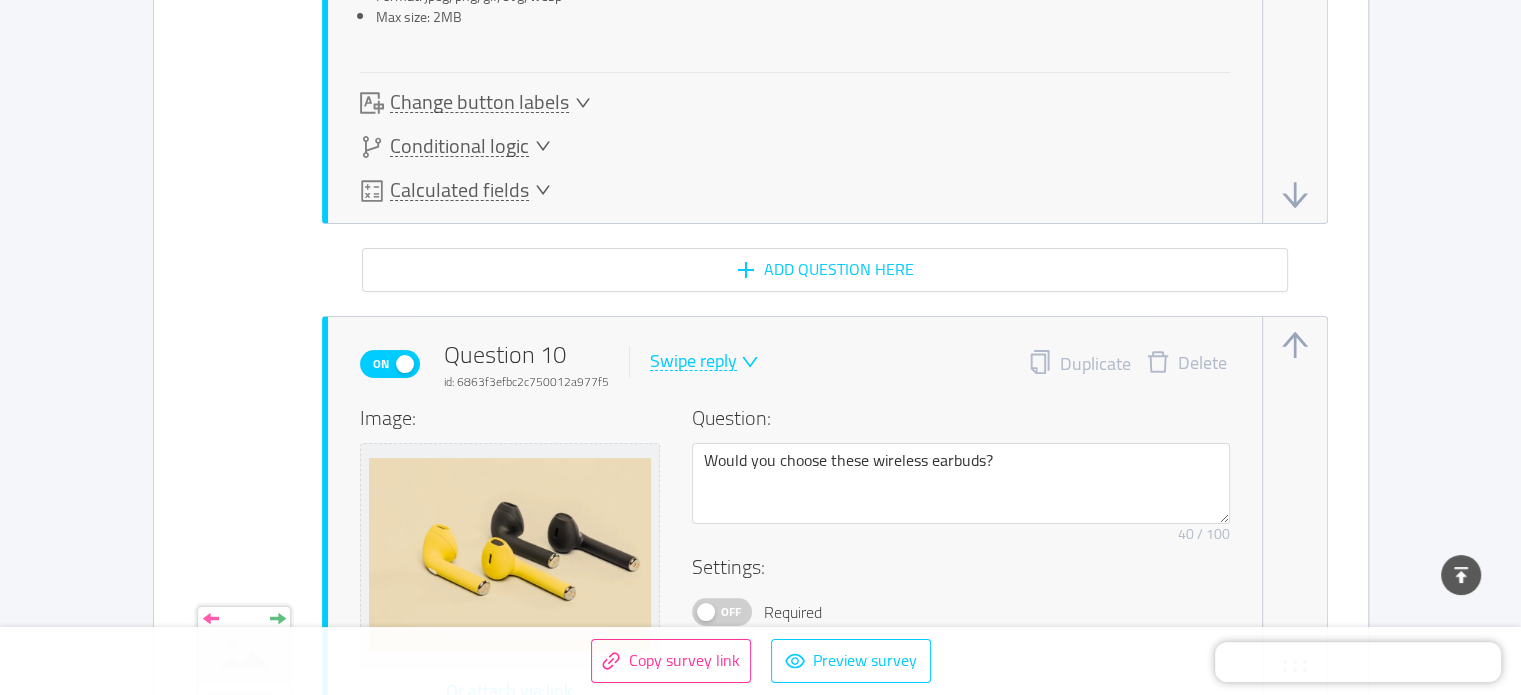 scroll, scrollTop: 8200, scrollLeft: 0, axis: vertical 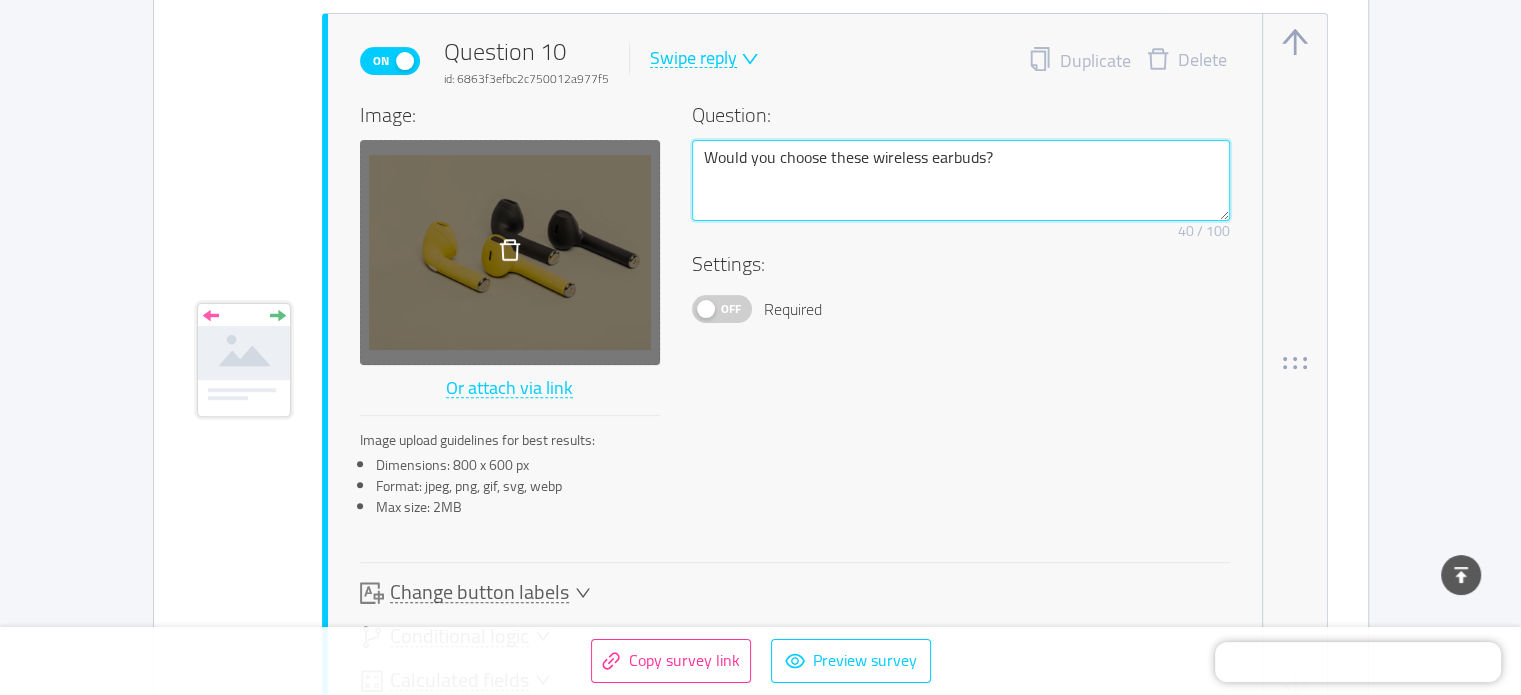 drag, startPoint x: 1022, startPoint y: 166, endPoint x: 528, endPoint y: 195, distance: 494.8505 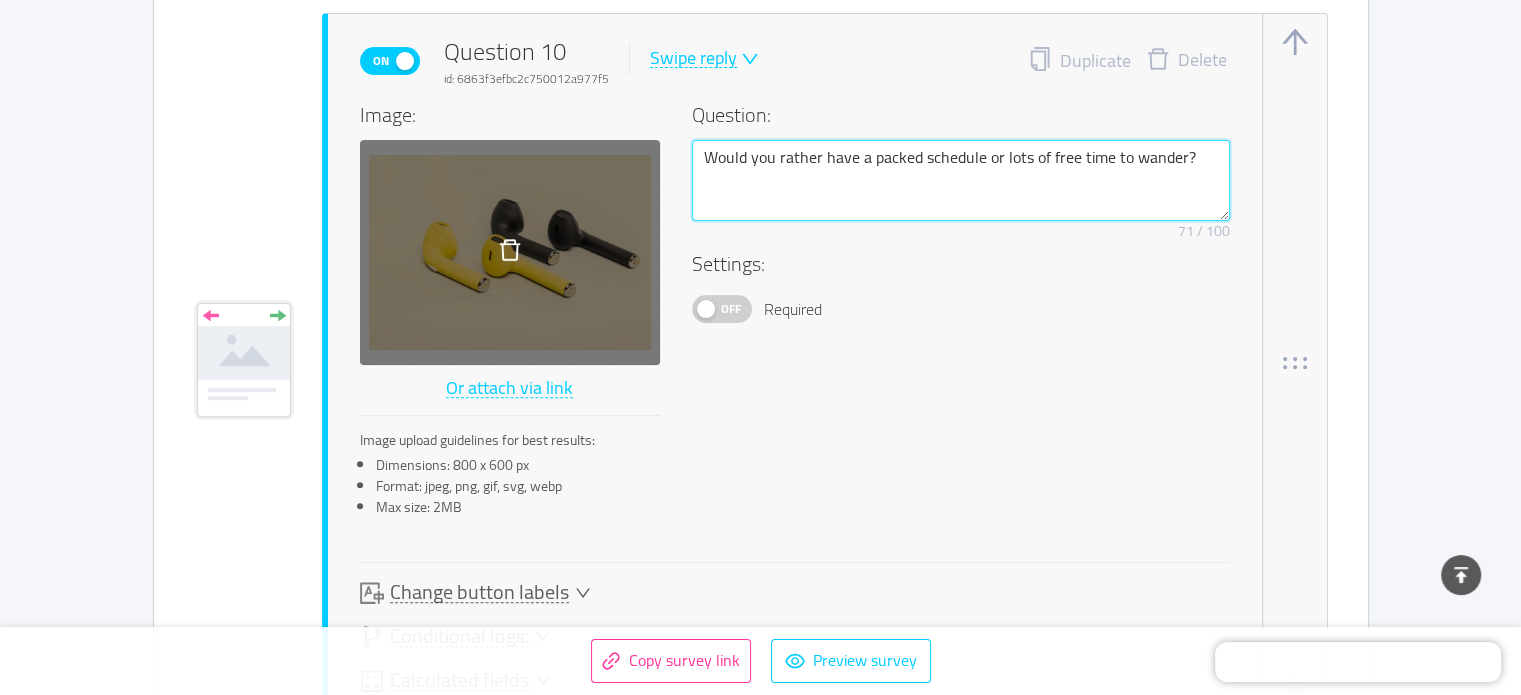 type on "Would you rather have a packed schedule or lots of free time to wander?" 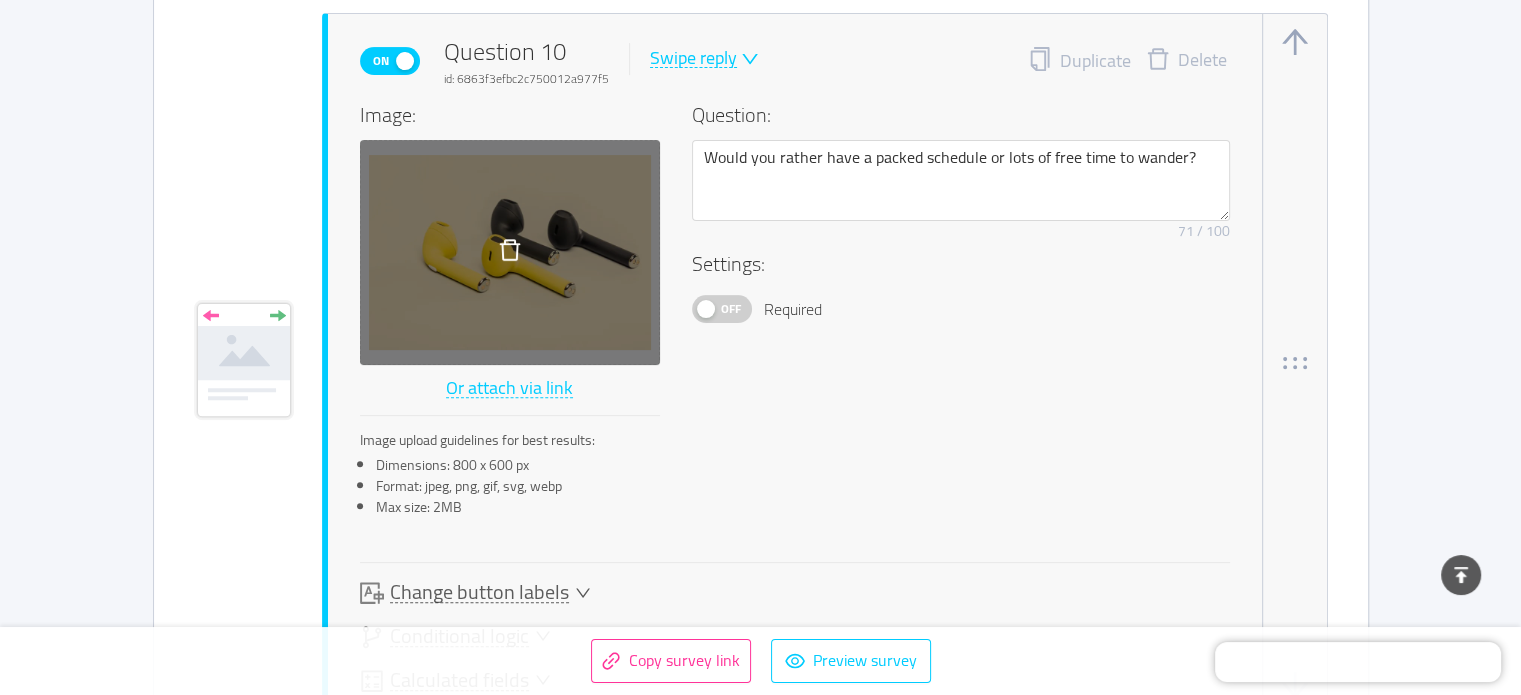 click 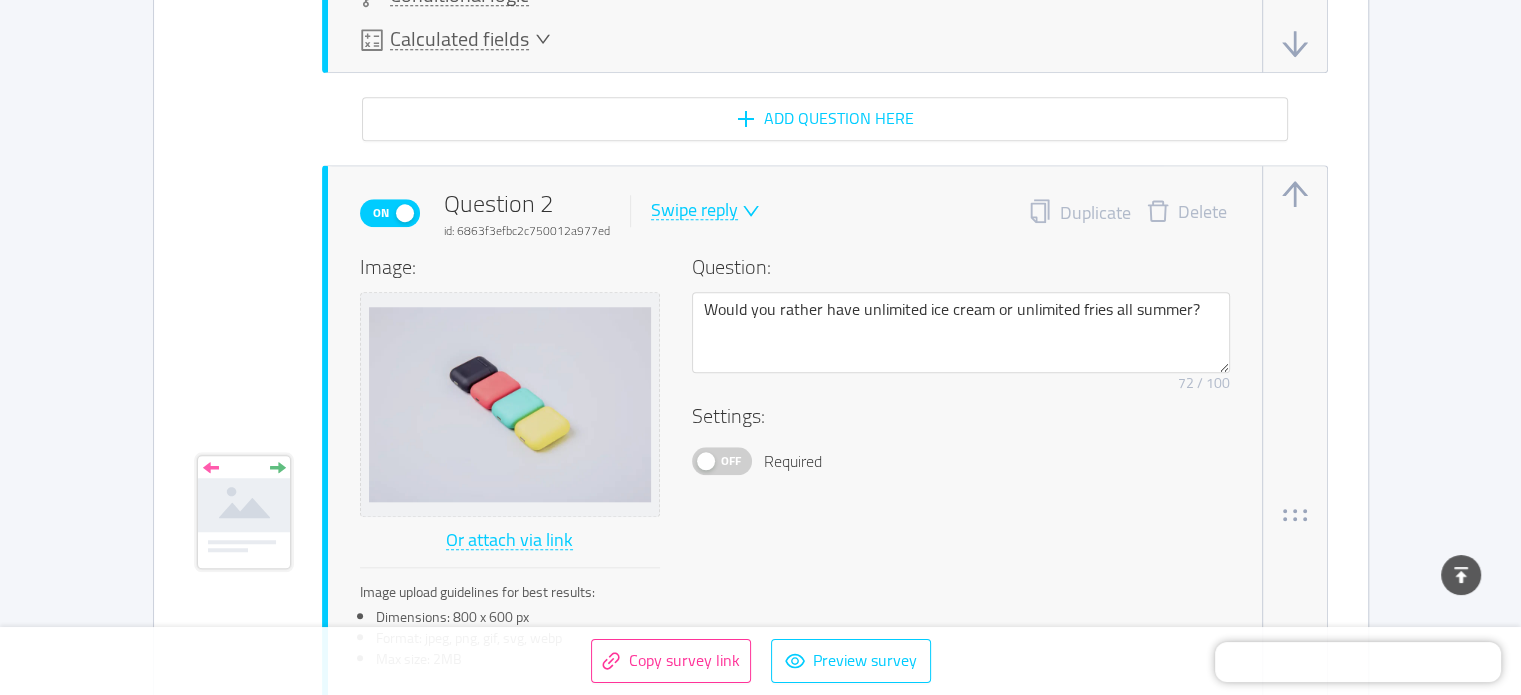 scroll, scrollTop: 1700, scrollLeft: 0, axis: vertical 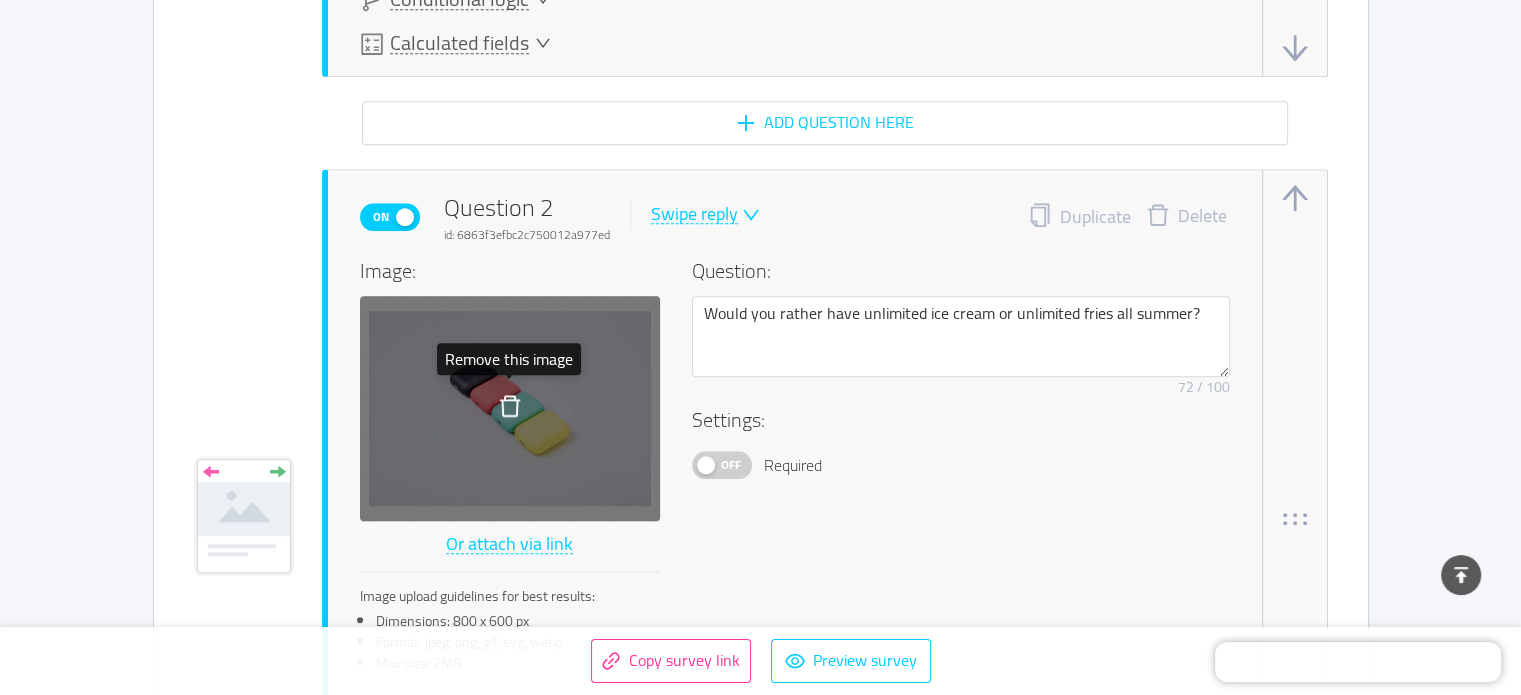 click 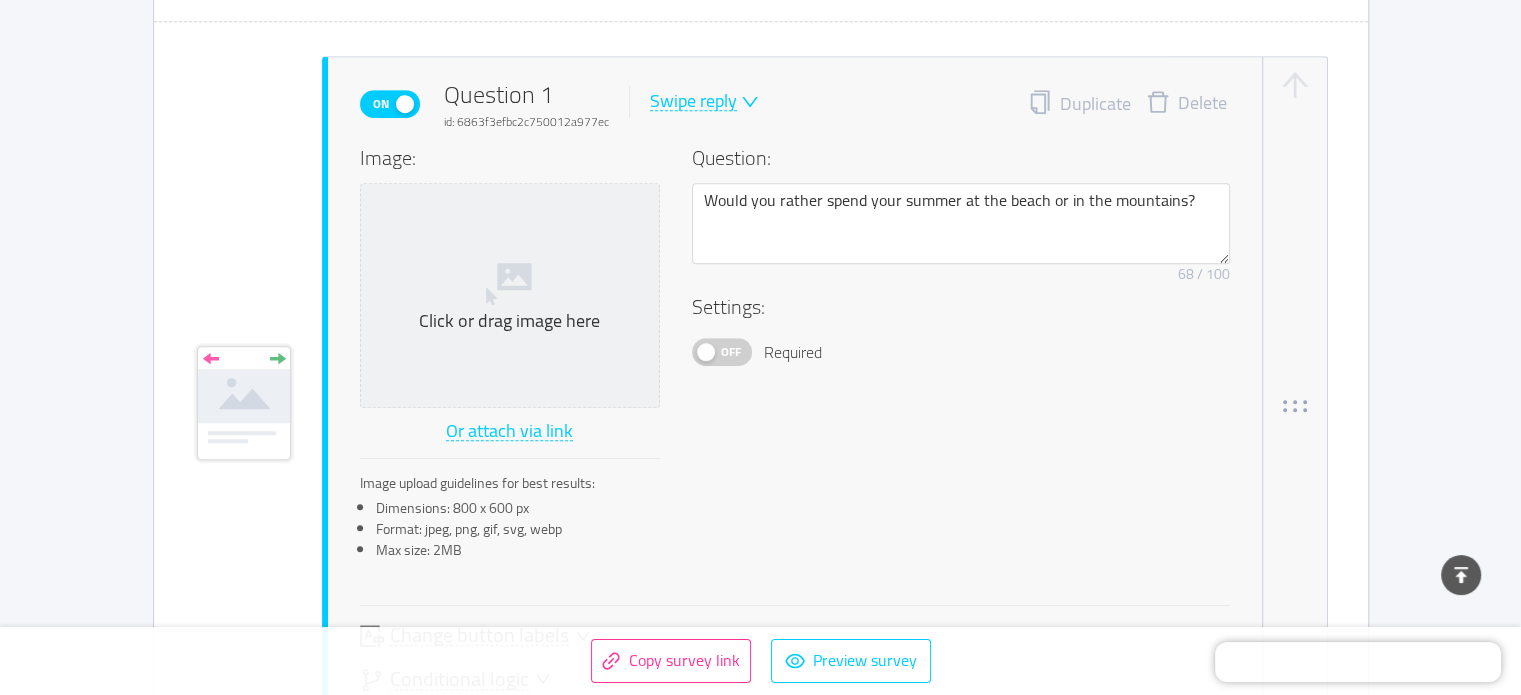 scroll, scrollTop: 900, scrollLeft: 0, axis: vertical 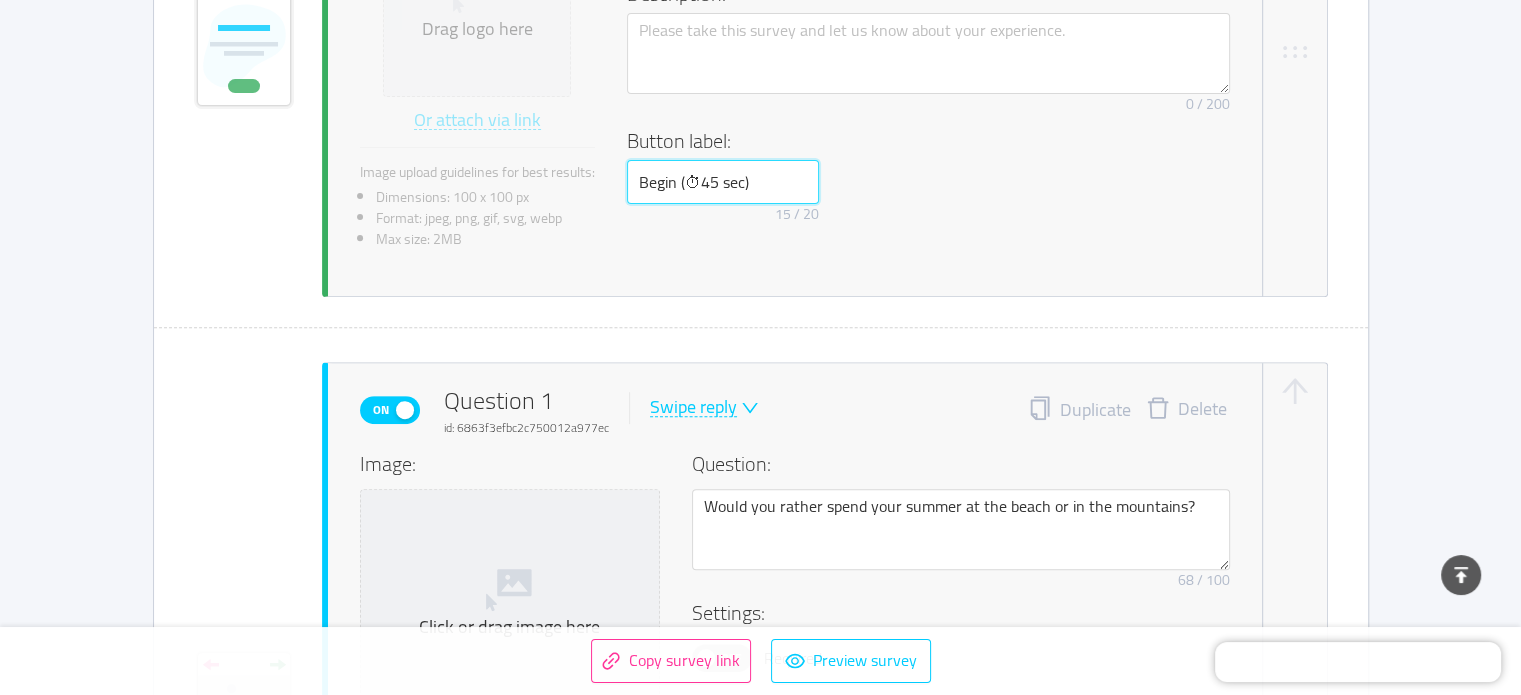 click on "Begin (⏱45 sec)" at bounding box center (723, 182) 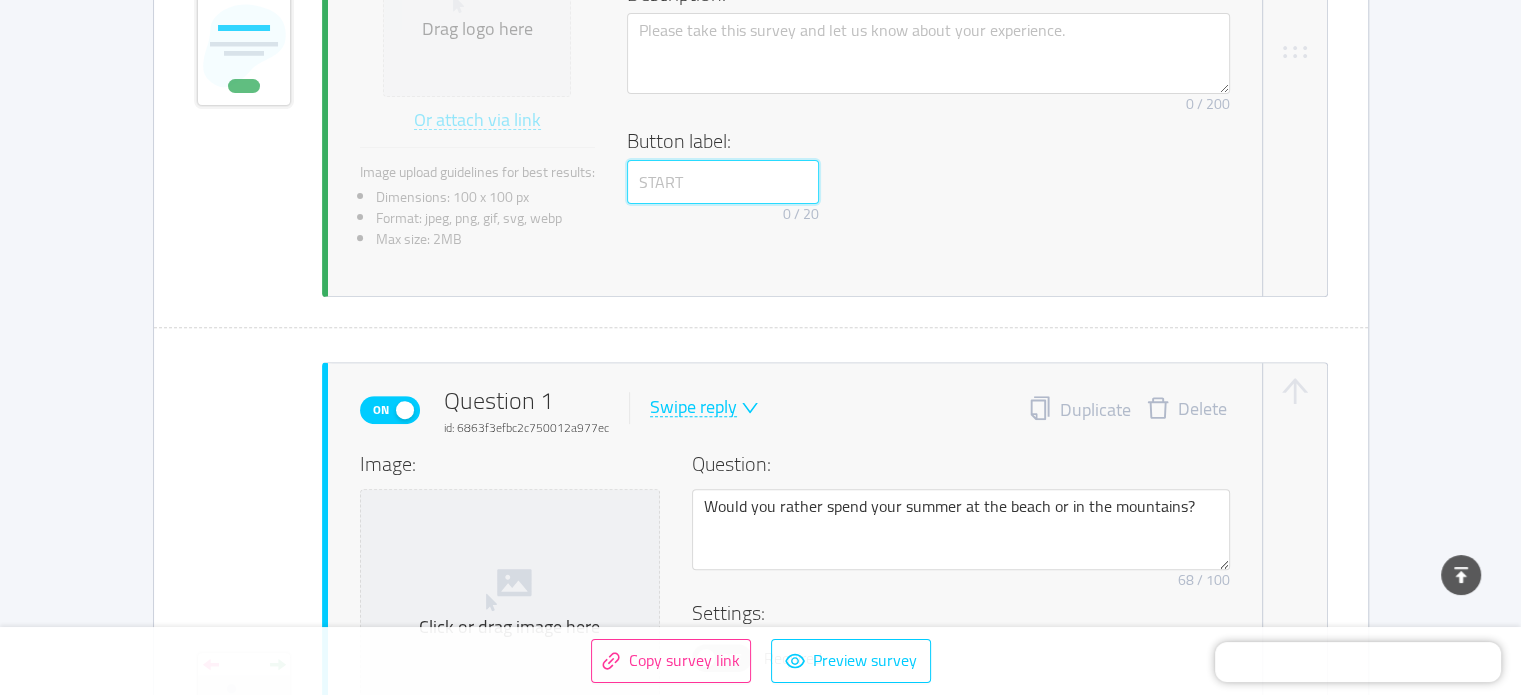 type 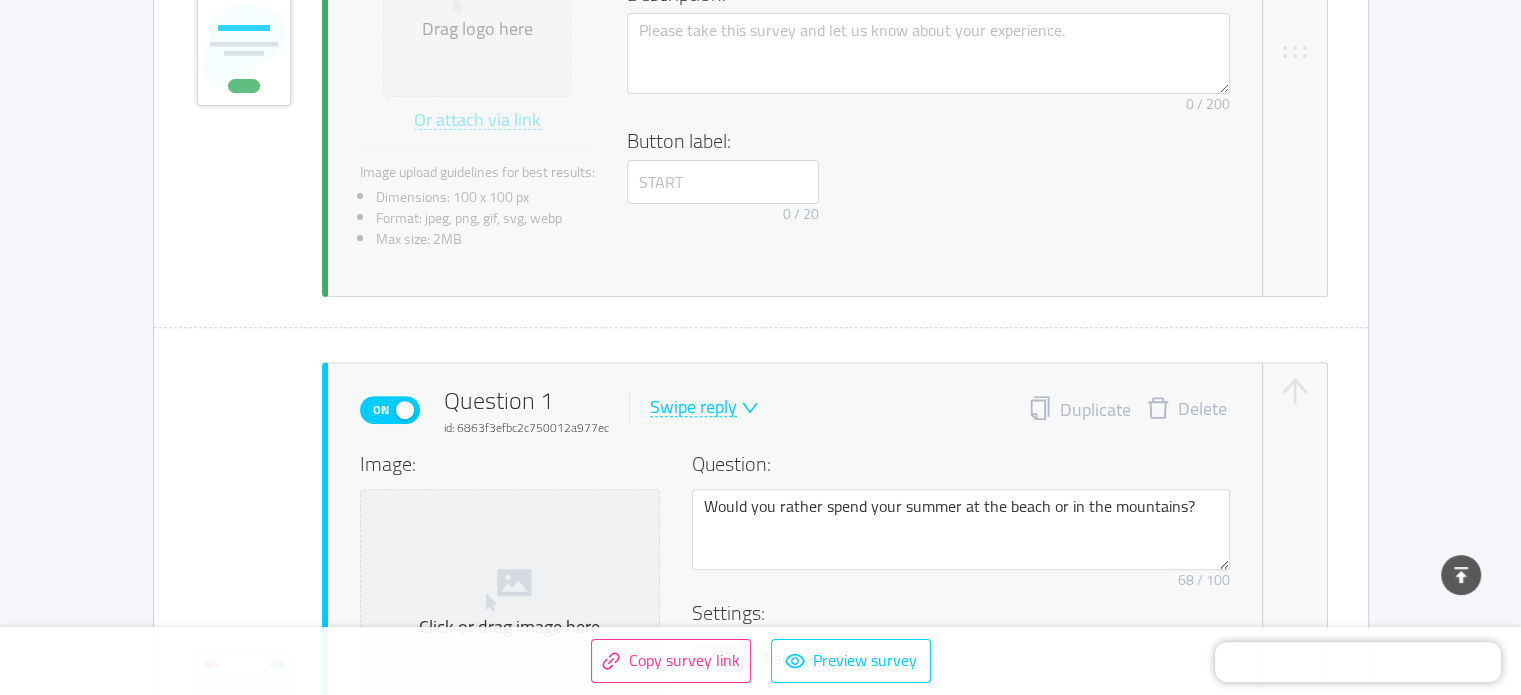 click on "Button label:" at bounding box center (922, 141) 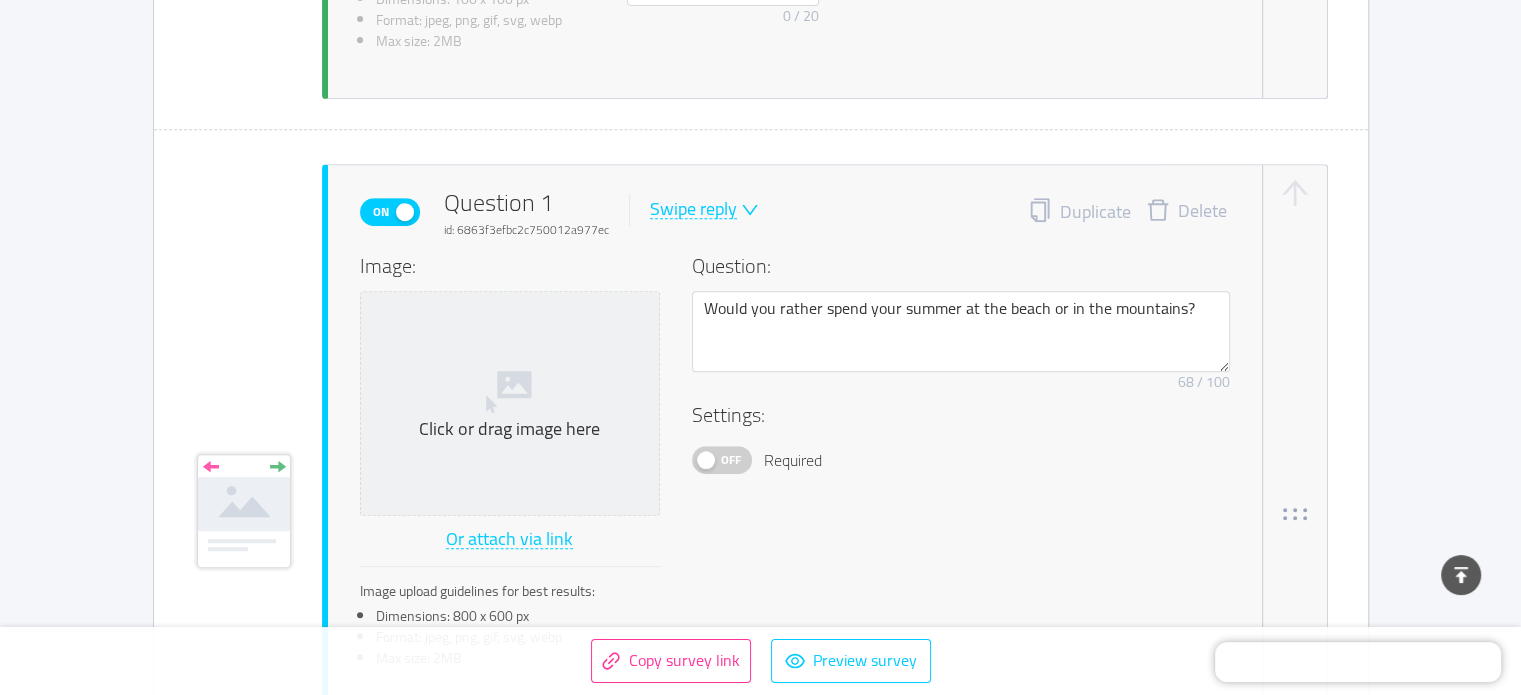 scroll, scrollTop: 914, scrollLeft: 0, axis: vertical 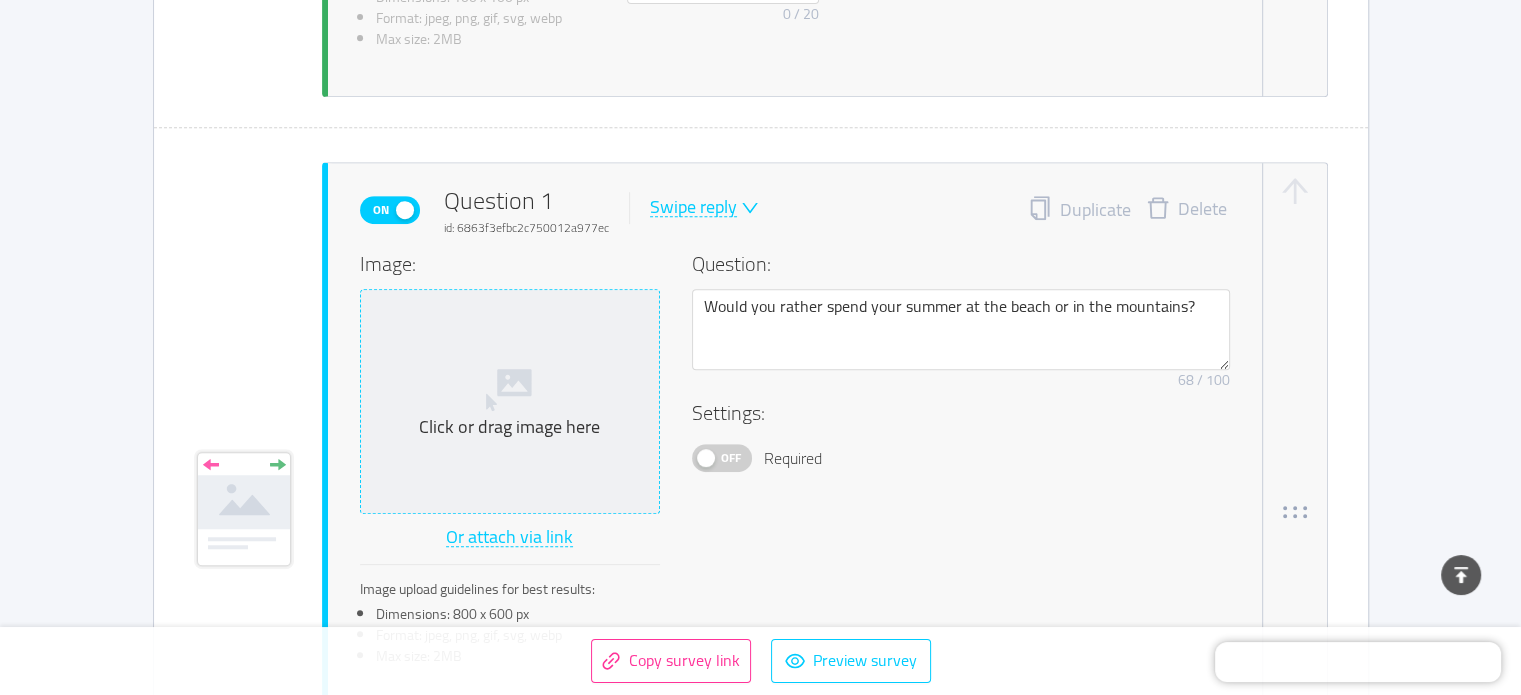 click 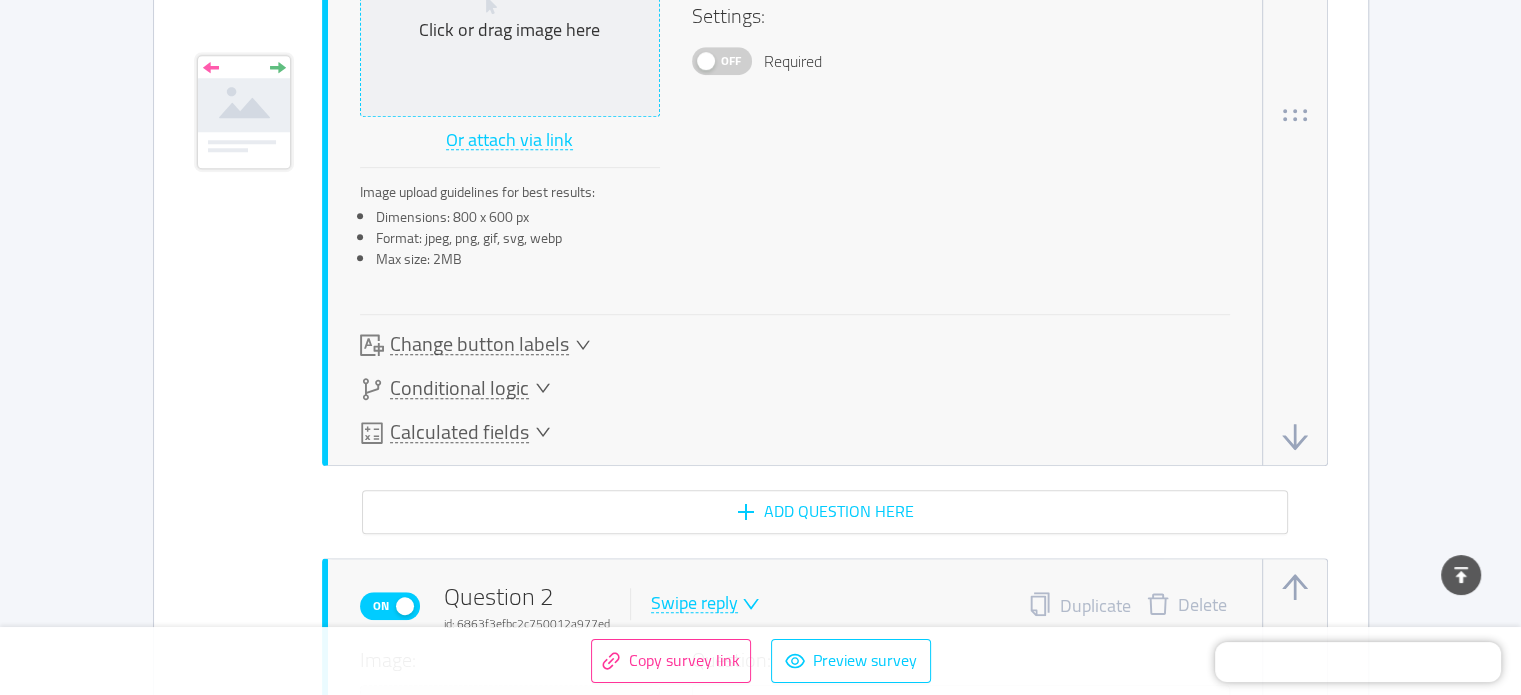 scroll, scrollTop: 1414, scrollLeft: 0, axis: vertical 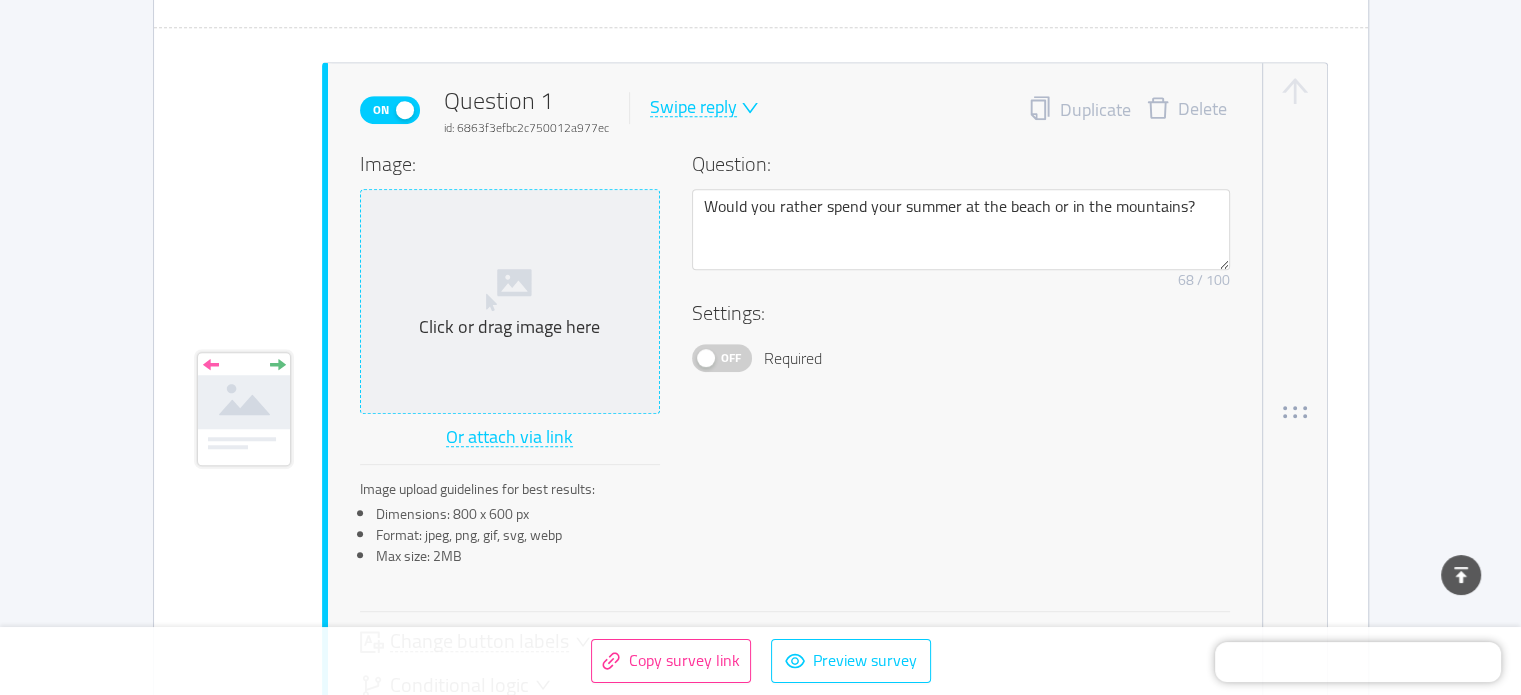click on "Click or drag image here" at bounding box center [510, 301] 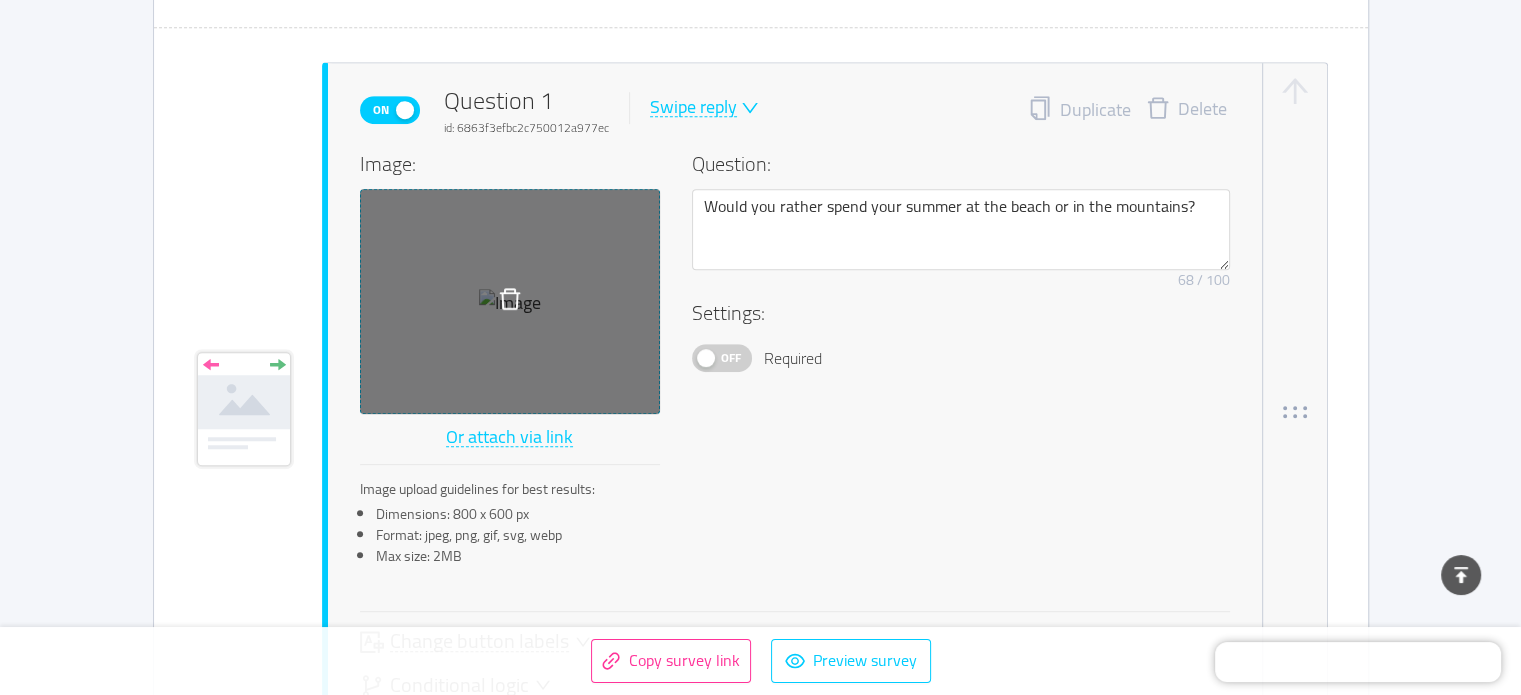 click at bounding box center [510, 301] 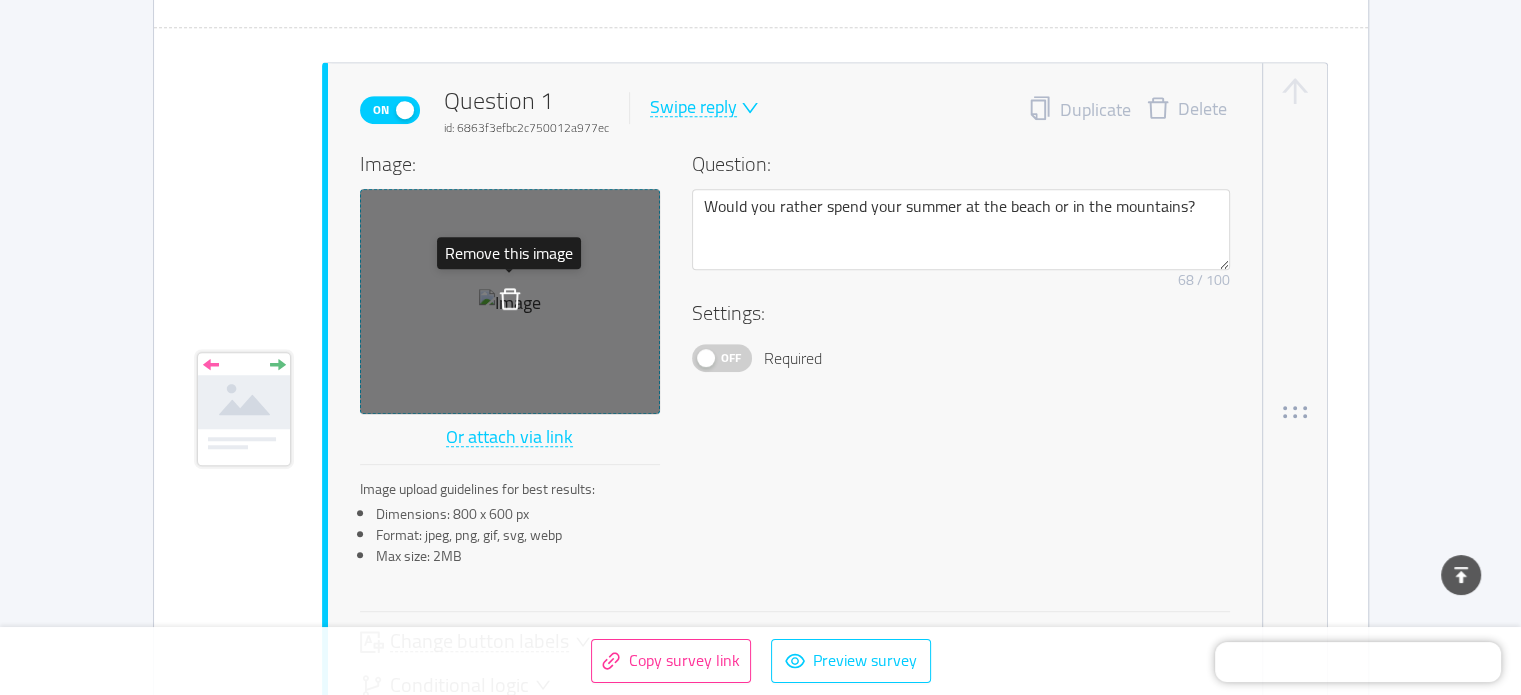click 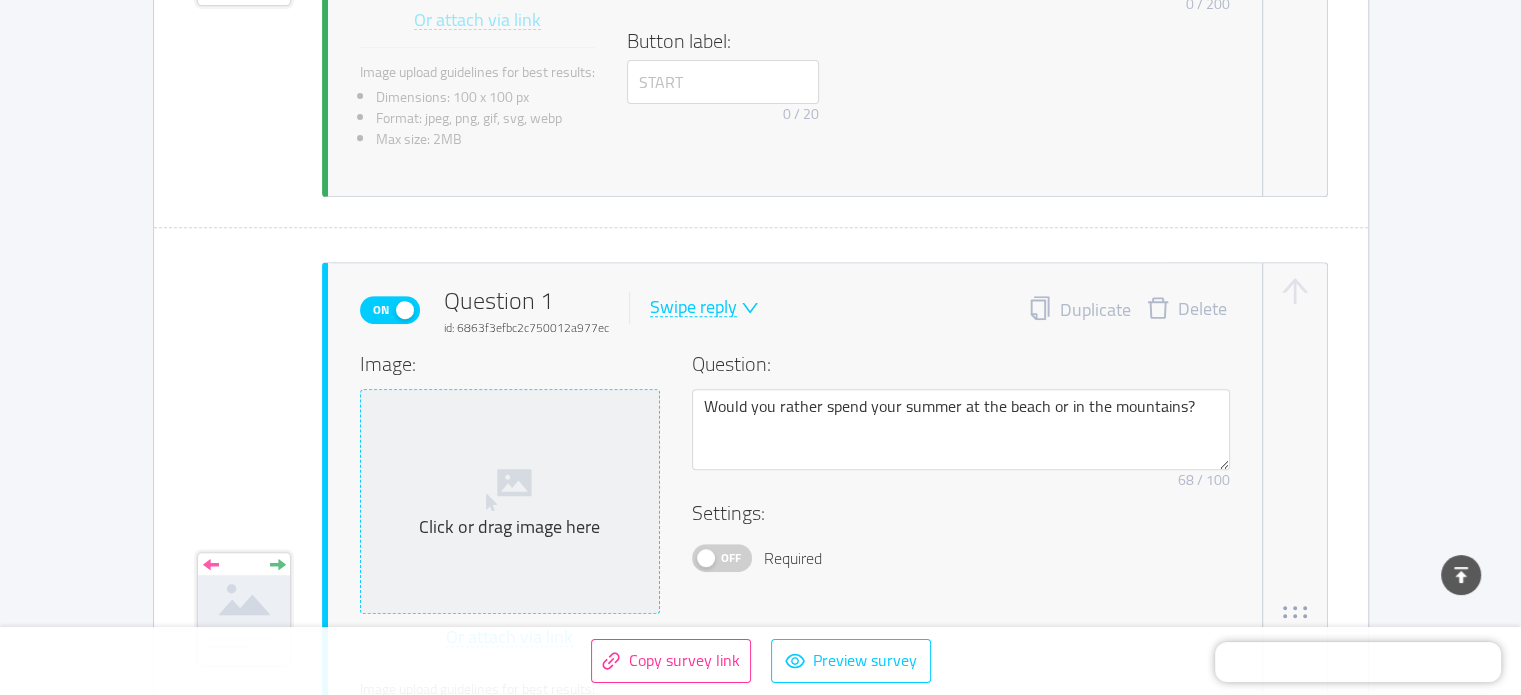 scroll, scrollTop: 914, scrollLeft: 0, axis: vertical 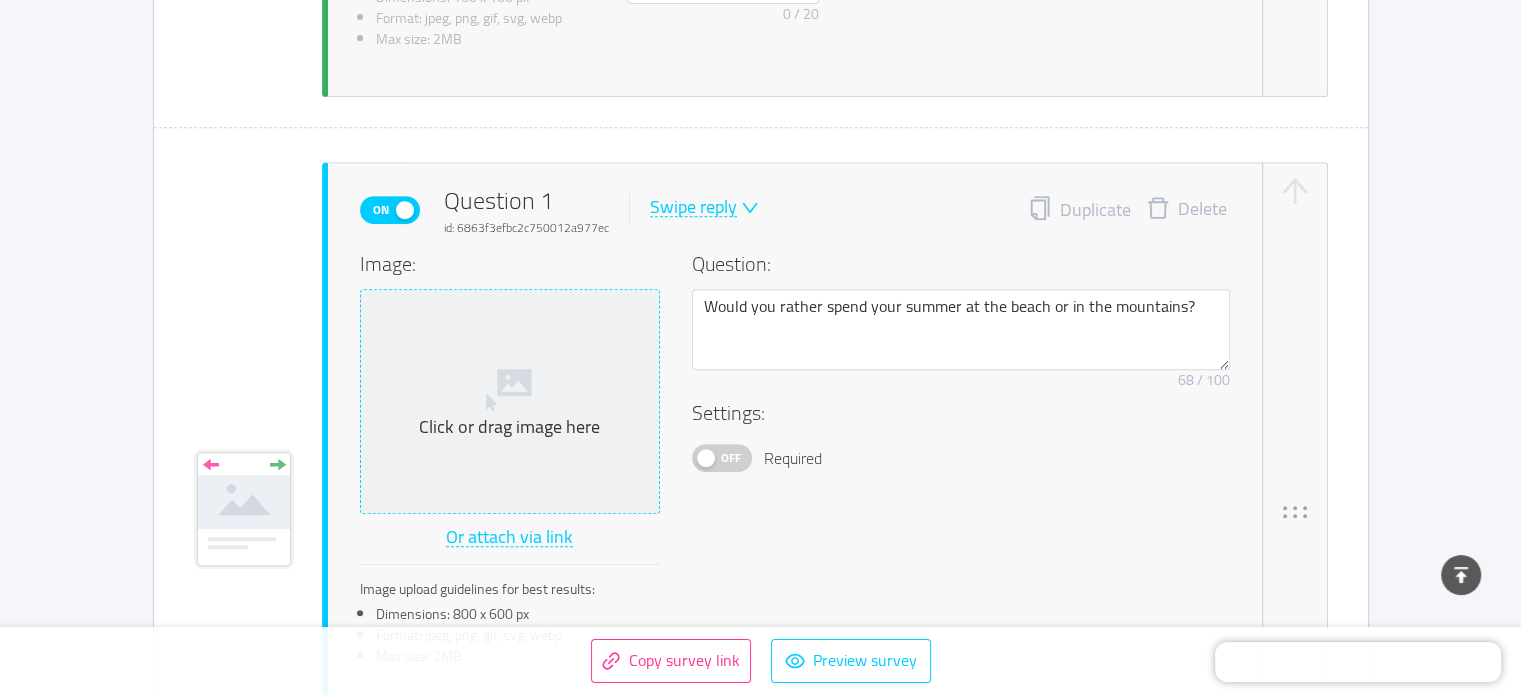 click 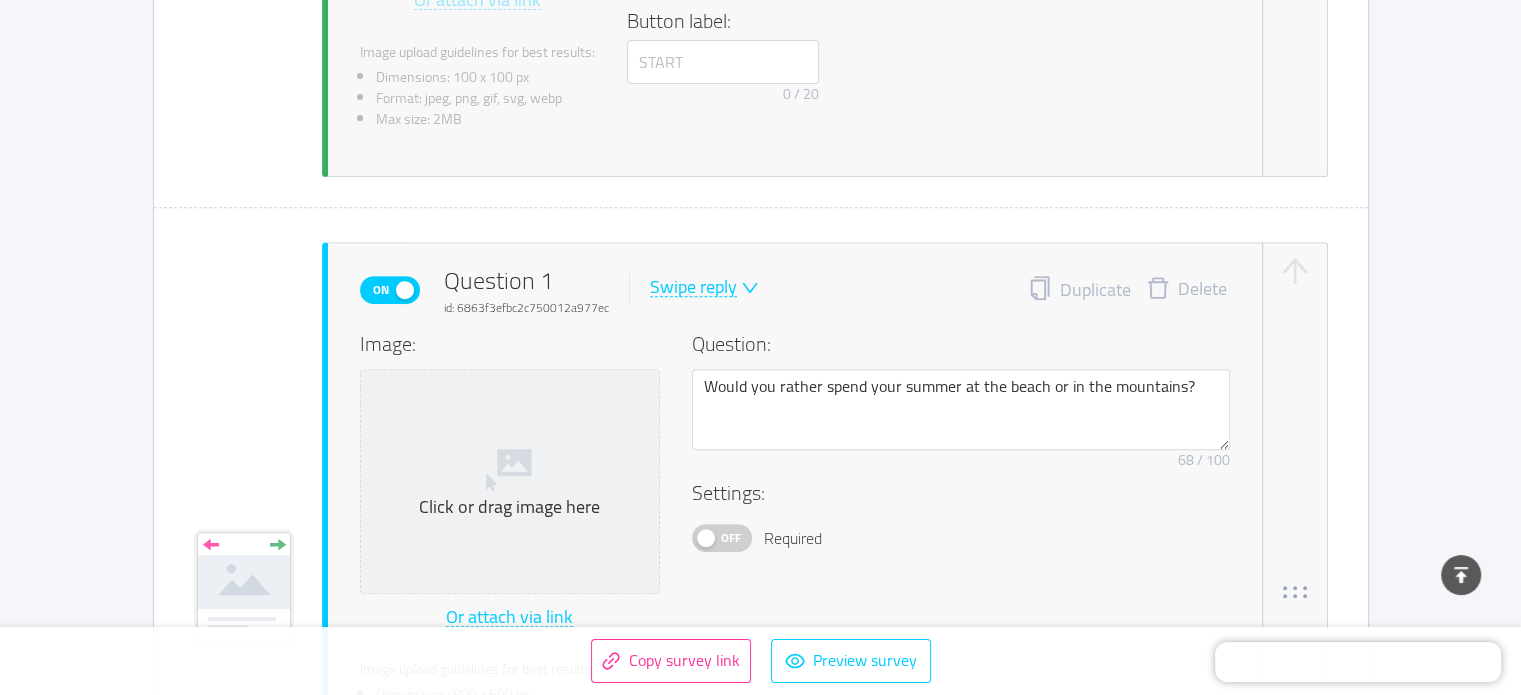 scroll, scrollTop: 914, scrollLeft: 0, axis: vertical 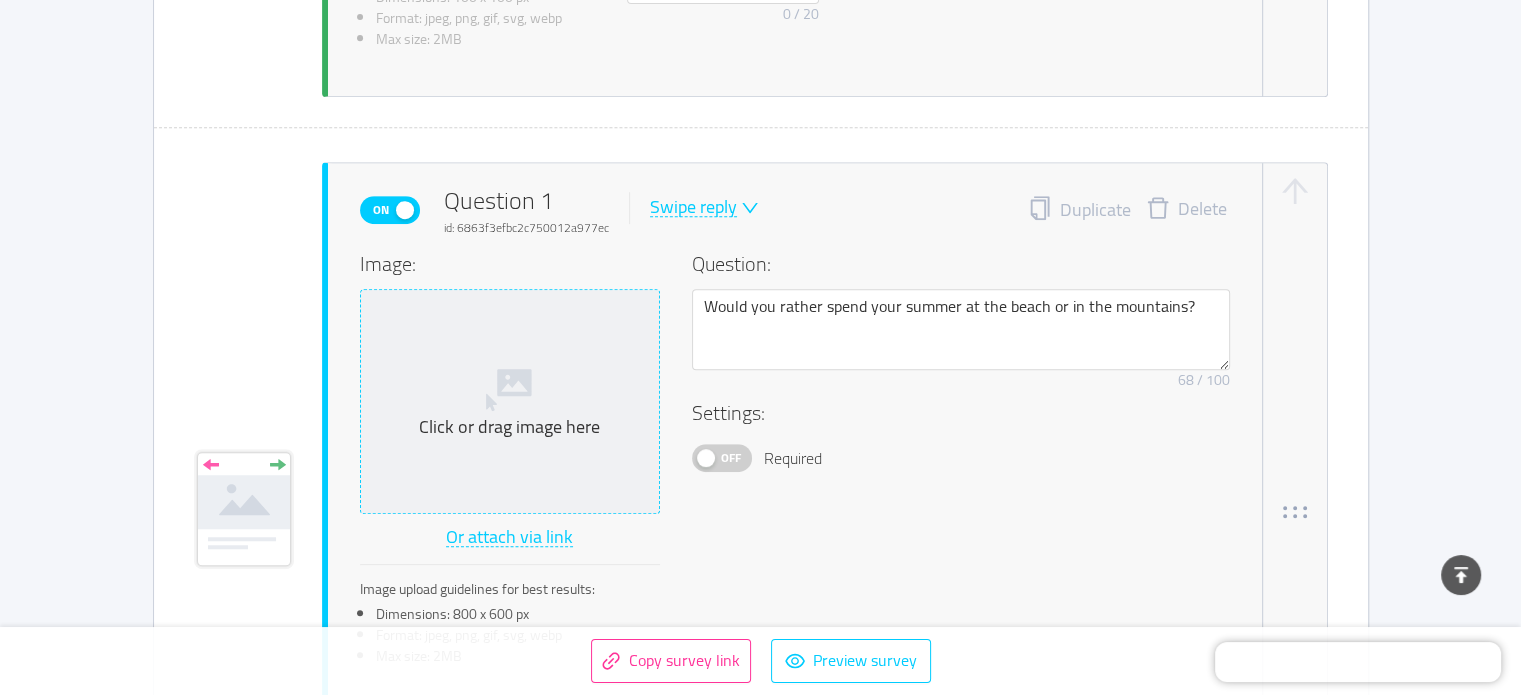 click 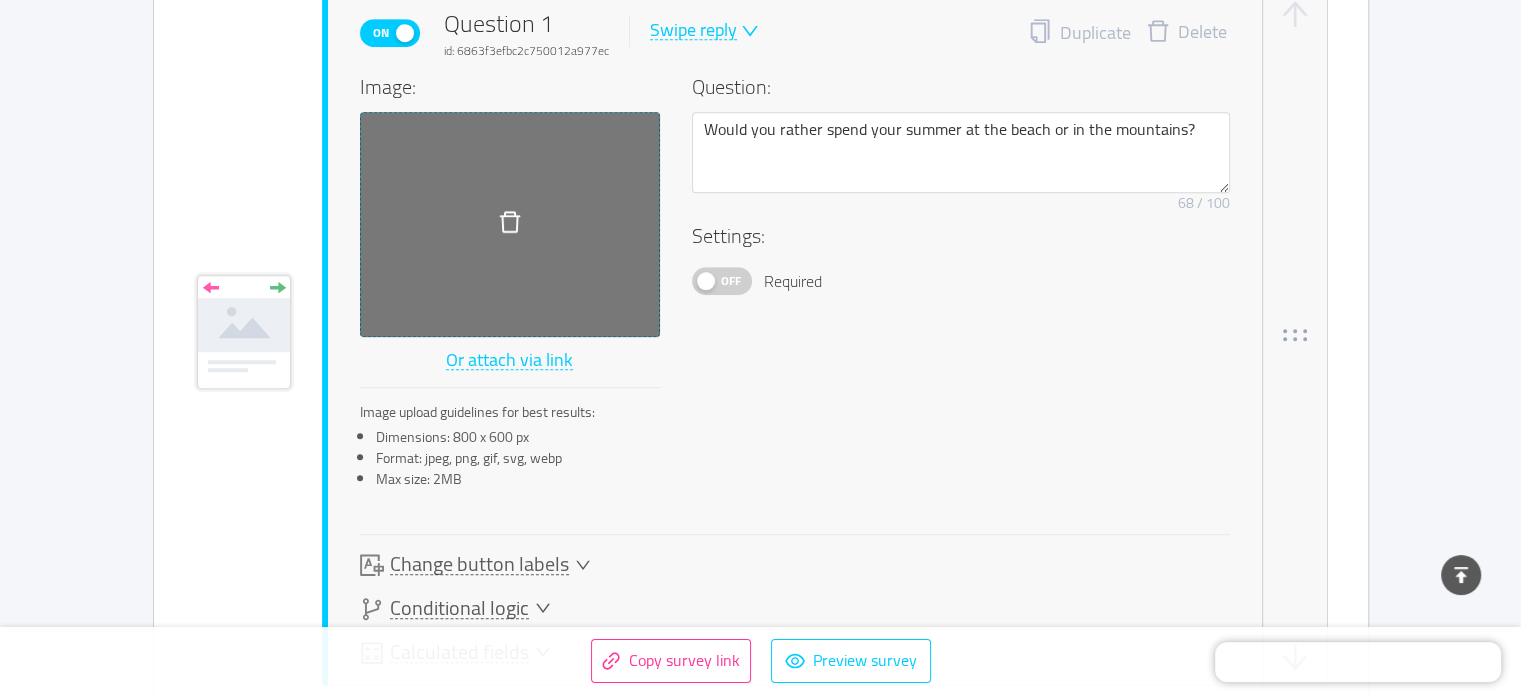 scroll, scrollTop: 814, scrollLeft: 0, axis: vertical 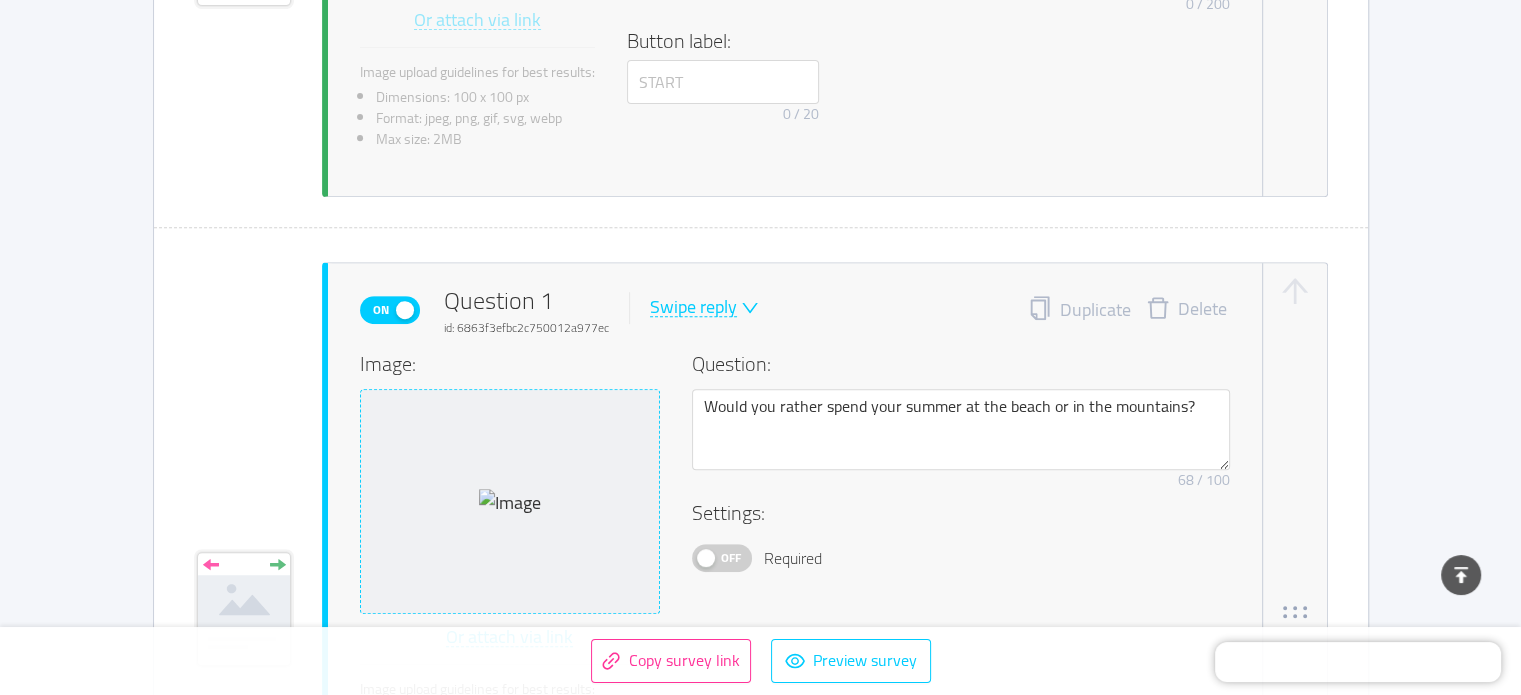 click on "Swipe reply" at bounding box center (693, 307) 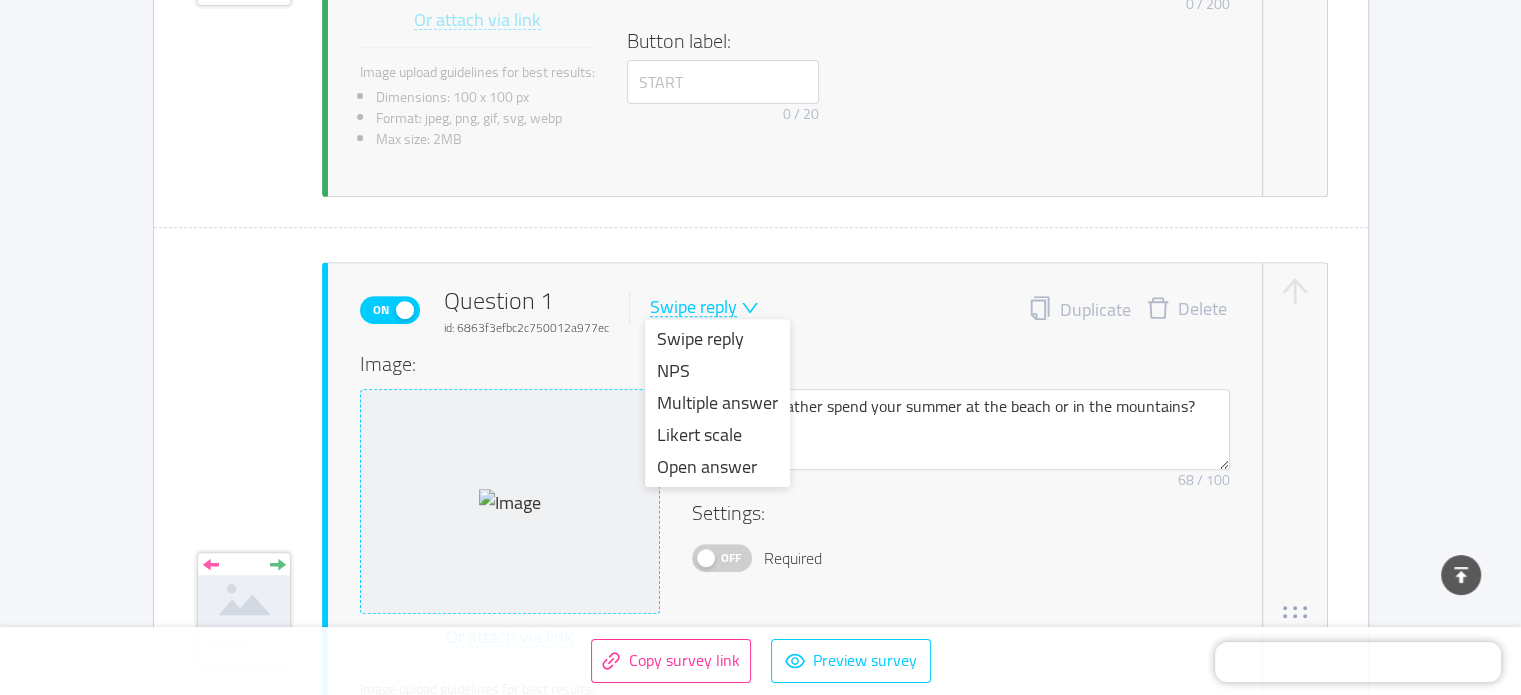 click on "Swipe reply" at bounding box center [693, 307] 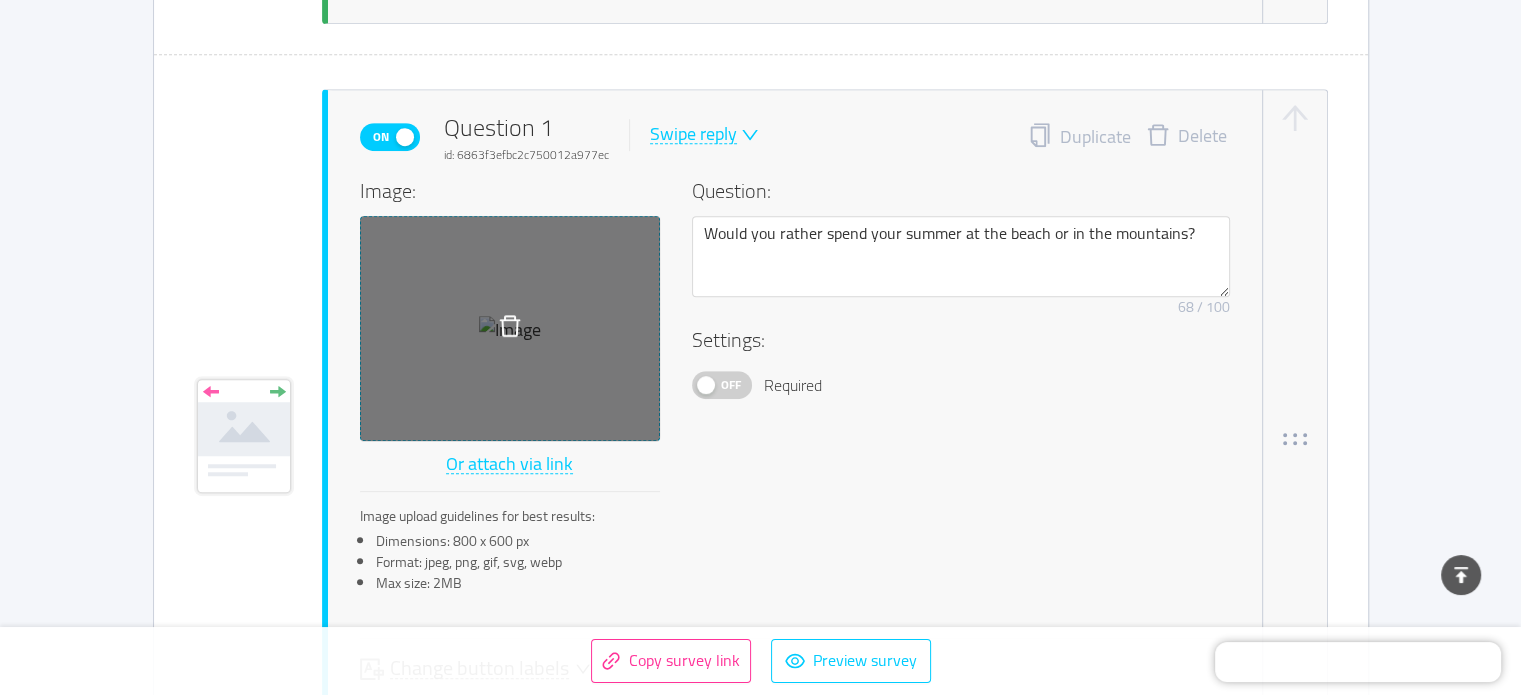 scroll, scrollTop: 1014, scrollLeft: 0, axis: vertical 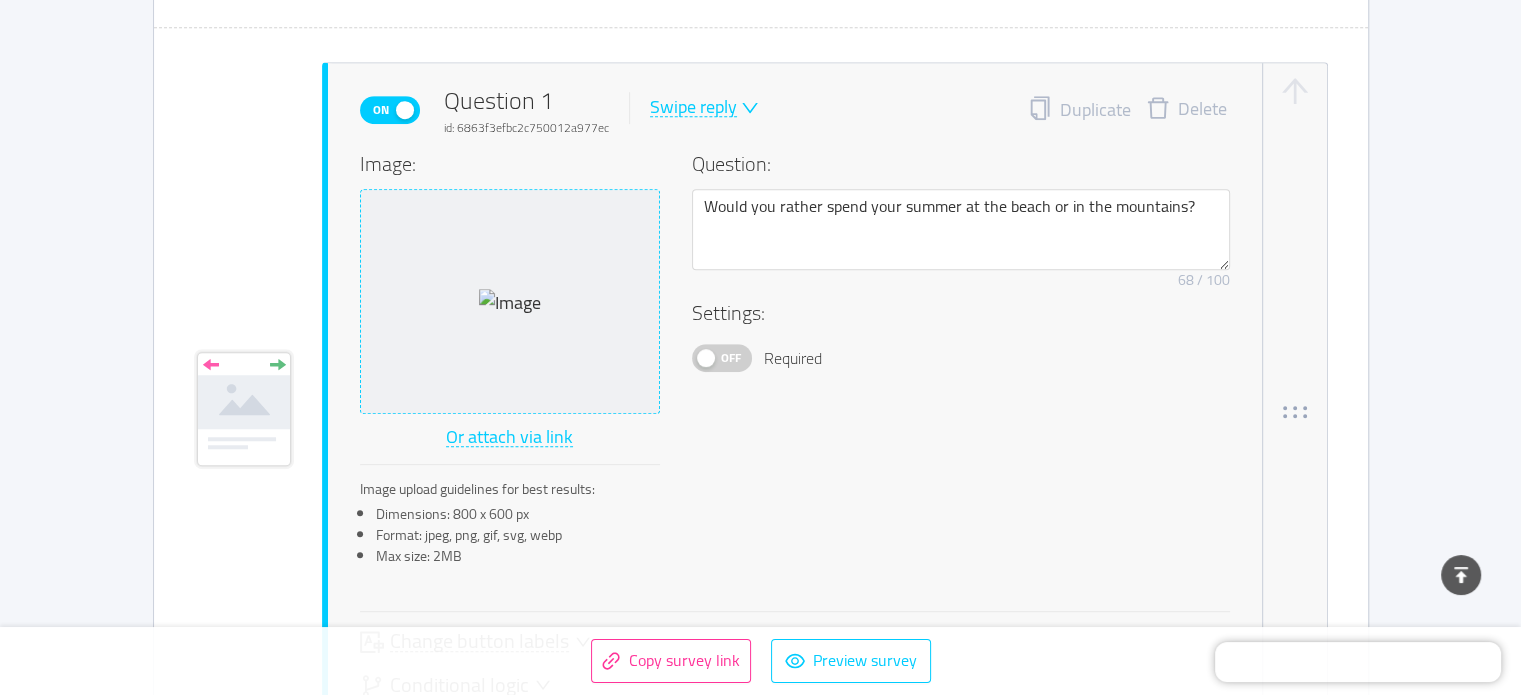 click 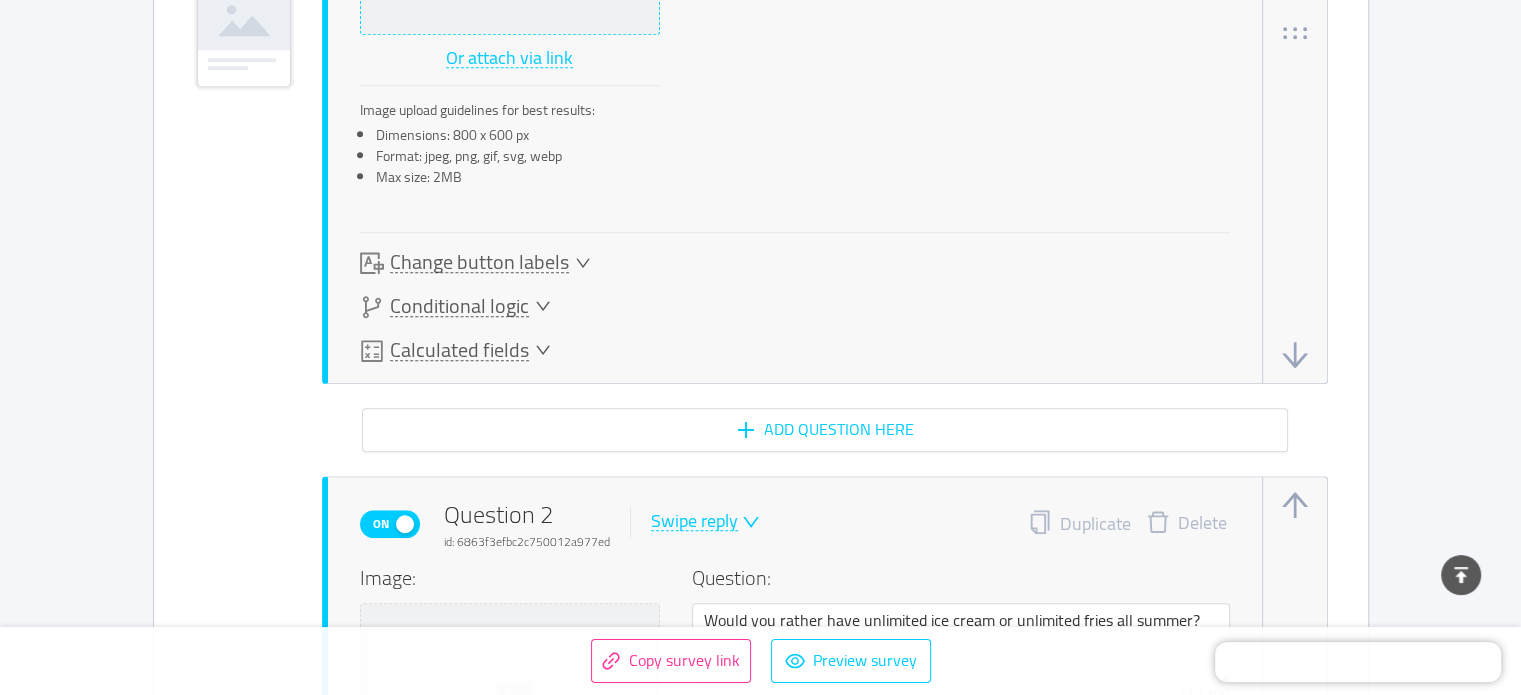 scroll, scrollTop: 1414, scrollLeft: 0, axis: vertical 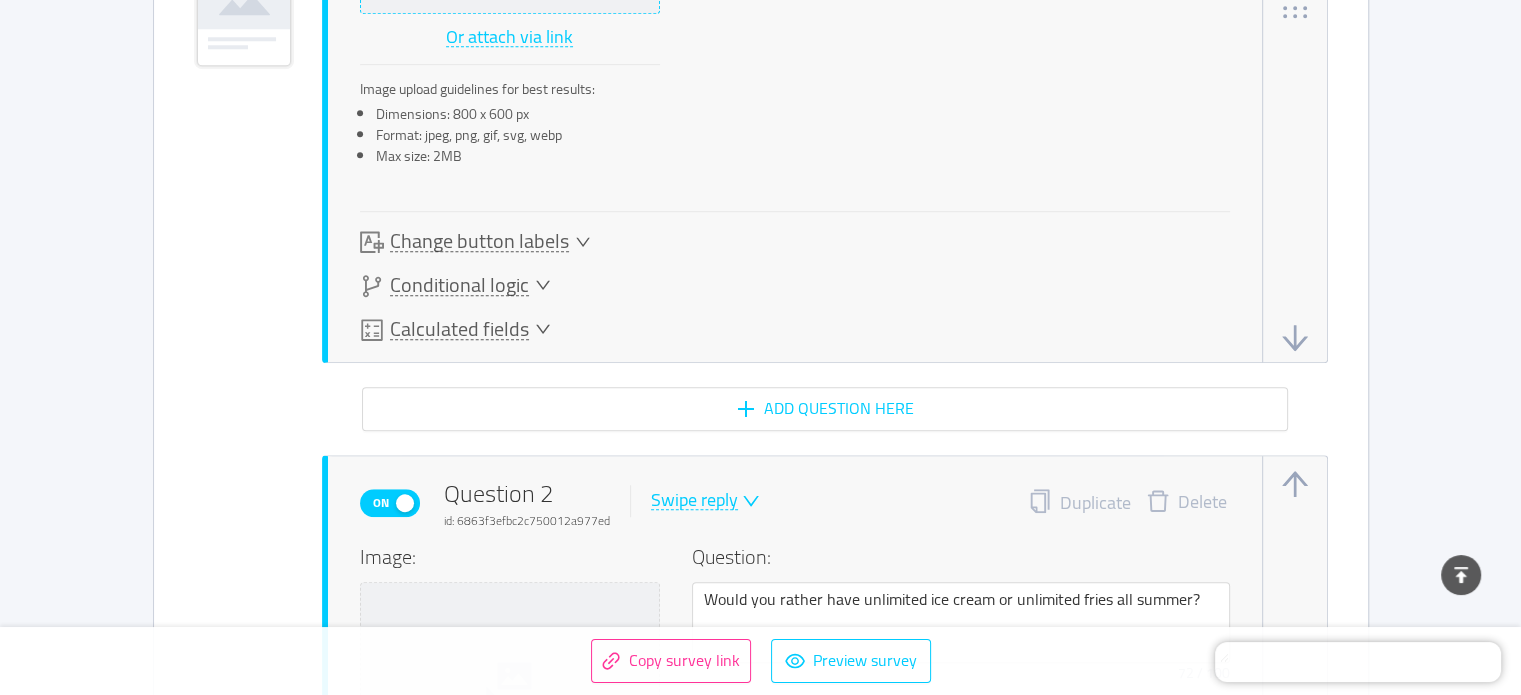 click at bounding box center [1295, 338] 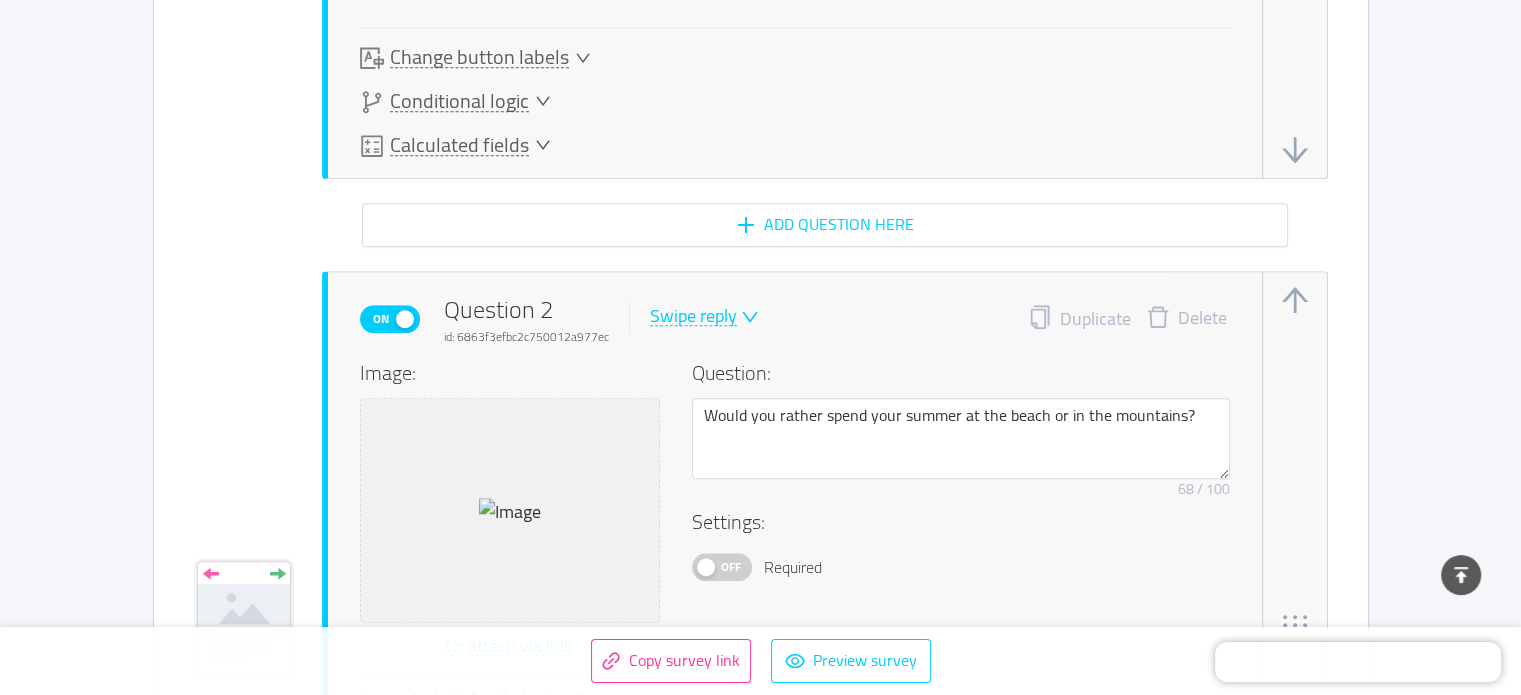 scroll, scrollTop: 1600, scrollLeft: 0, axis: vertical 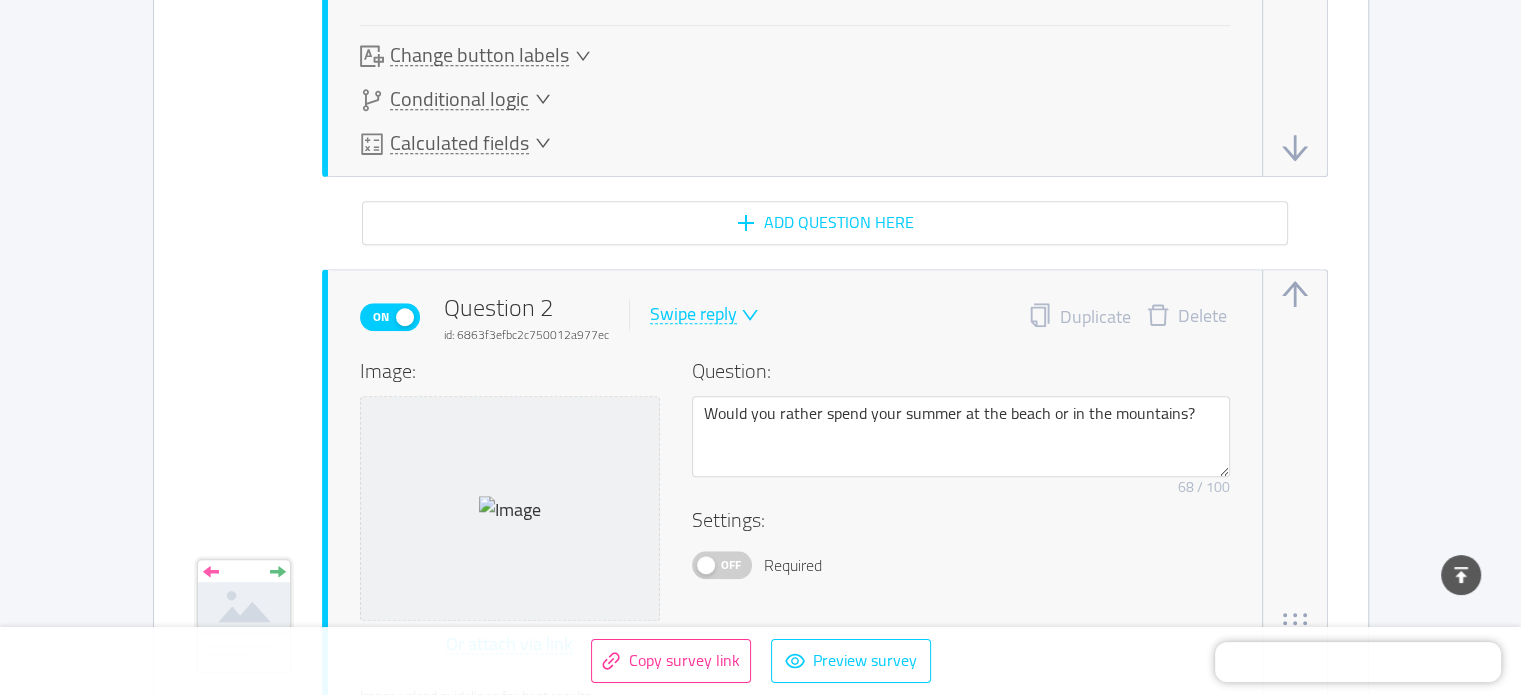 click at bounding box center [1295, 294] 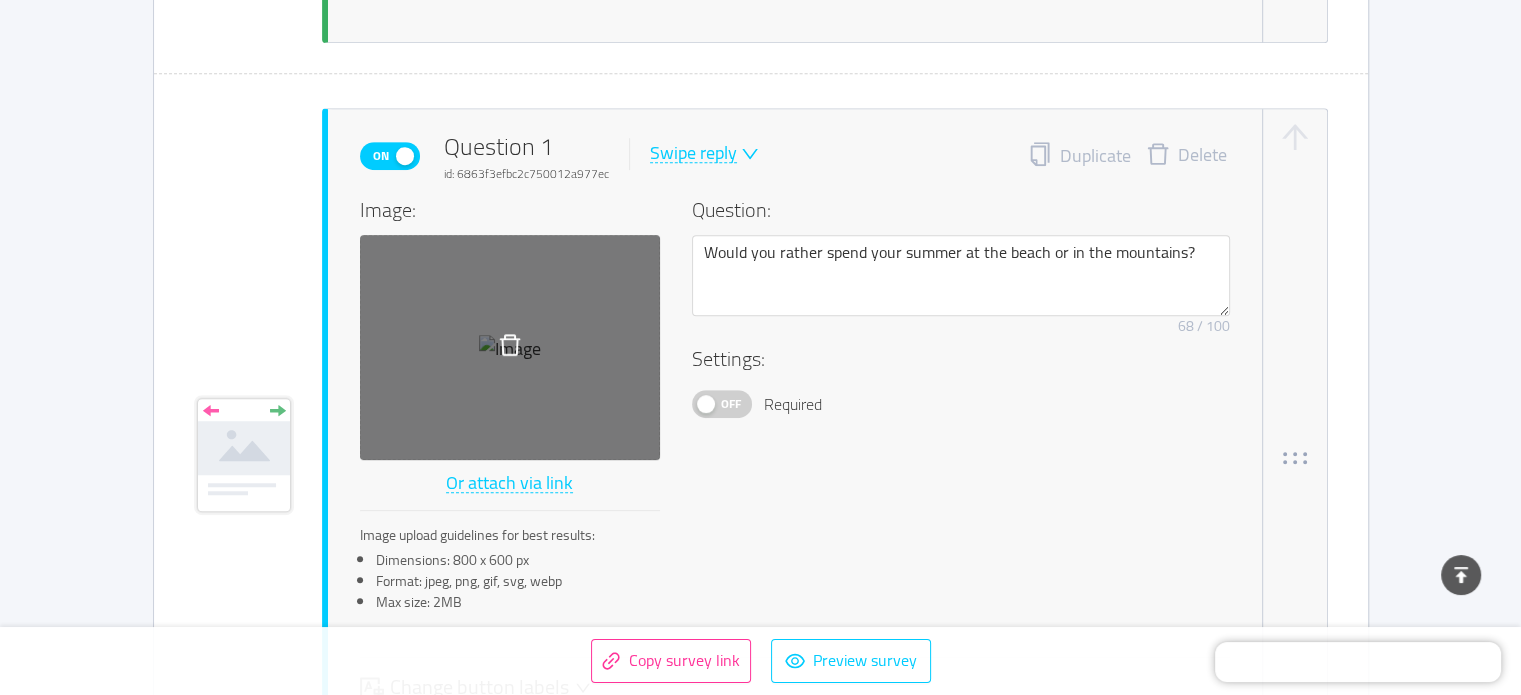 scroll, scrollTop: 1007, scrollLeft: 0, axis: vertical 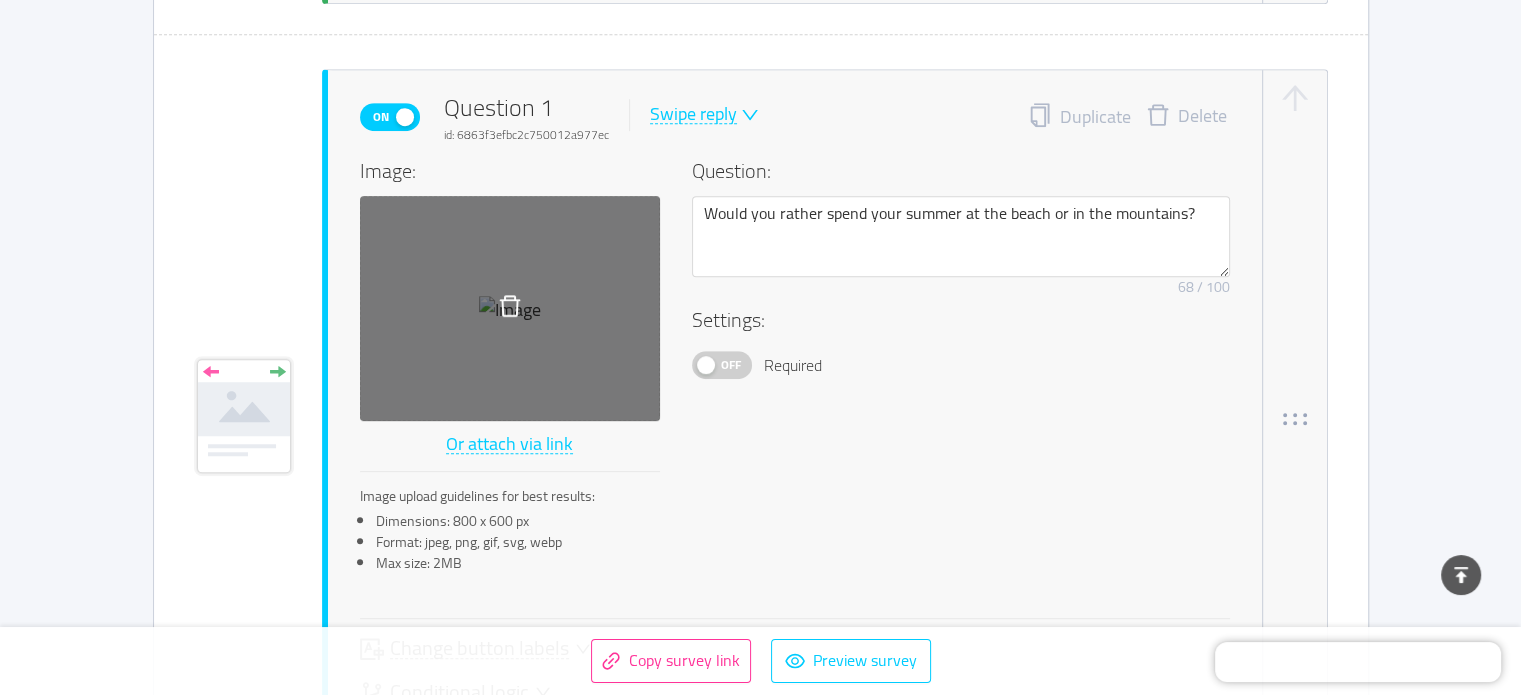 click 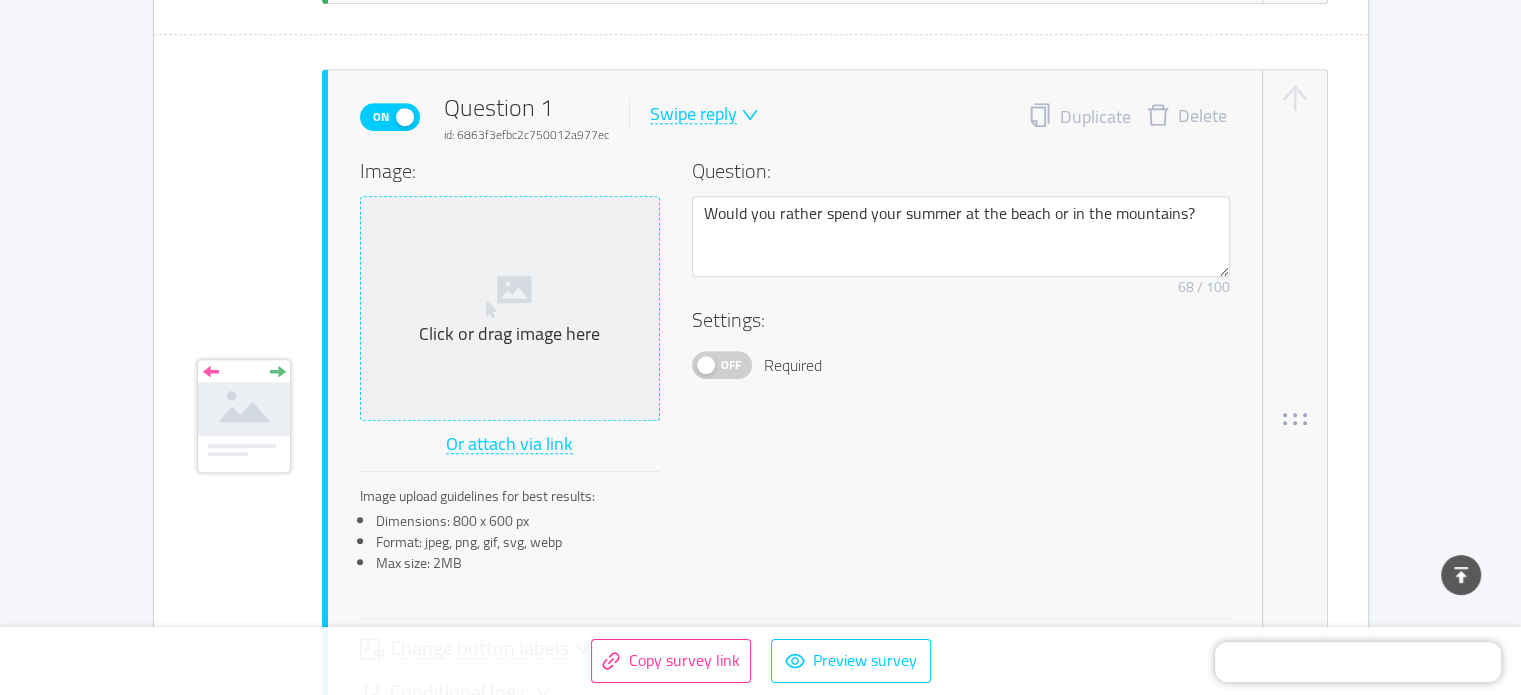 click 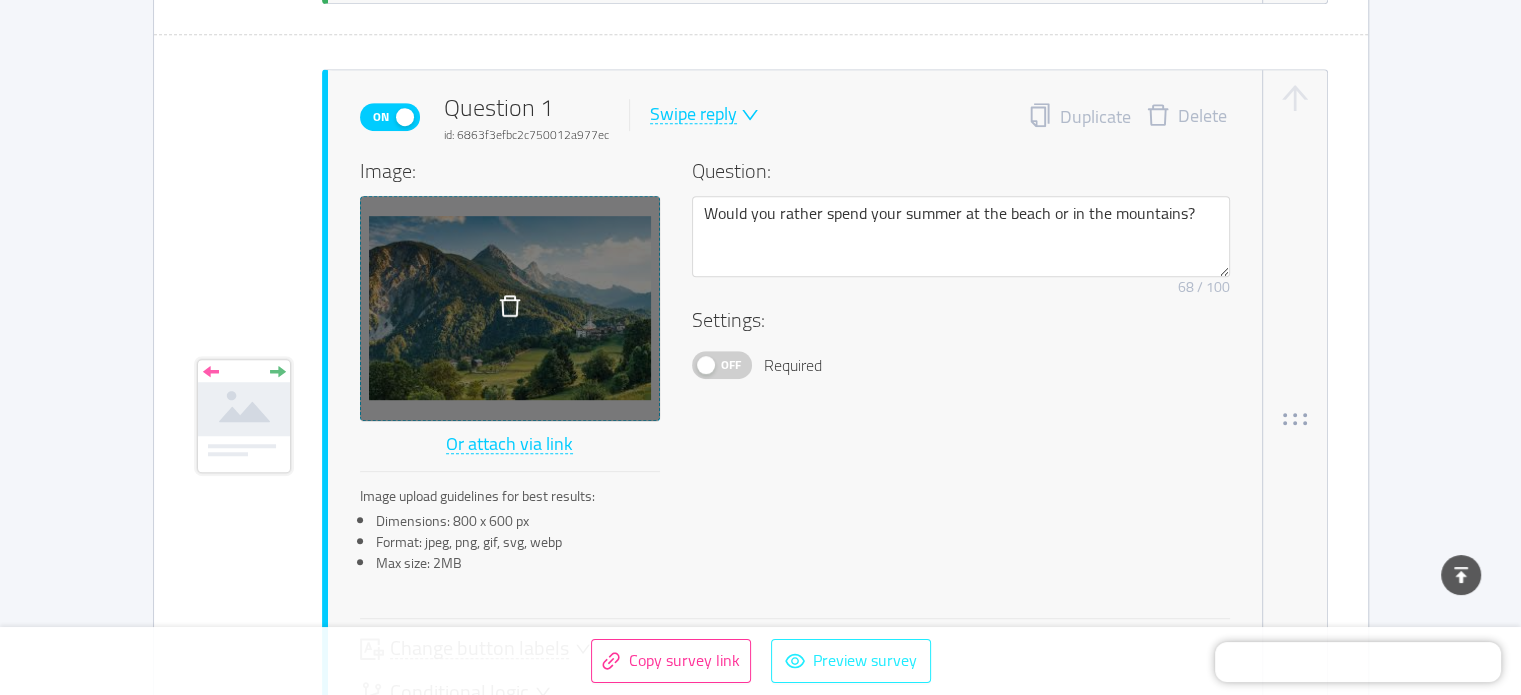 click on "Preview survey" at bounding box center (851, 661) 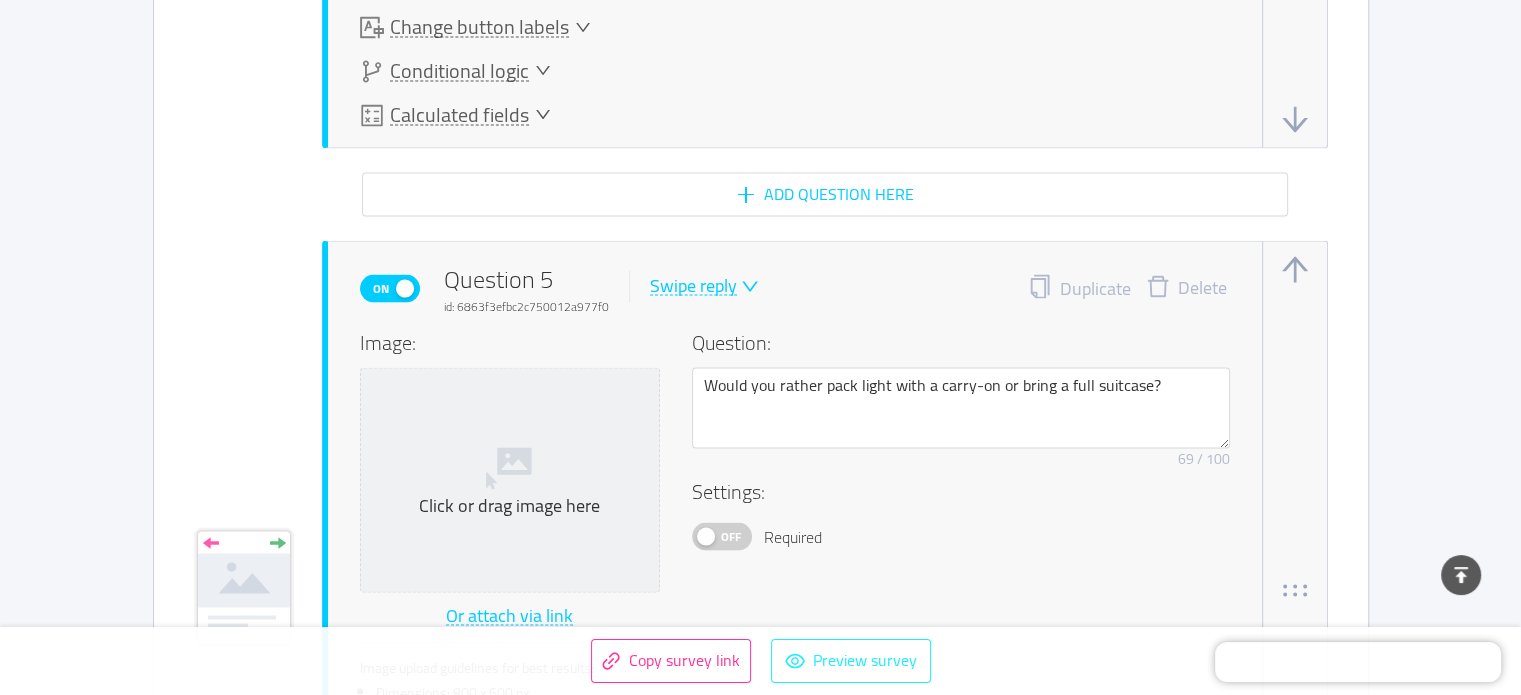 scroll, scrollTop: 4107, scrollLeft: 0, axis: vertical 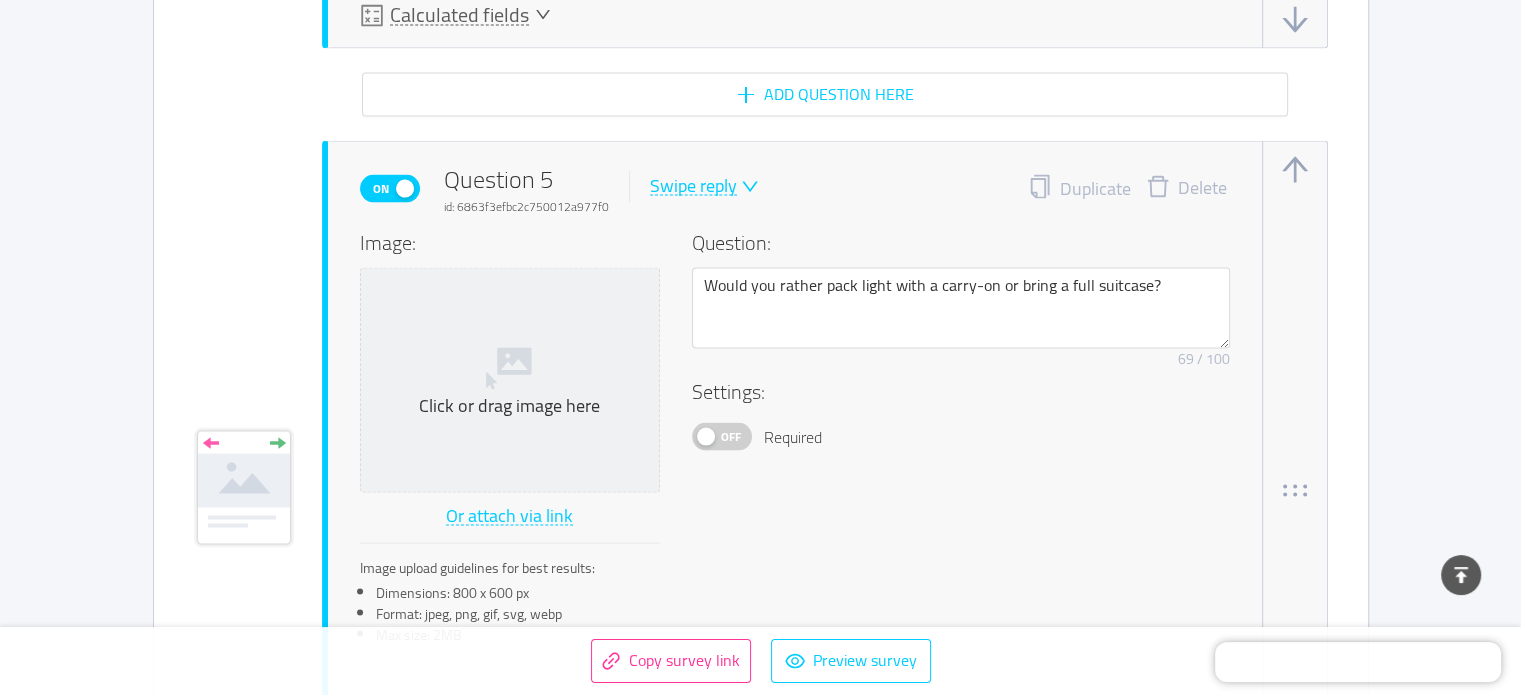 click at bounding box center [748, 187] 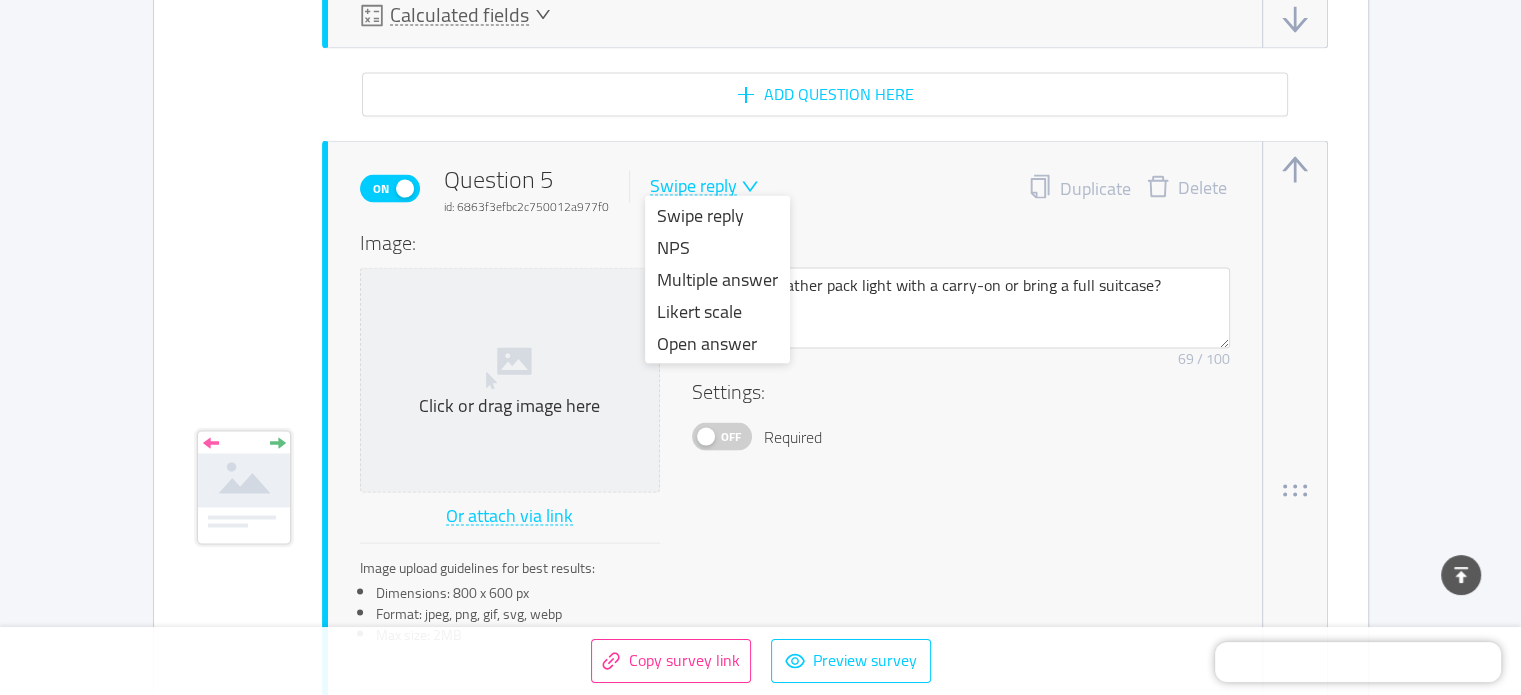 click at bounding box center (748, 187) 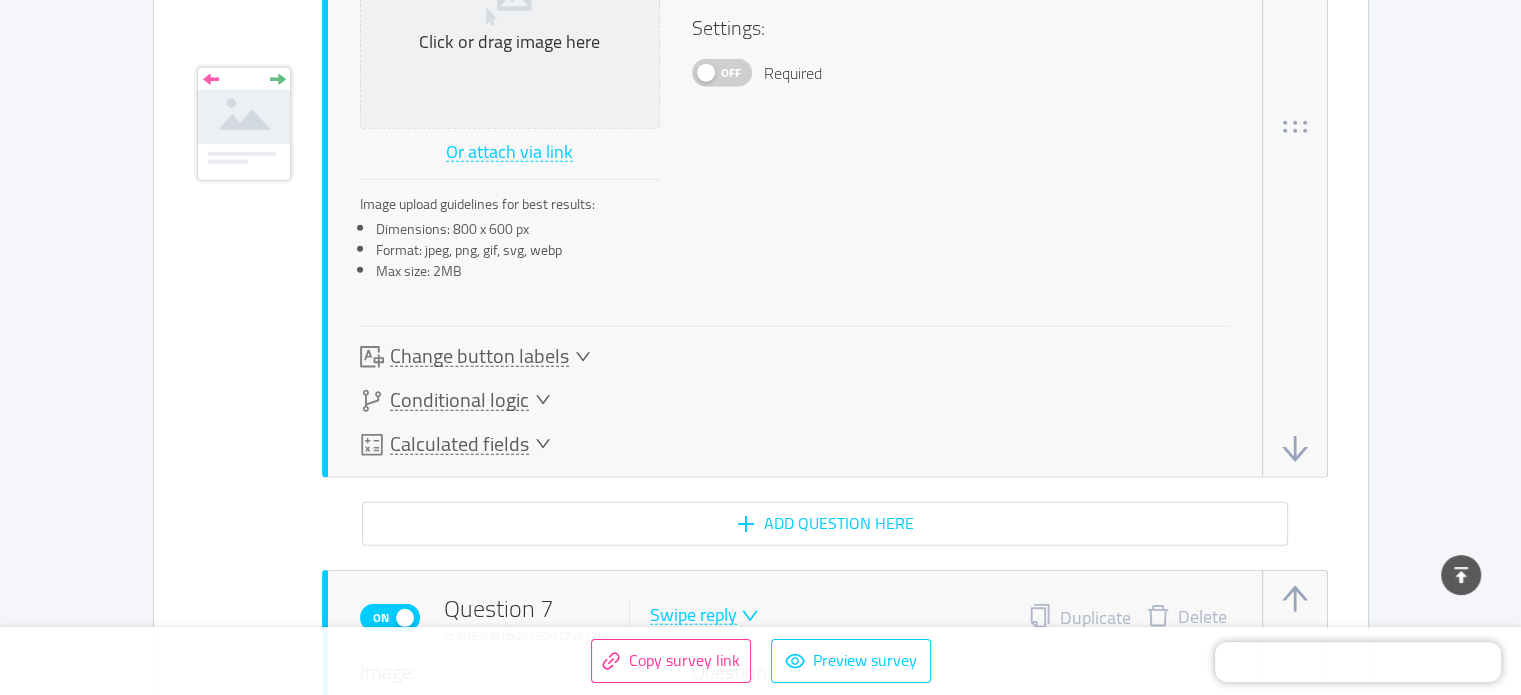 scroll, scrollTop: 5407, scrollLeft: 0, axis: vertical 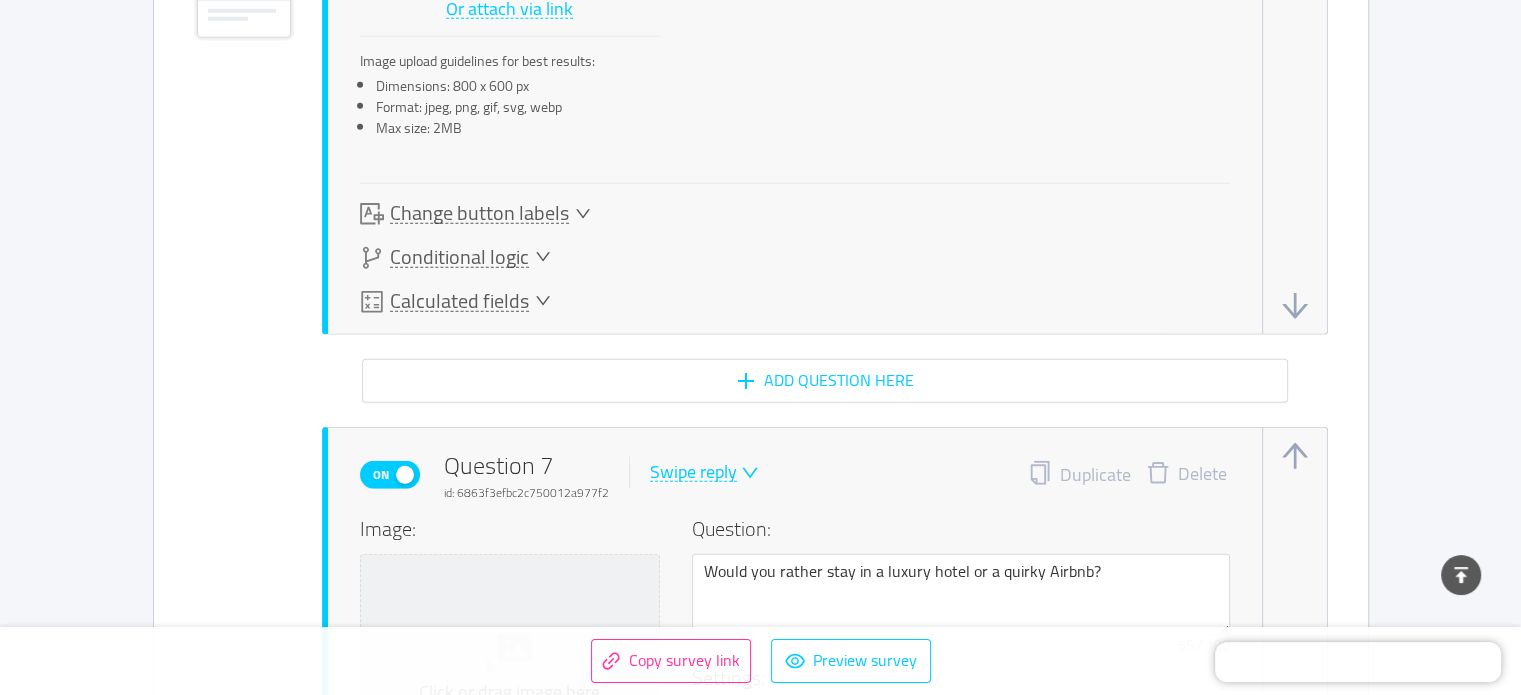 click on "Change button labels" at bounding box center [479, 213] 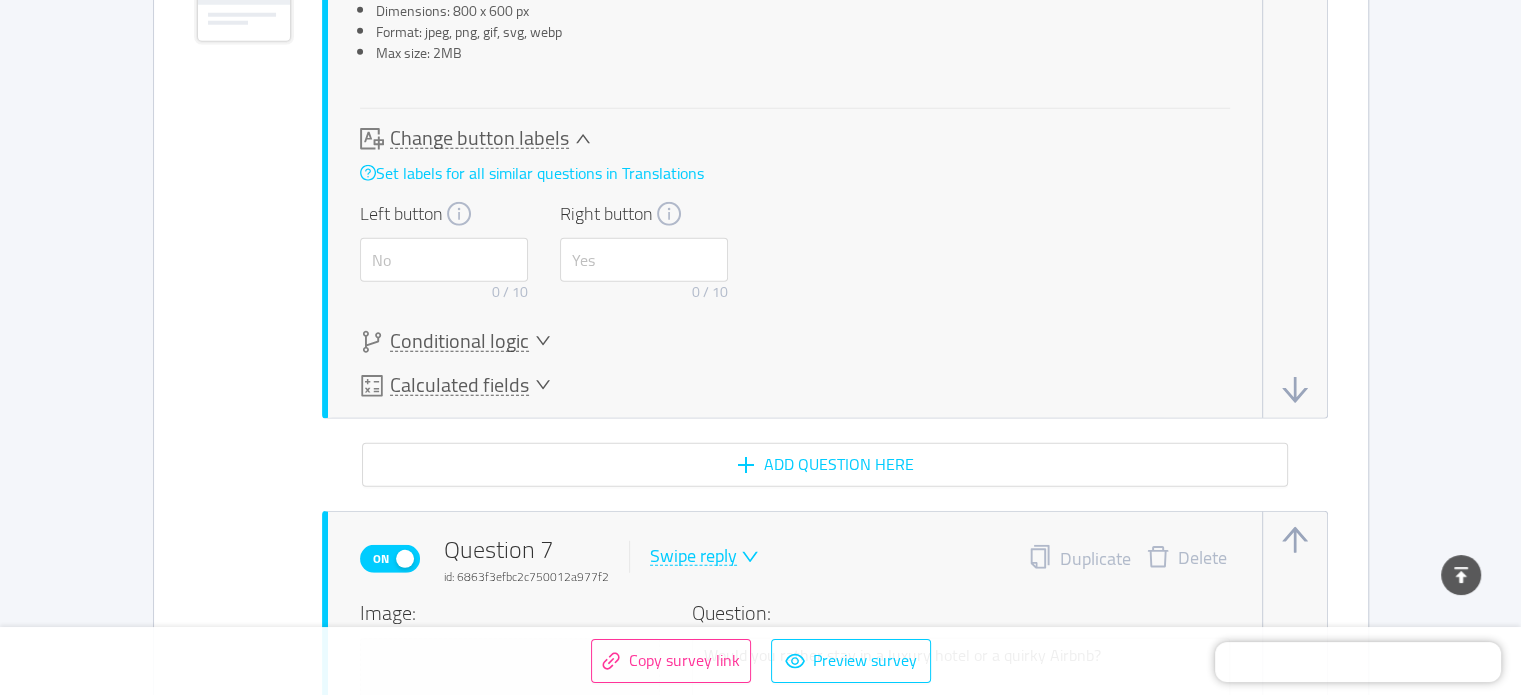scroll, scrollTop: 5486, scrollLeft: 0, axis: vertical 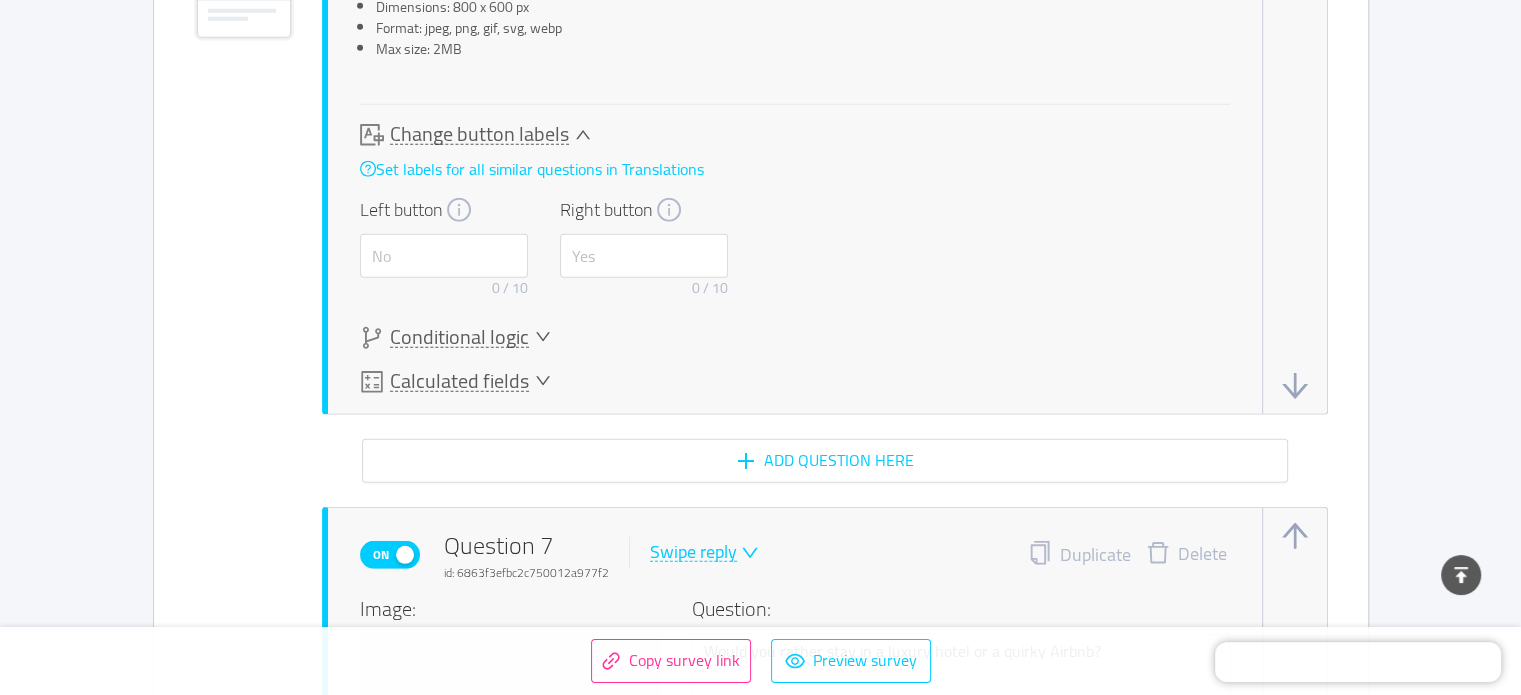 click on "Change button labels   Set labels for all similar questions in Translations  Left button  0 / 10  Right button  0 / 10" at bounding box center (795, 214) 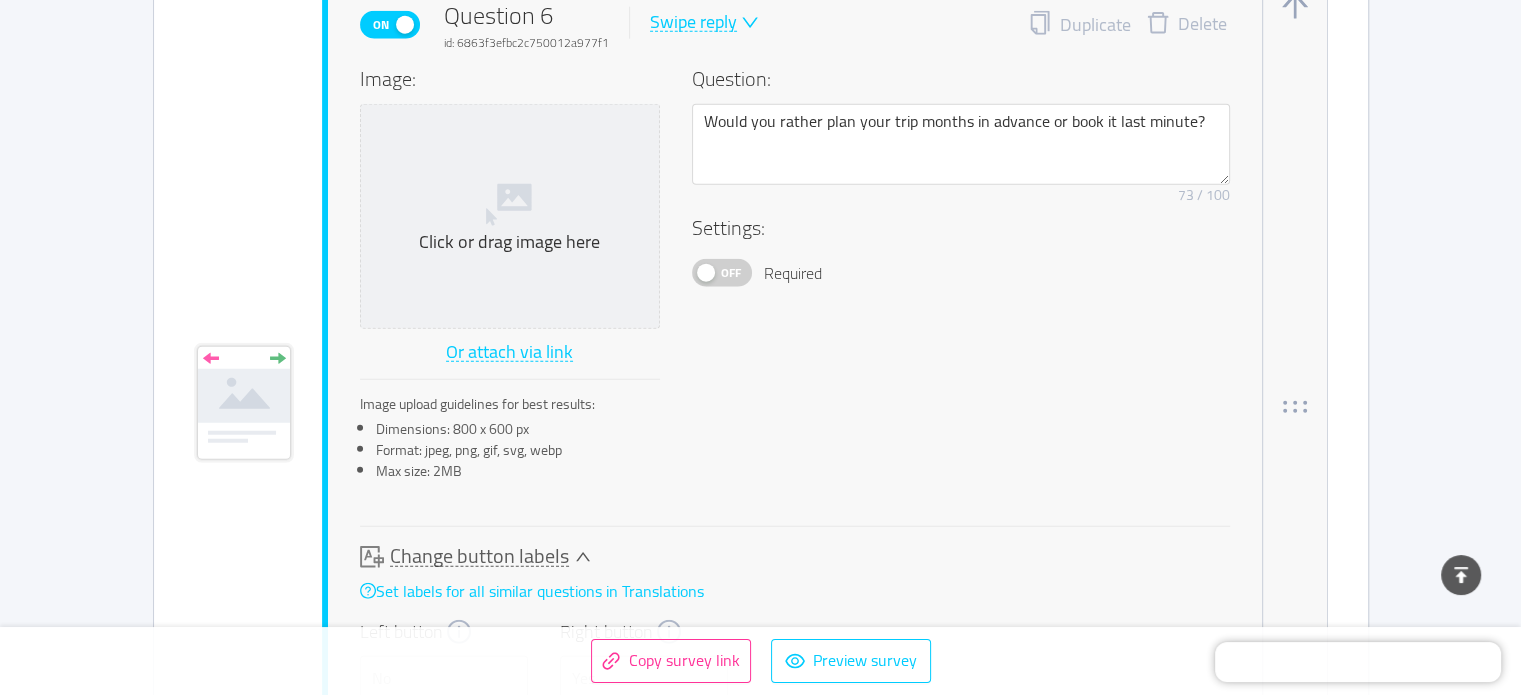 scroll, scrollTop: 5186, scrollLeft: 0, axis: vertical 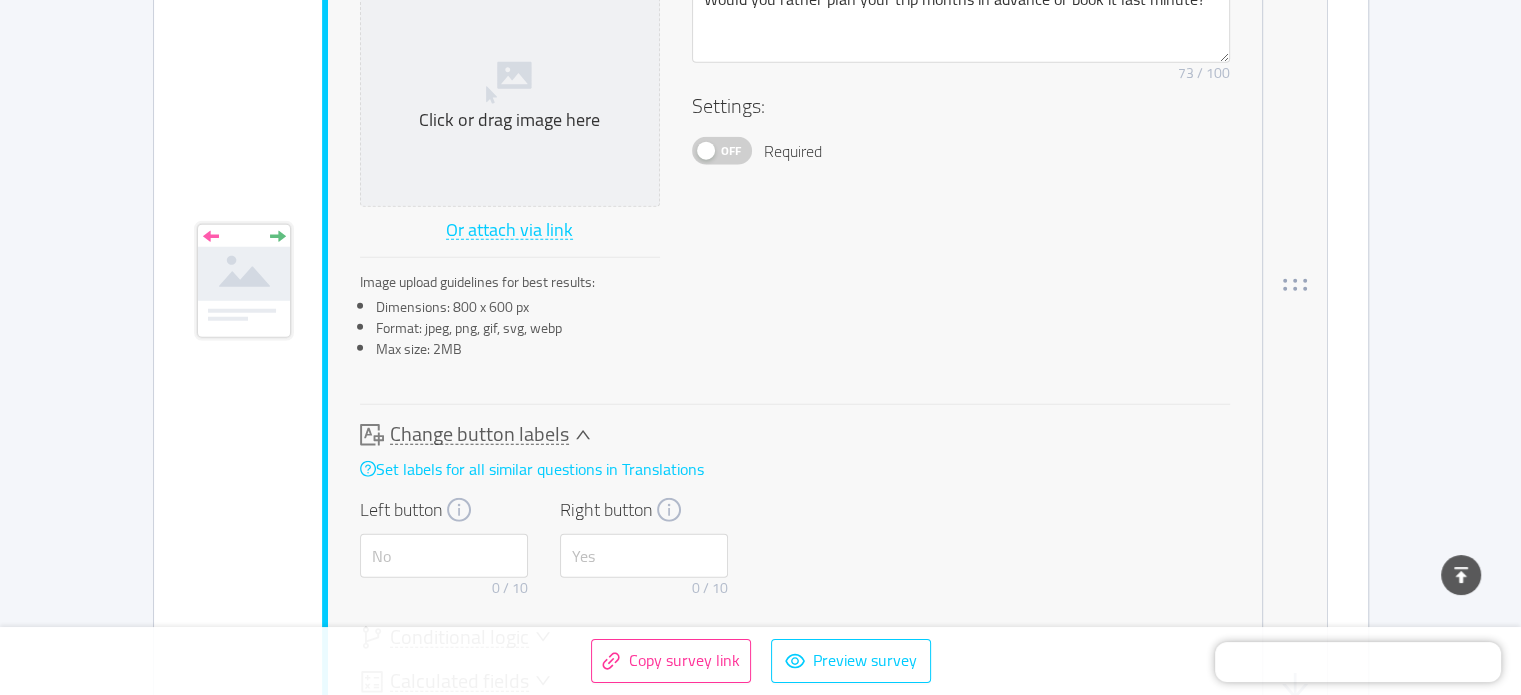 click 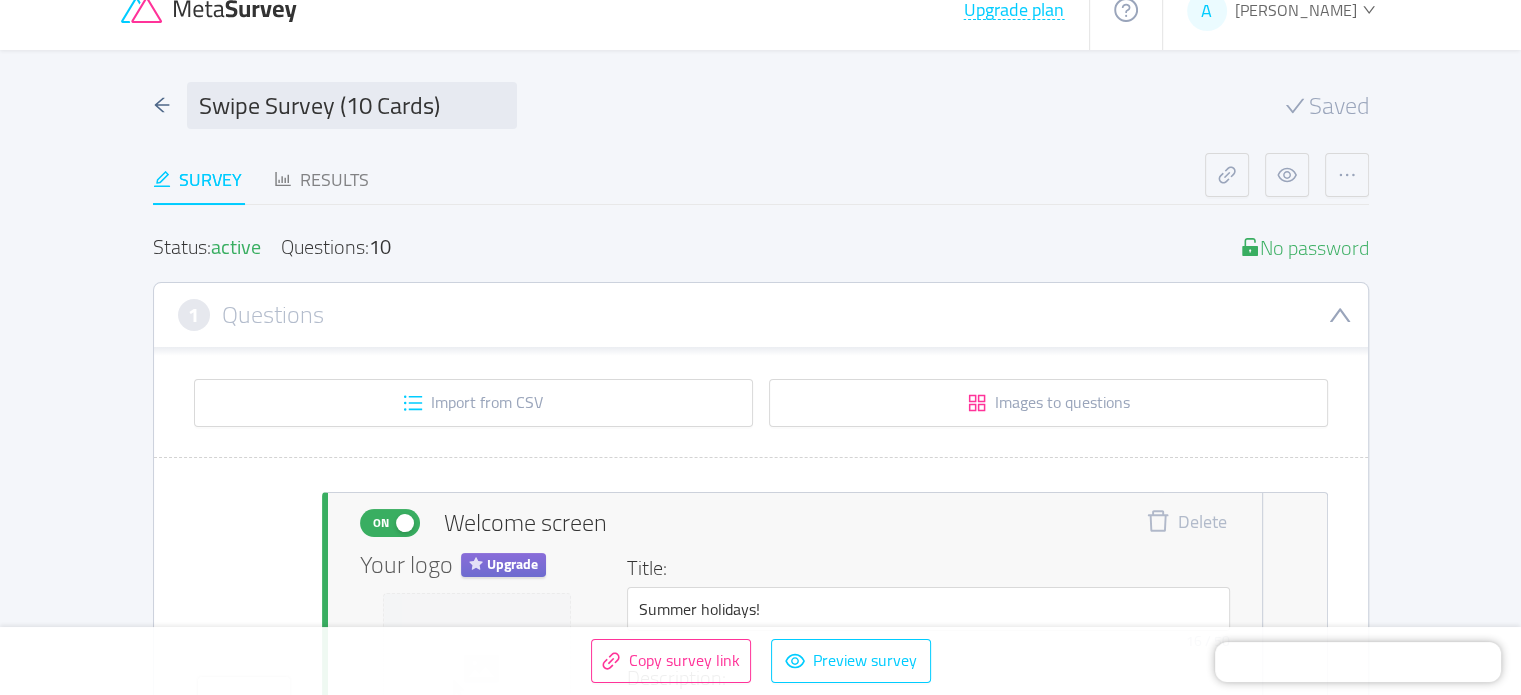 scroll, scrollTop: 0, scrollLeft: 0, axis: both 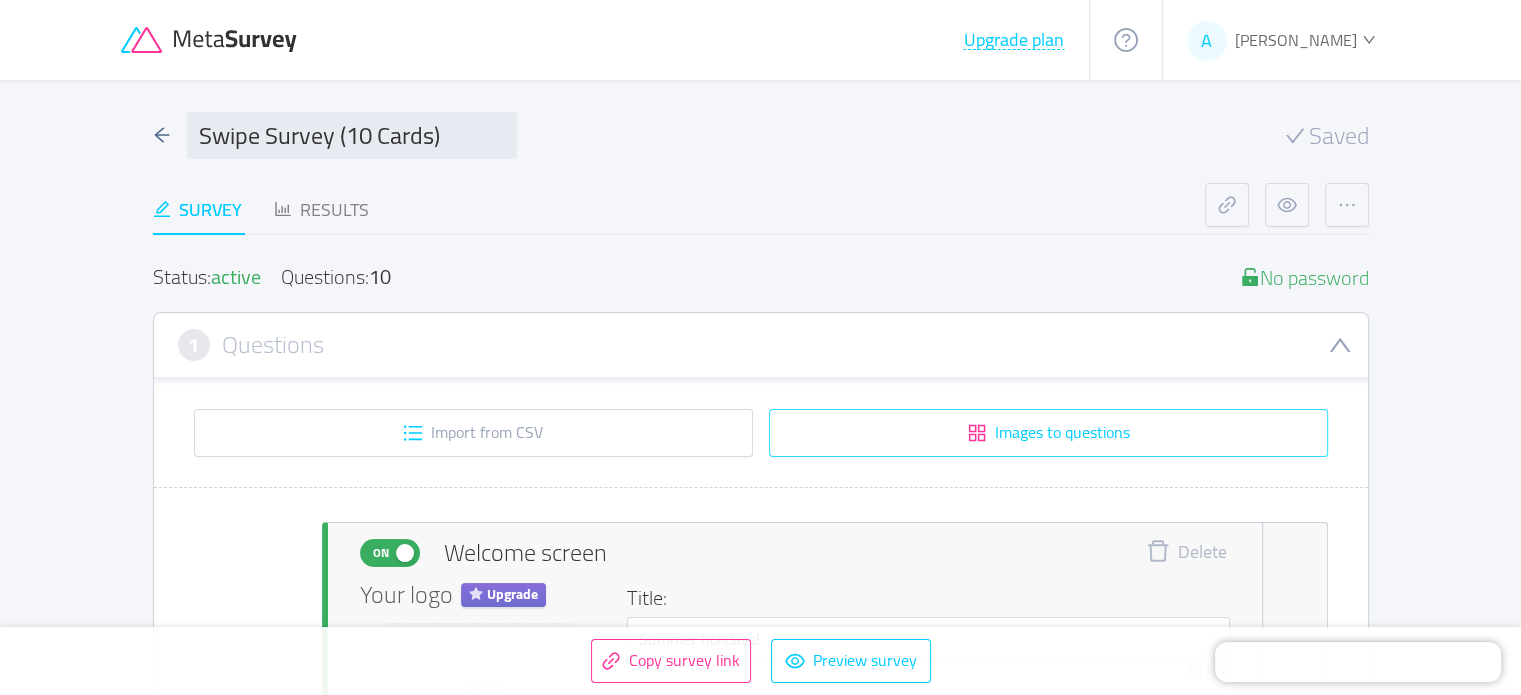 click on "Images to questions" at bounding box center (1048, 433) 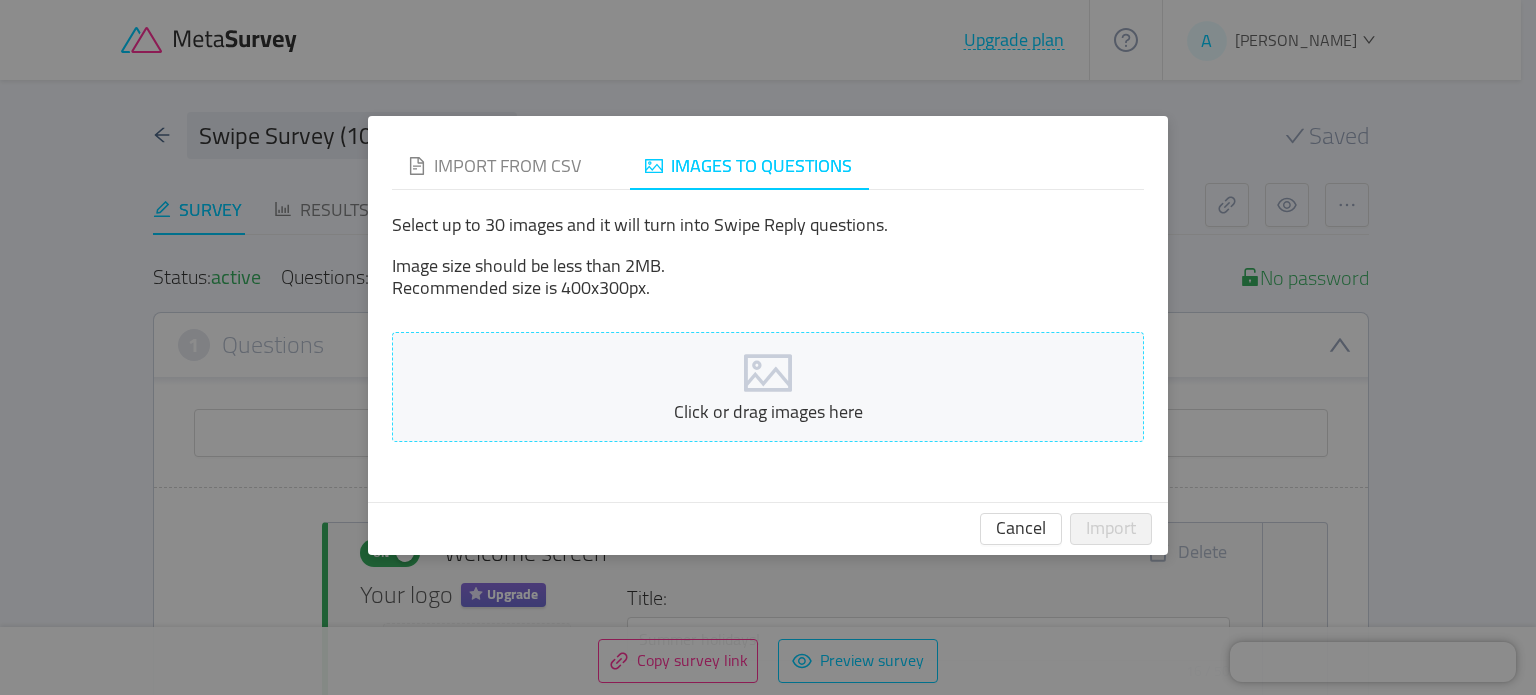 click 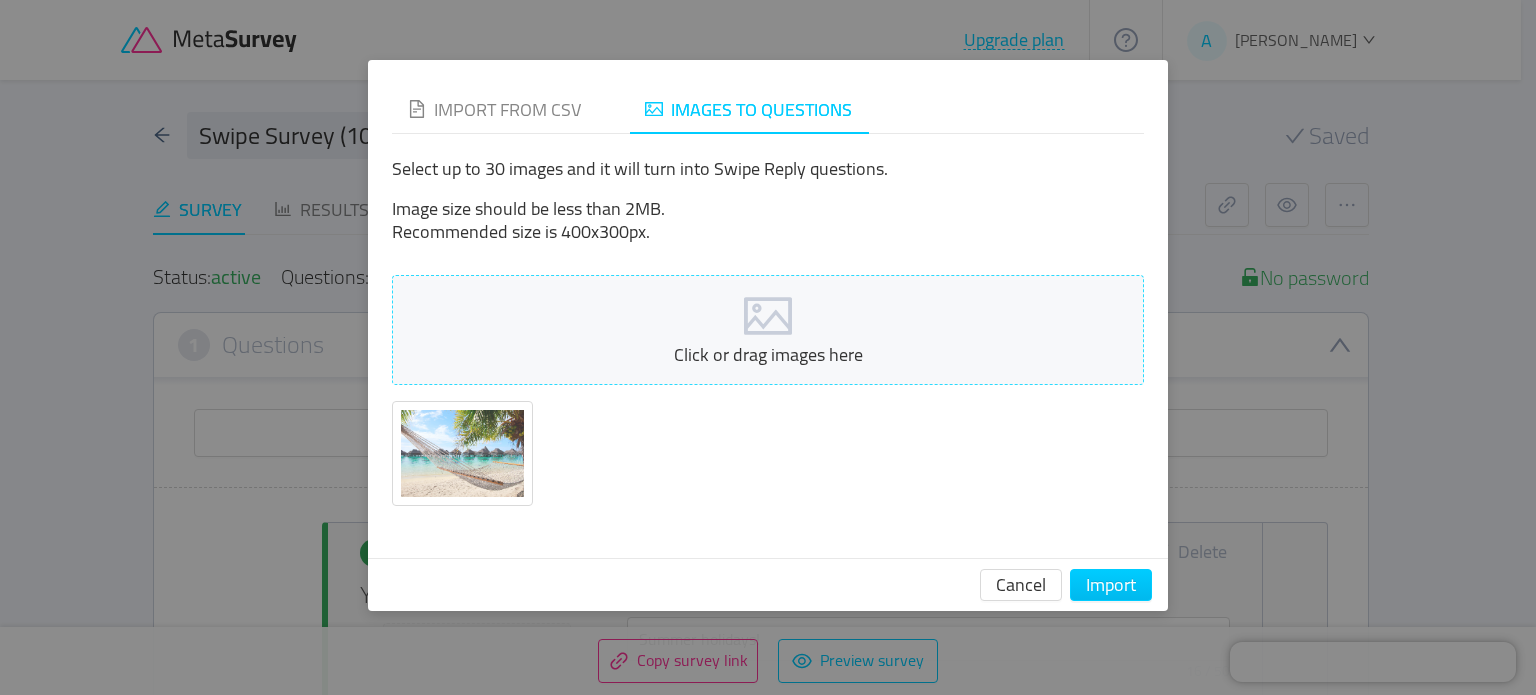 click 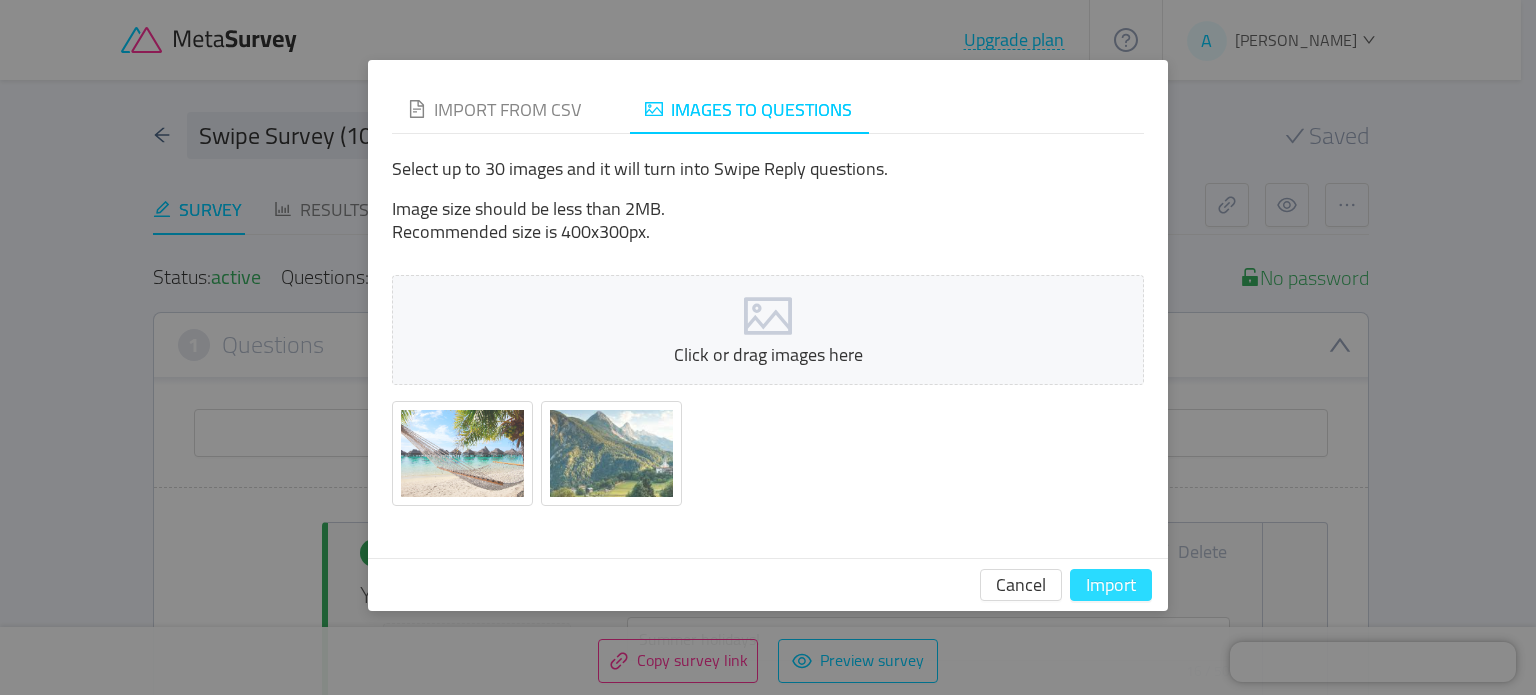 click on "Import" at bounding box center [1111, 585] 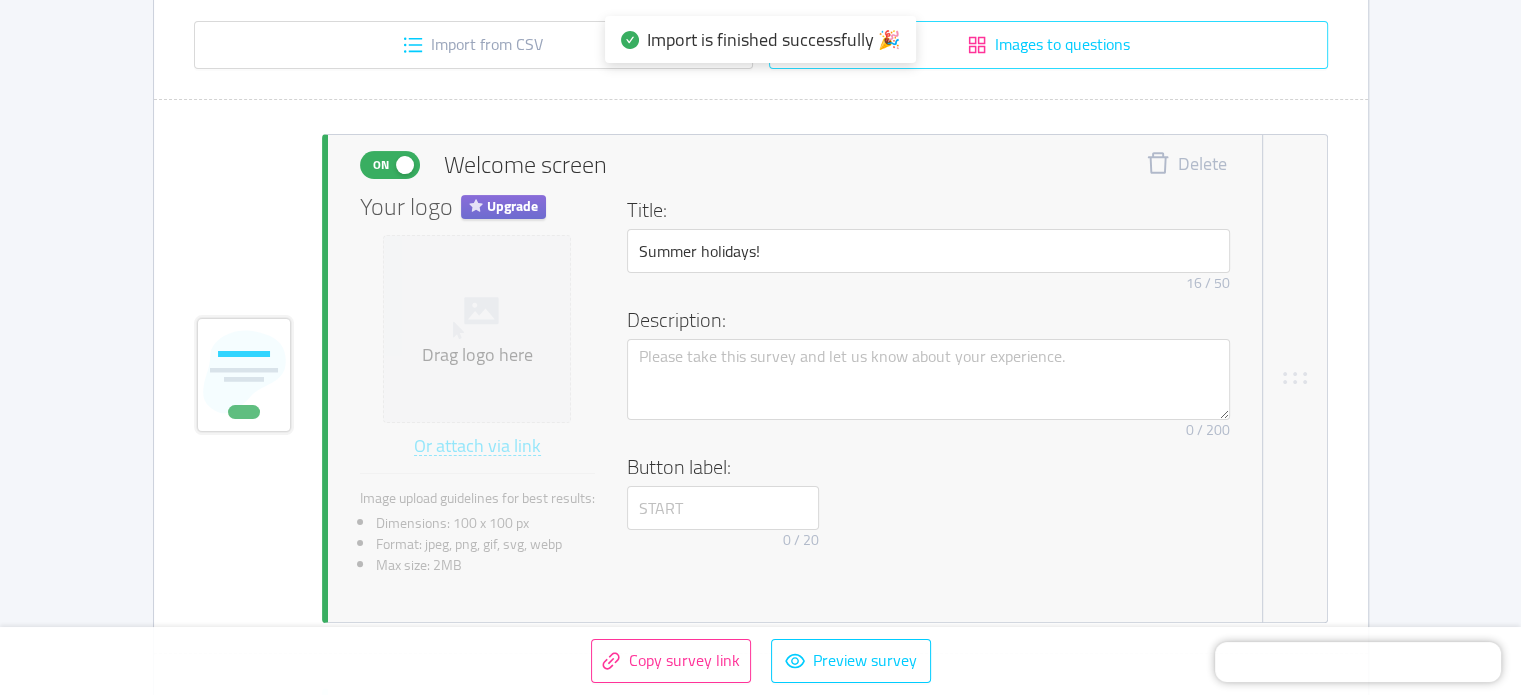 scroll, scrollTop: 400, scrollLeft: 0, axis: vertical 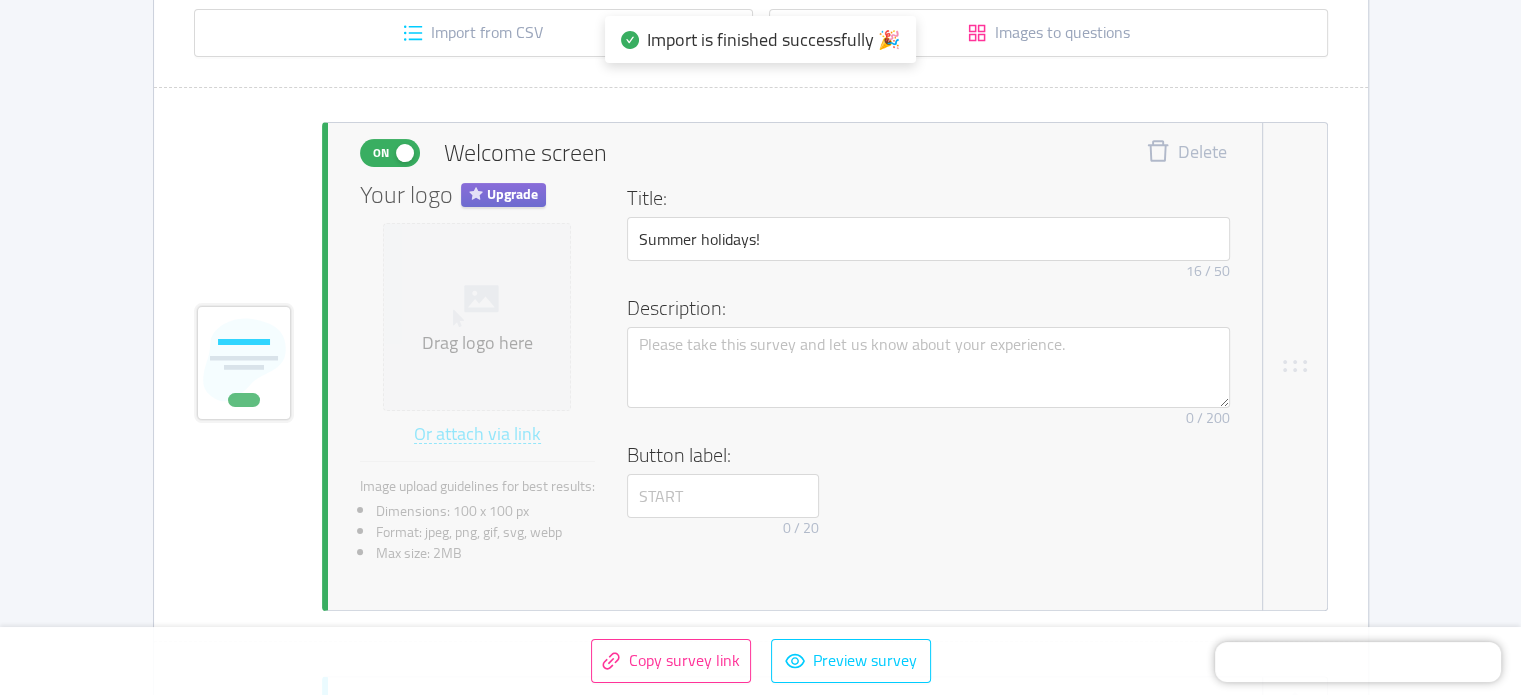 click on "Drag logo here" at bounding box center [477, 317] 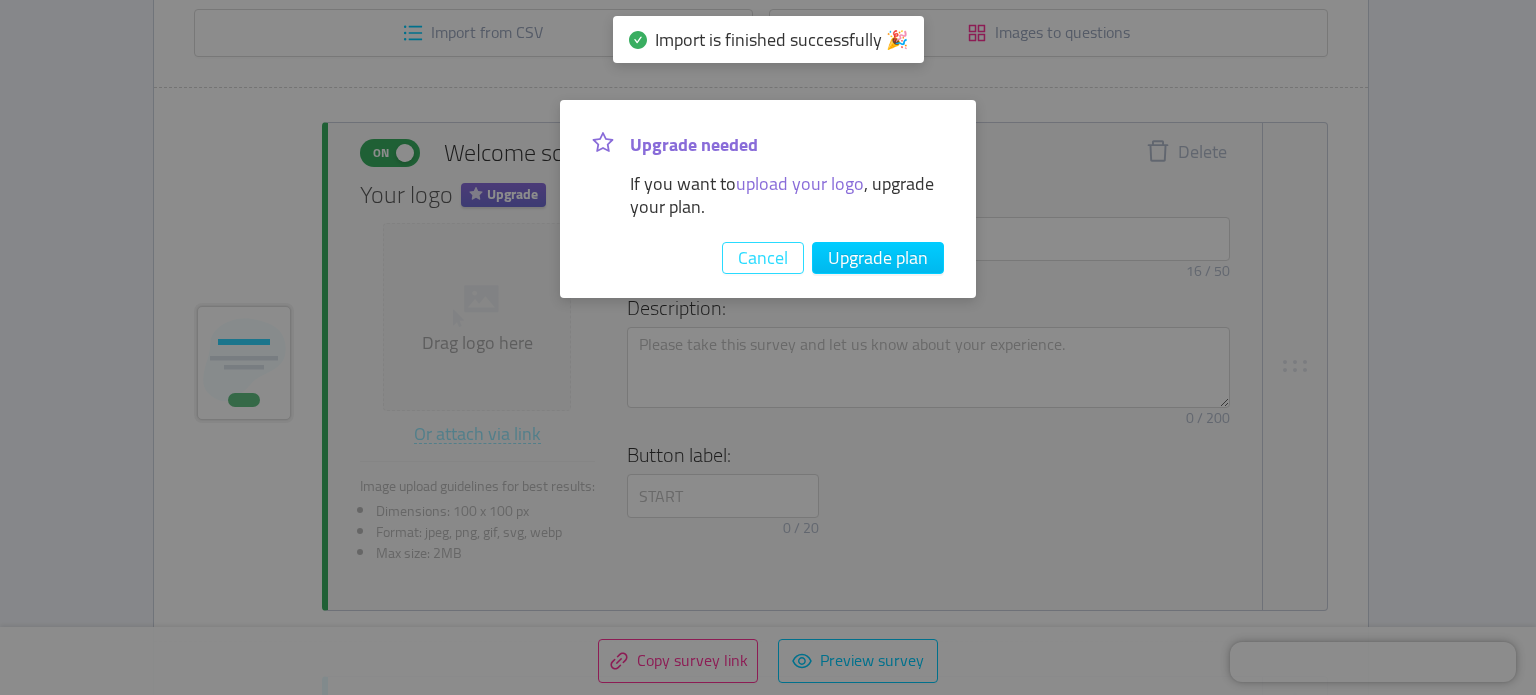click on "Cancel" at bounding box center [763, 258] 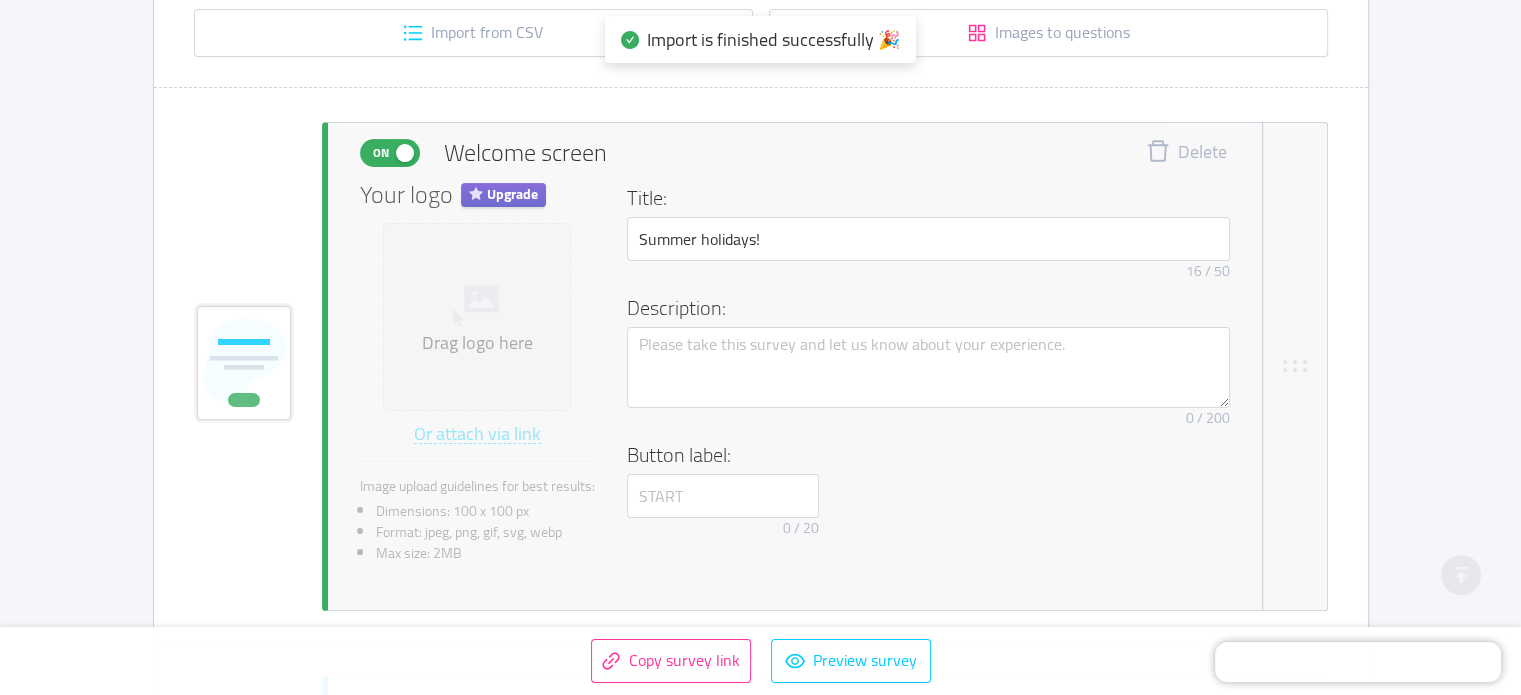 scroll, scrollTop: 900, scrollLeft: 0, axis: vertical 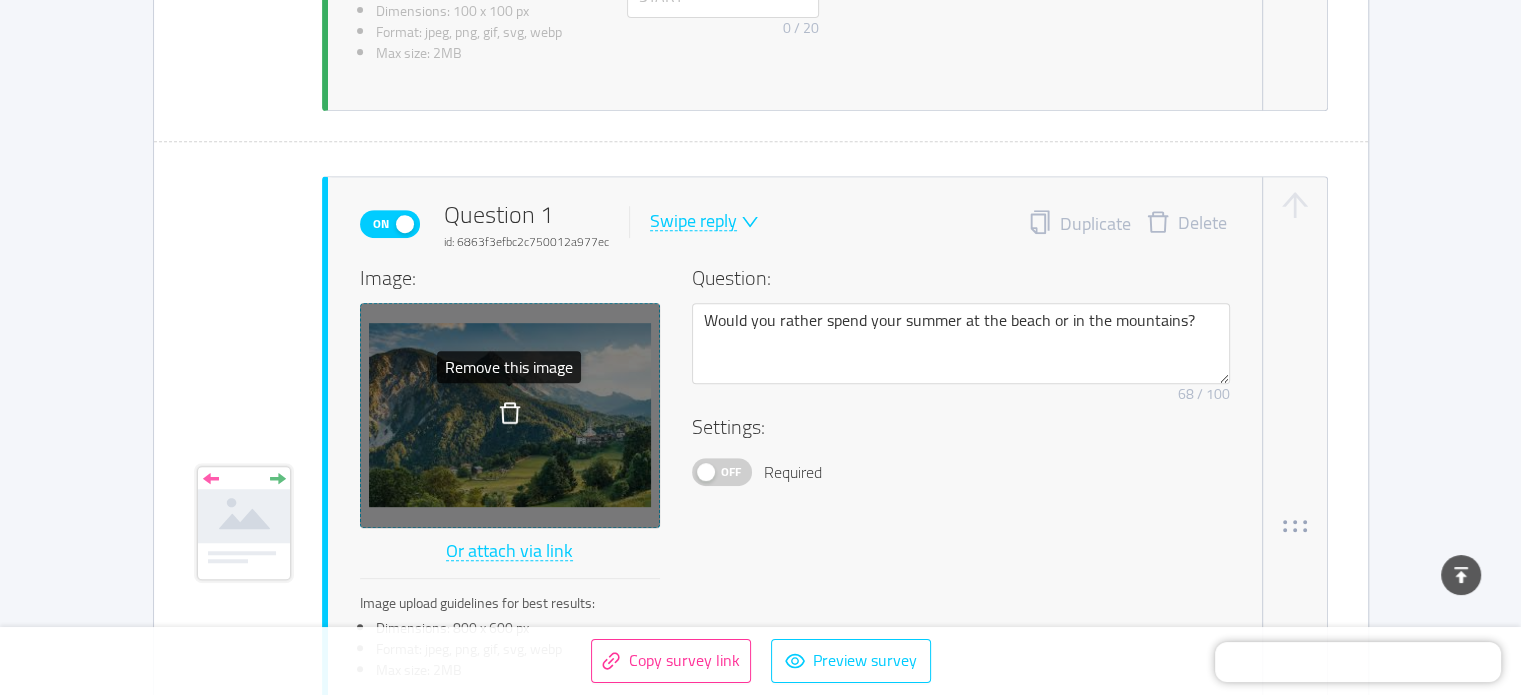 click 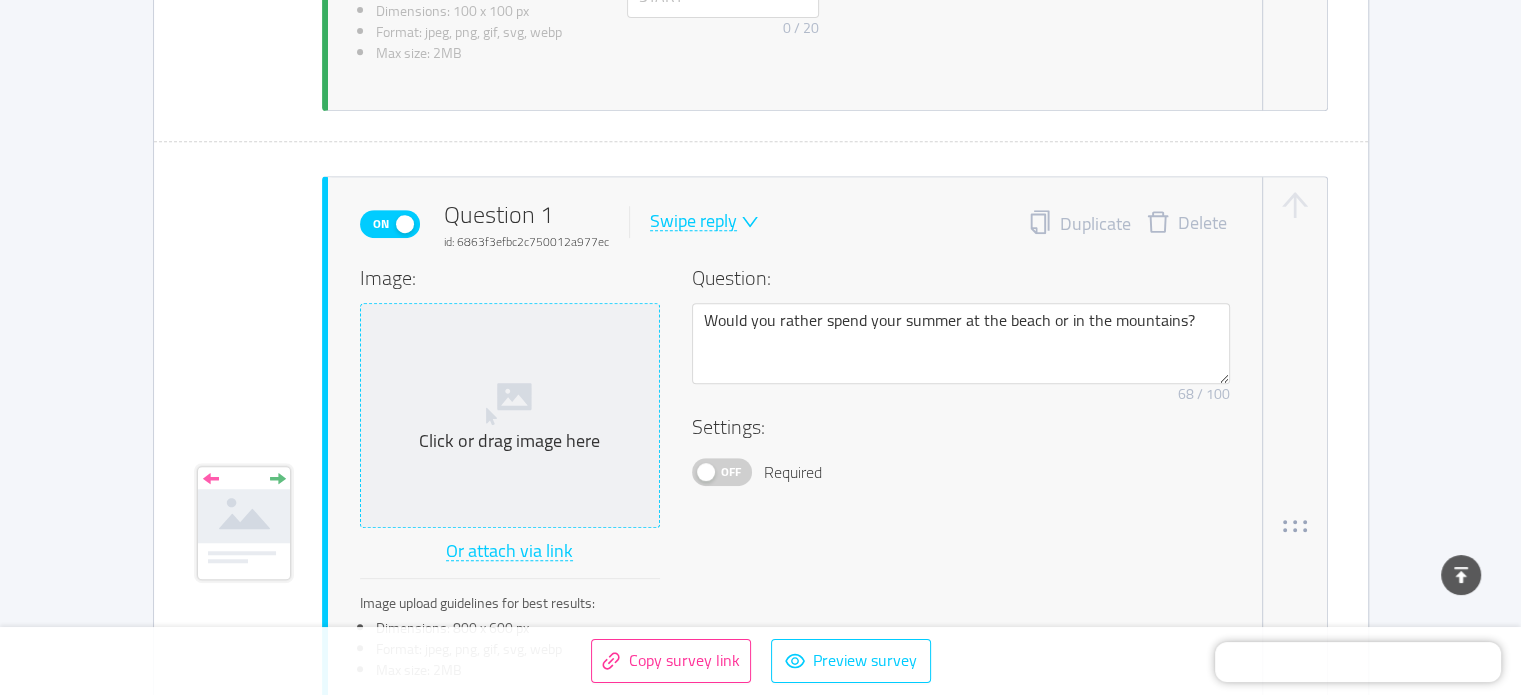 click 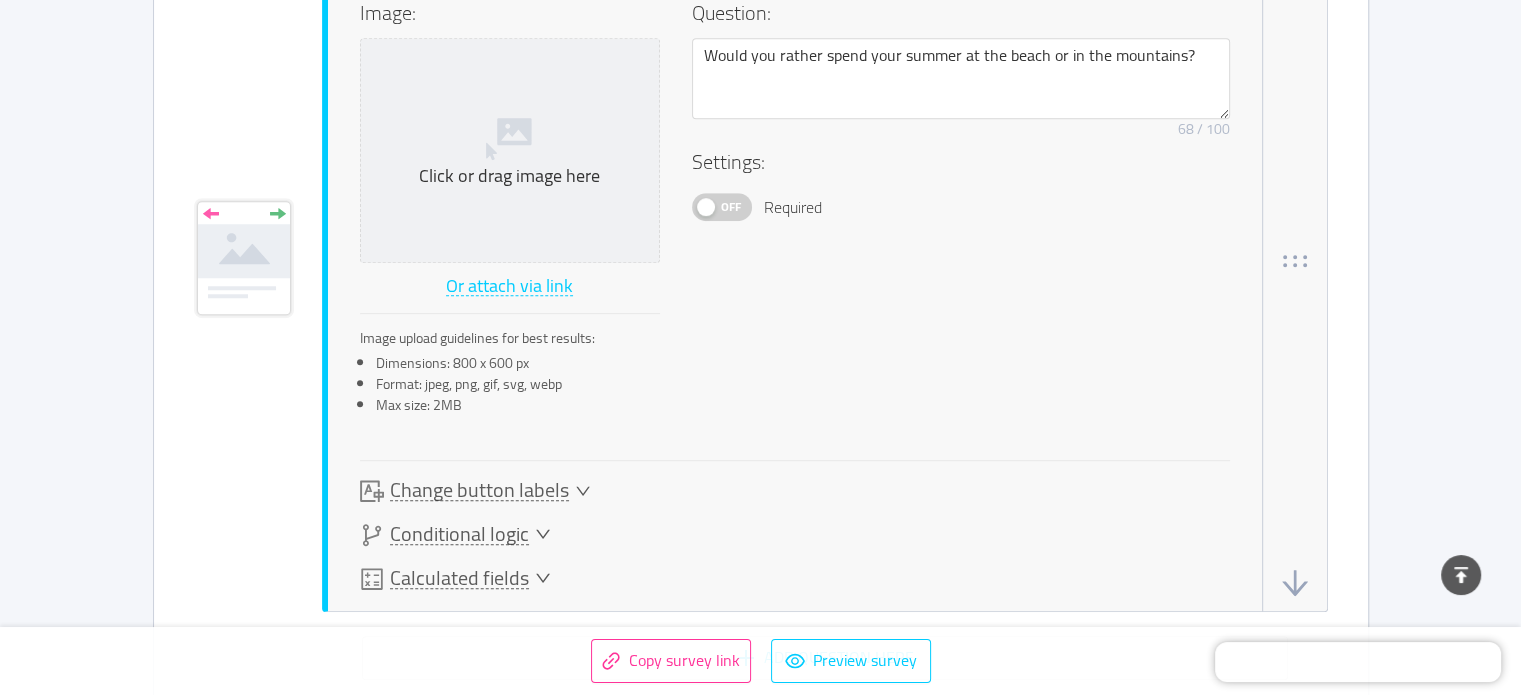 scroll, scrollTop: 1200, scrollLeft: 0, axis: vertical 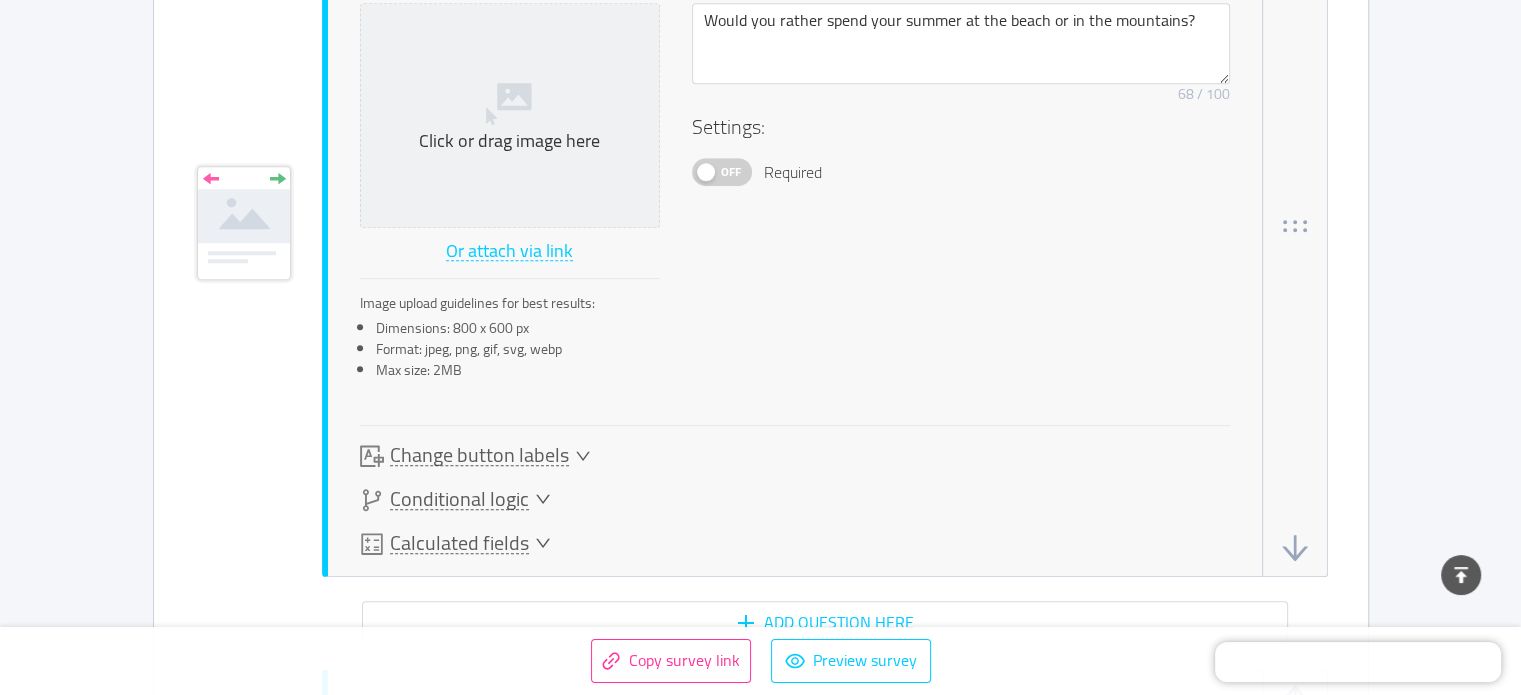 click on "Conditional logic" at bounding box center [459, 499] 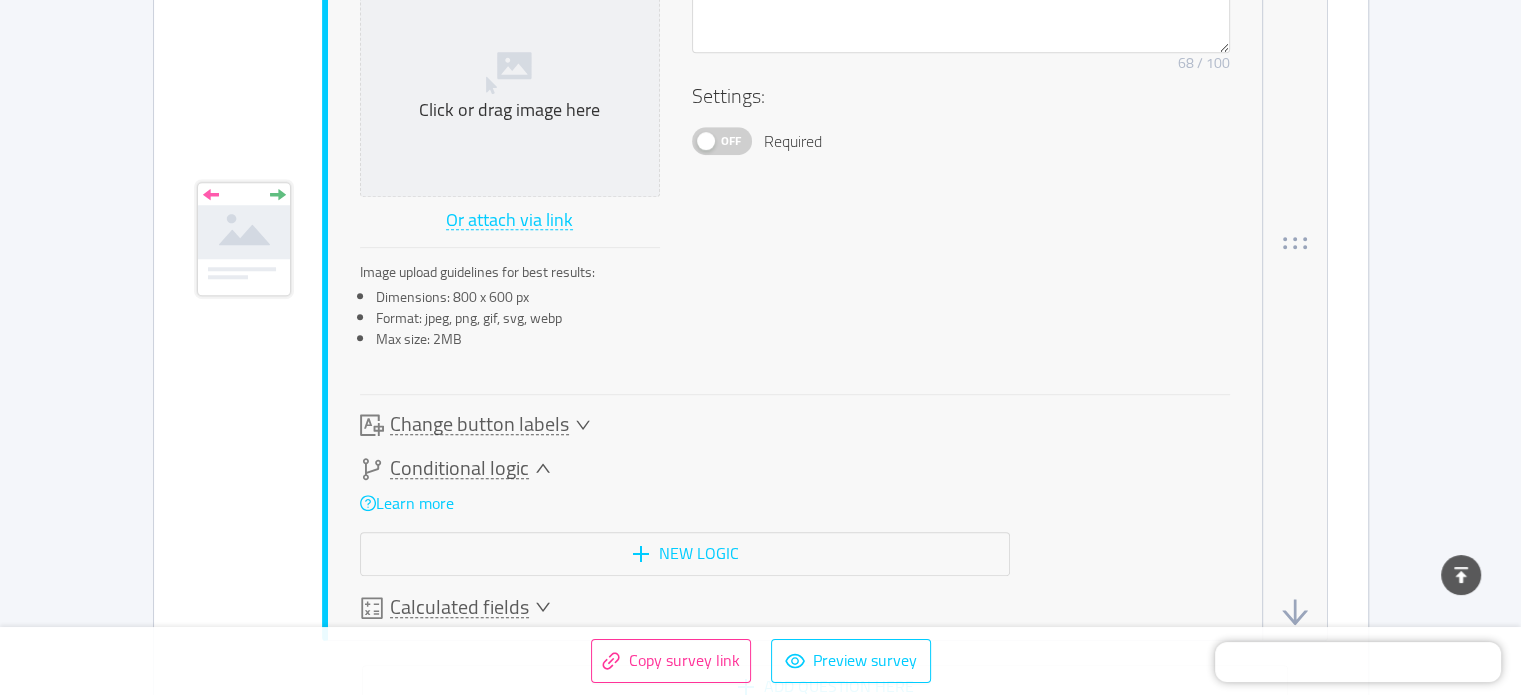 scroll, scrollTop: 1248, scrollLeft: 0, axis: vertical 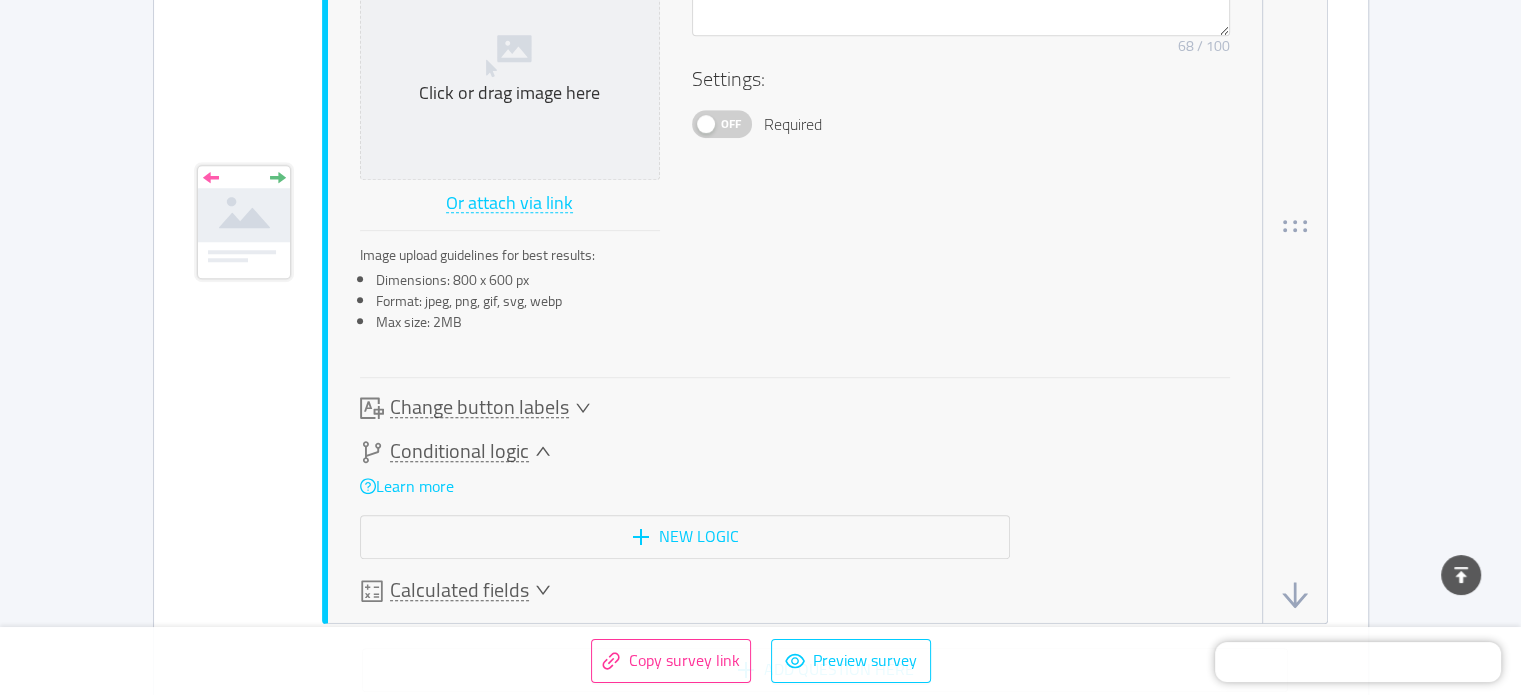 click on "Learn more  New logic" at bounding box center [685, 511] 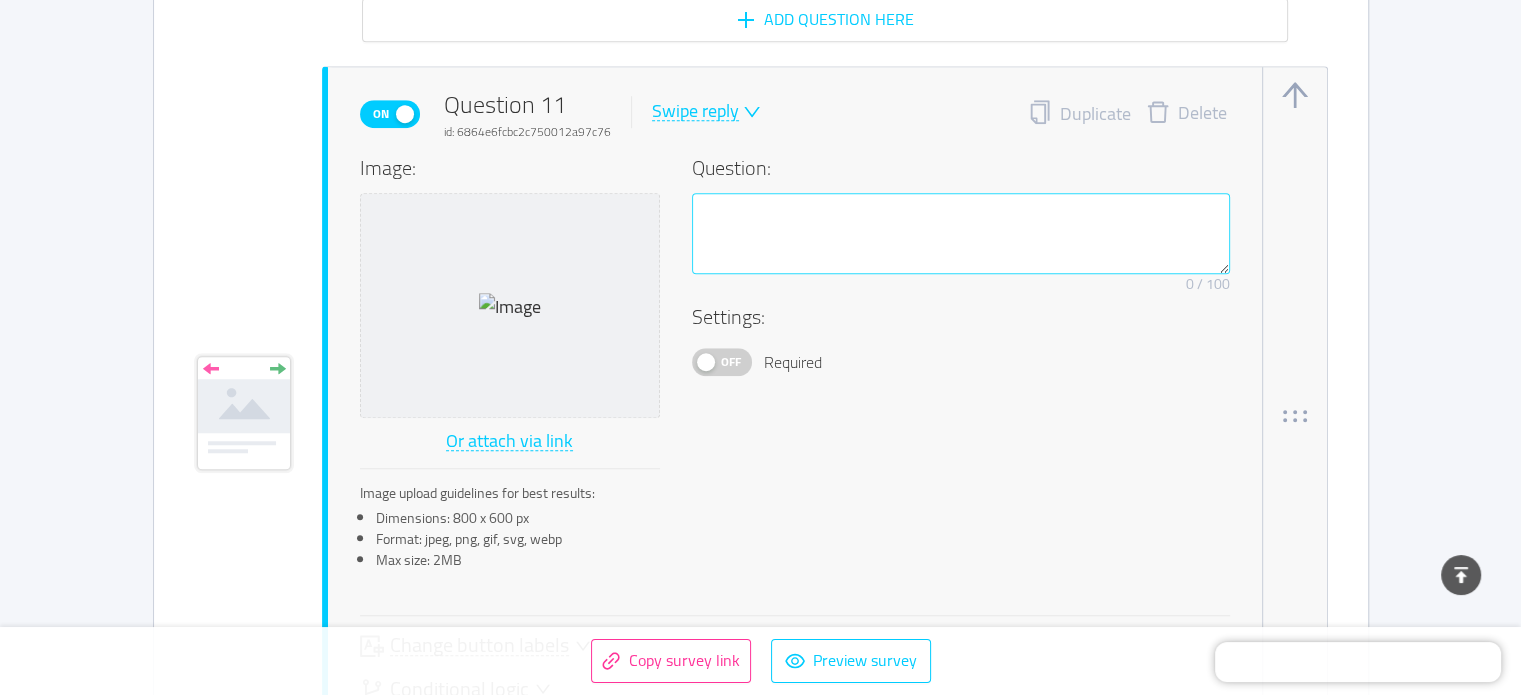 scroll, scrollTop: 9100, scrollLeft: 0, axis: vertical 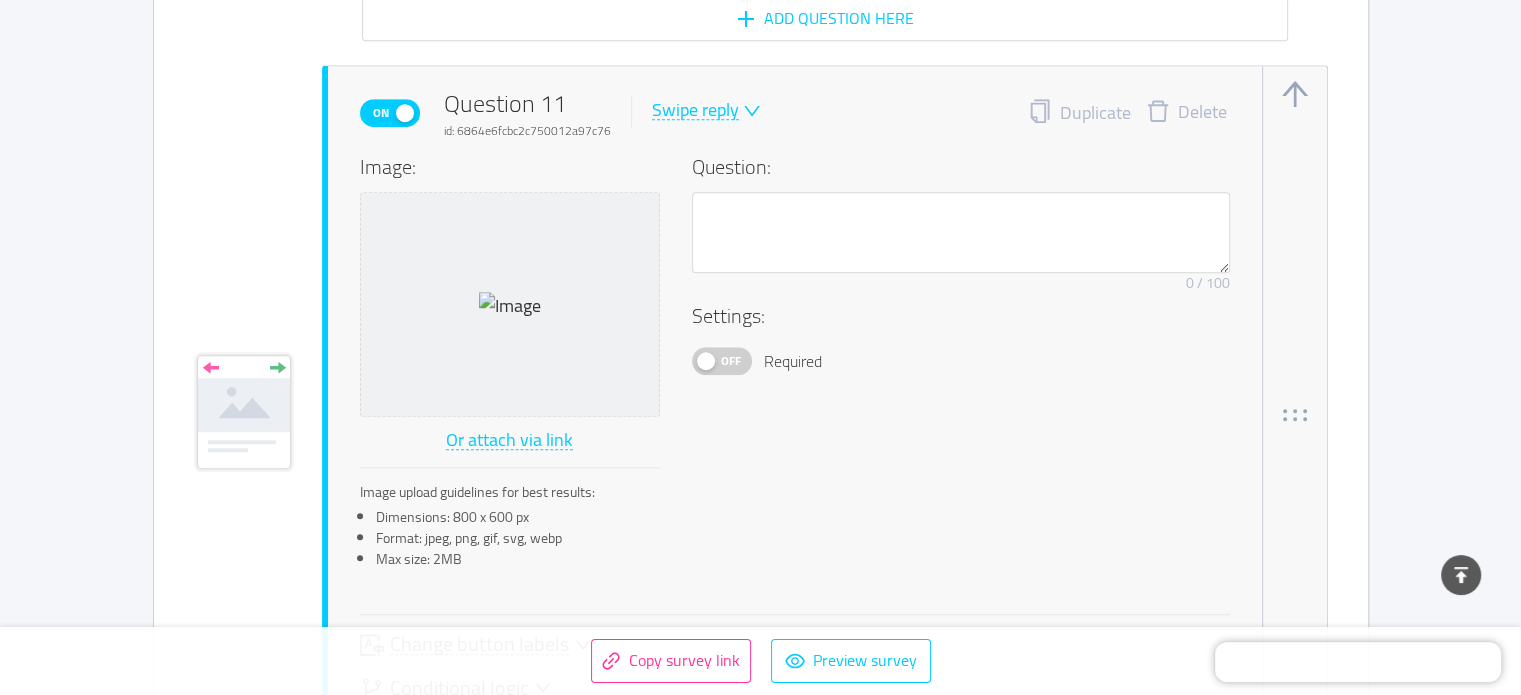 click on "Delete" at bounding box center [1186, 113] 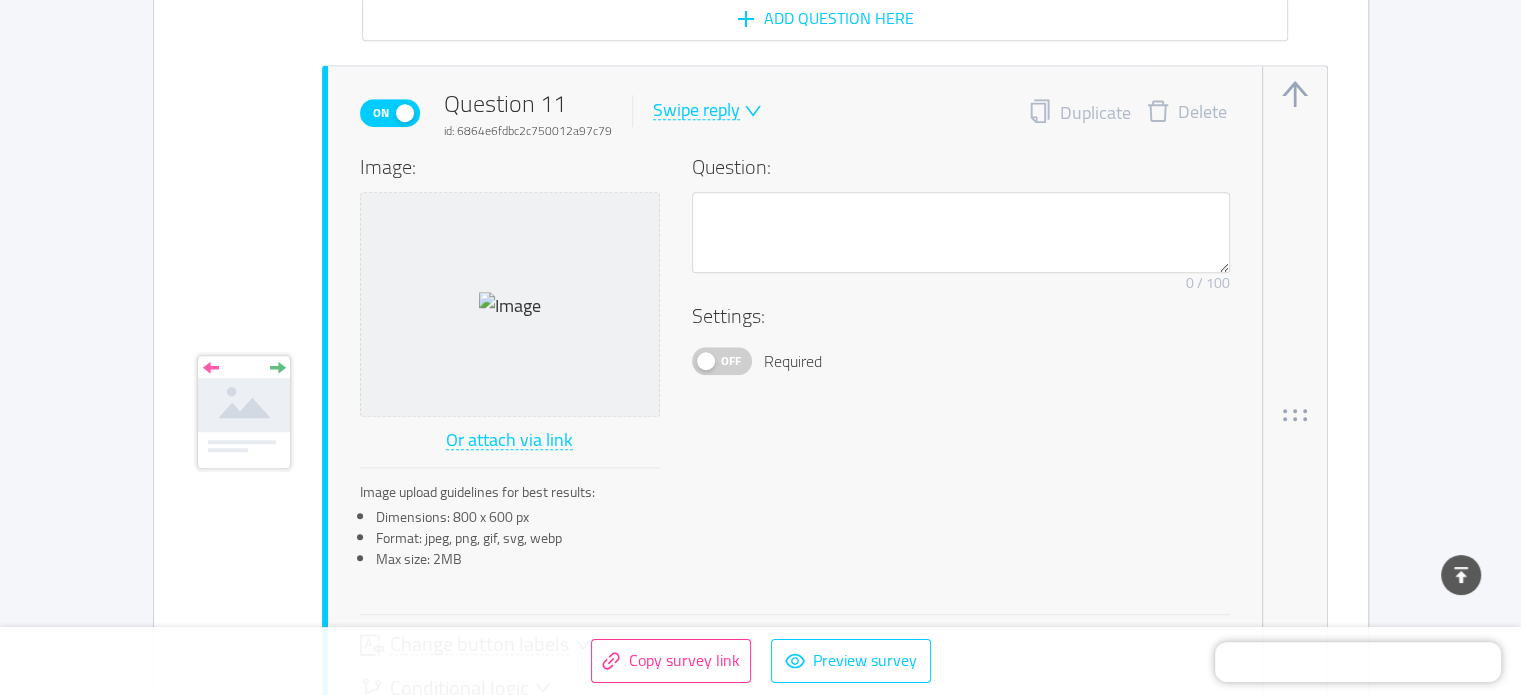 click on "Delete" at bounding box center [1186, 113] 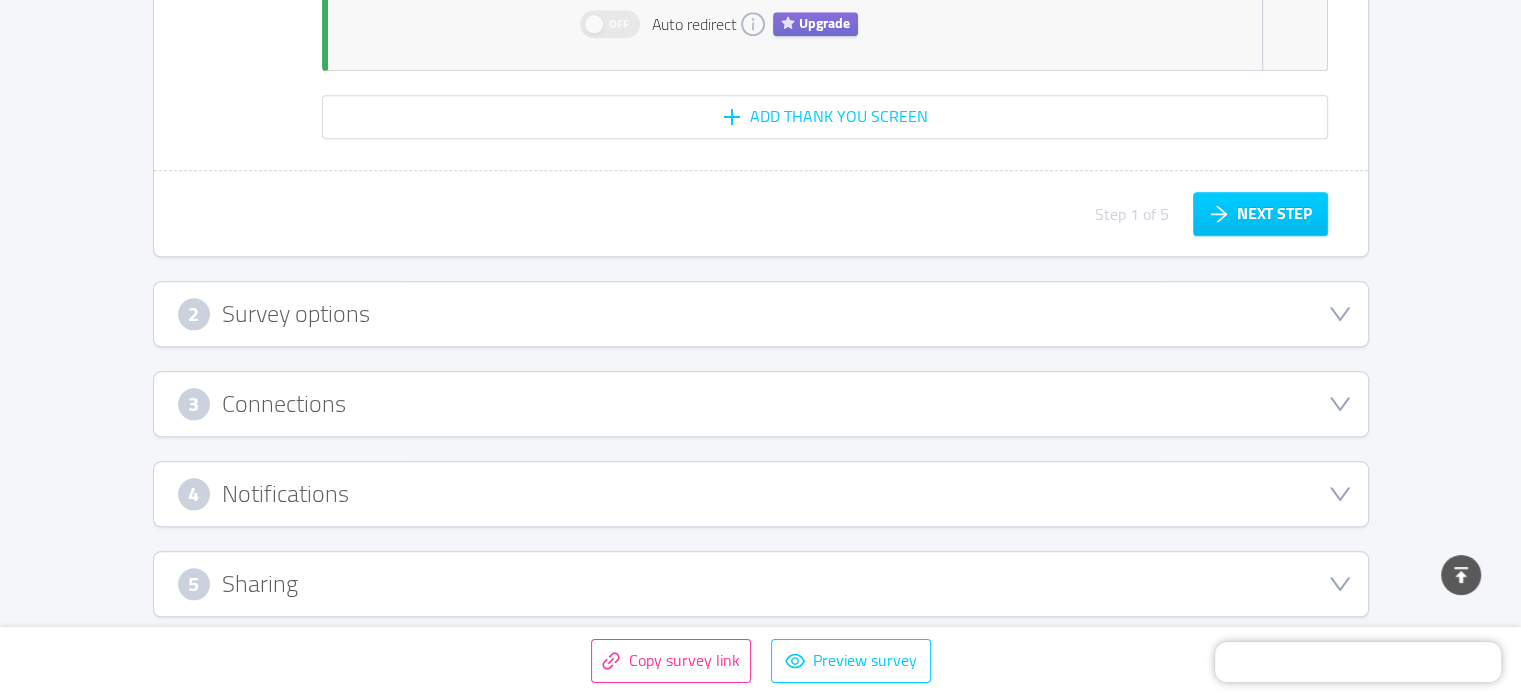 scroll, scrollTop: 9829, scrollLeft: 0, axis: vertical 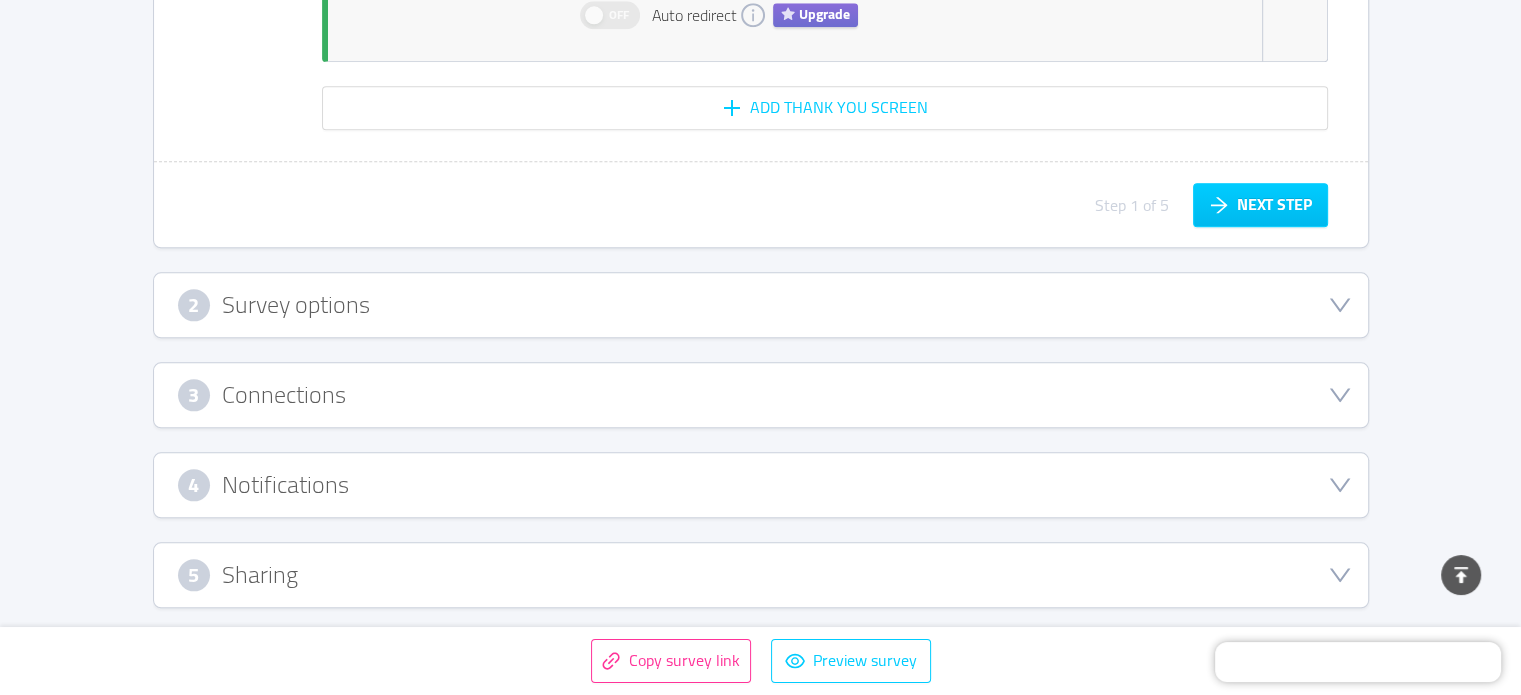 click on "2  Survey options" at bounding box center [761, 305] 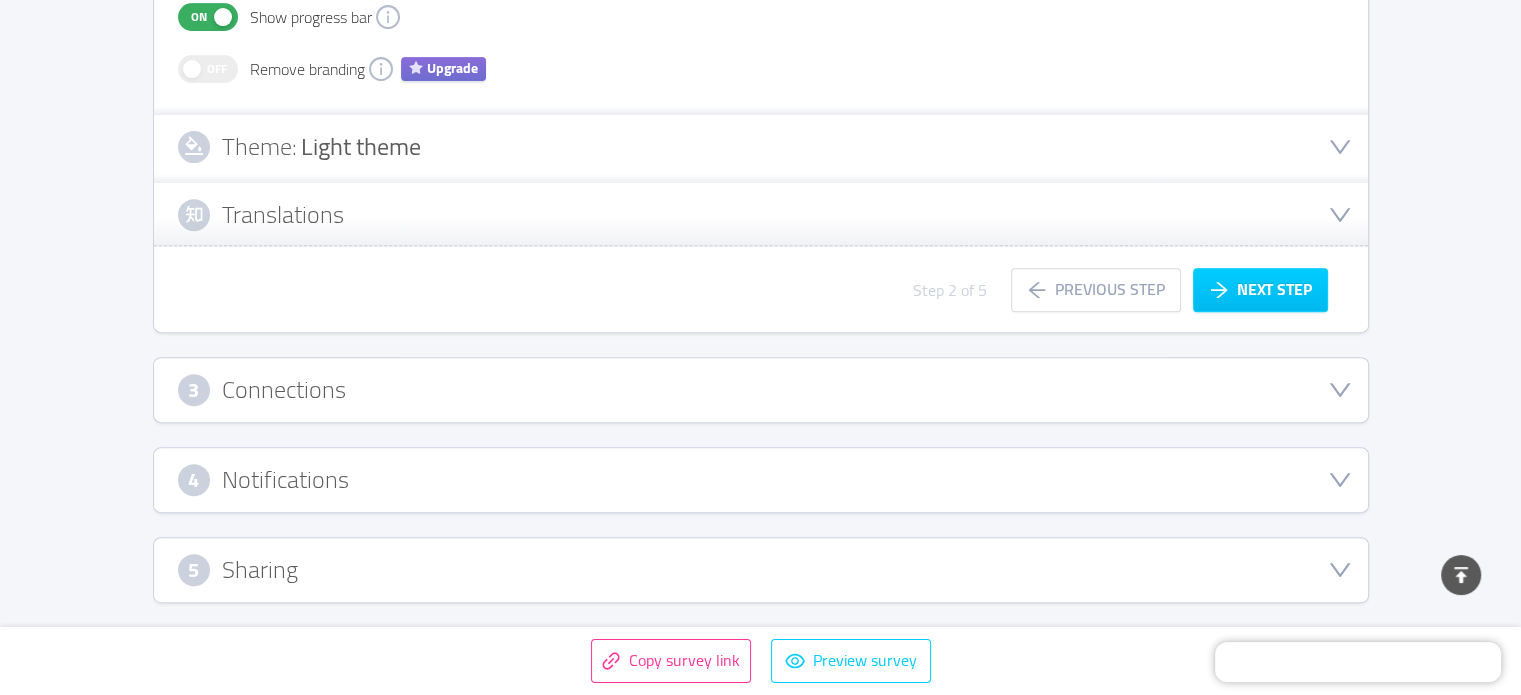 type 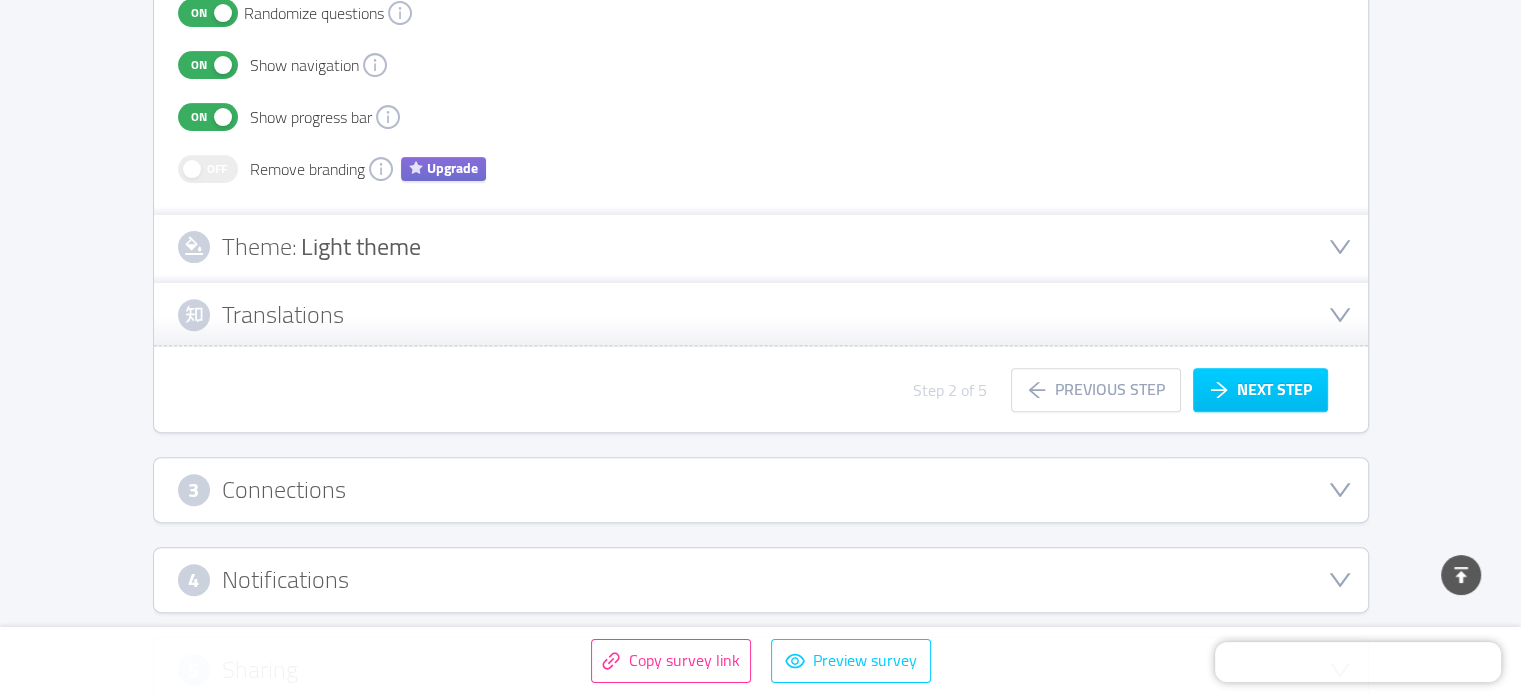 scroll, scrollTop: 772, scrollLeft: 0, axis: vertical 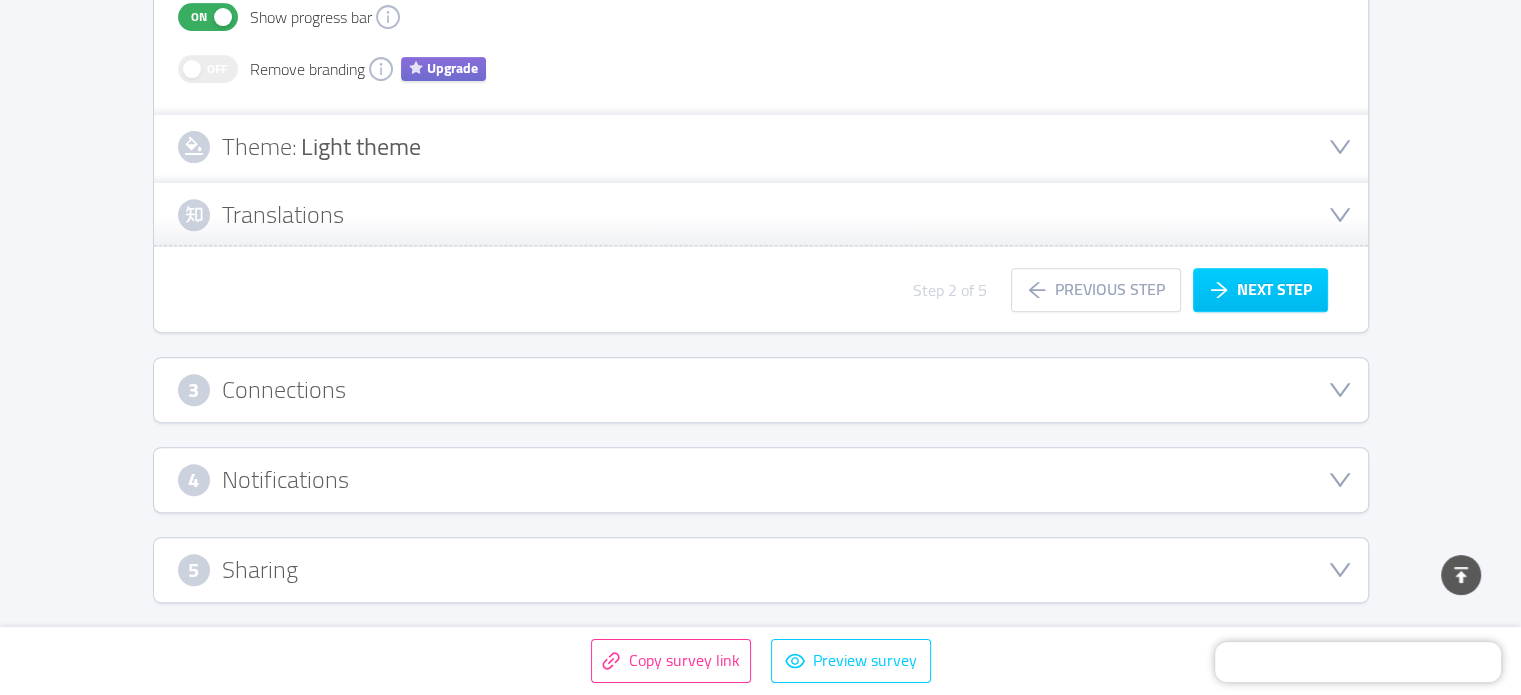 click on "3  Connections" at bounding box center [761, 390] 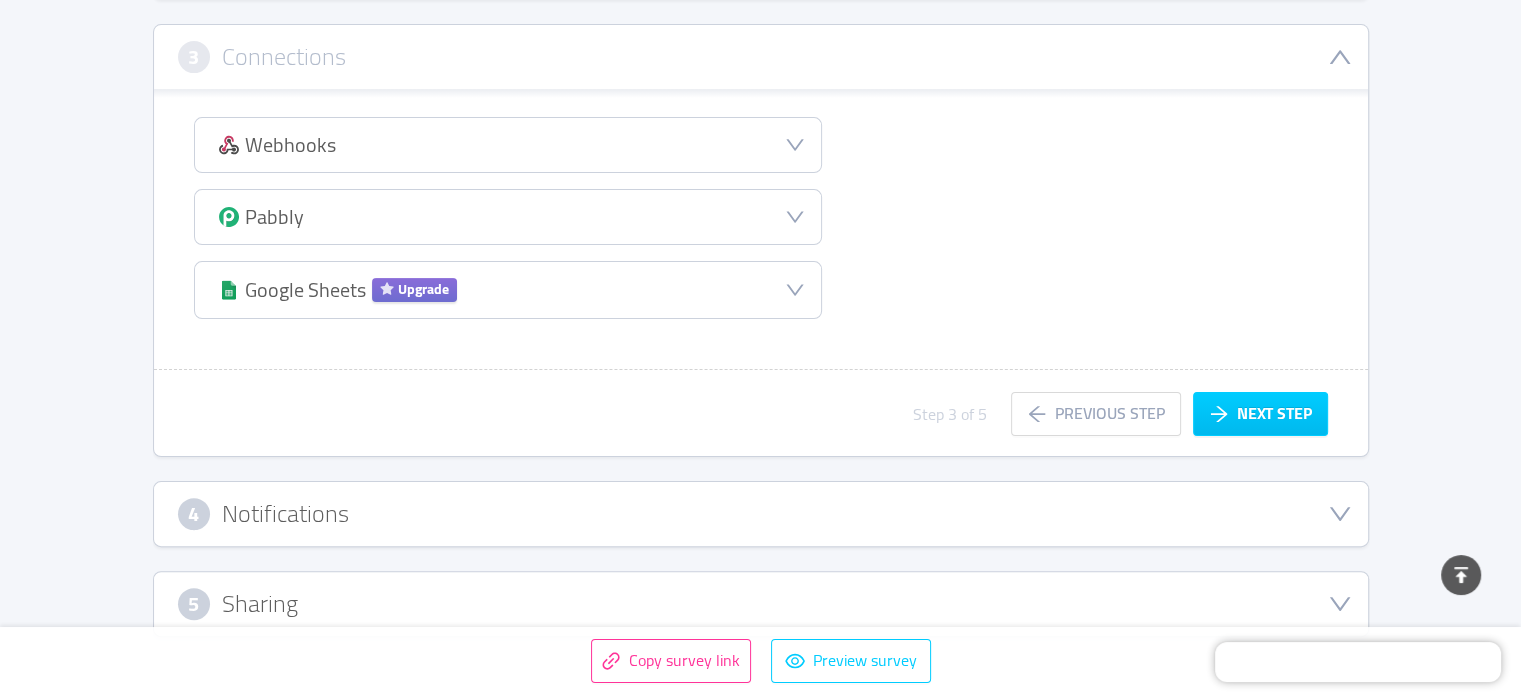 scroll, scrollTop: 500, scrollLeft: 0, axis: vertical 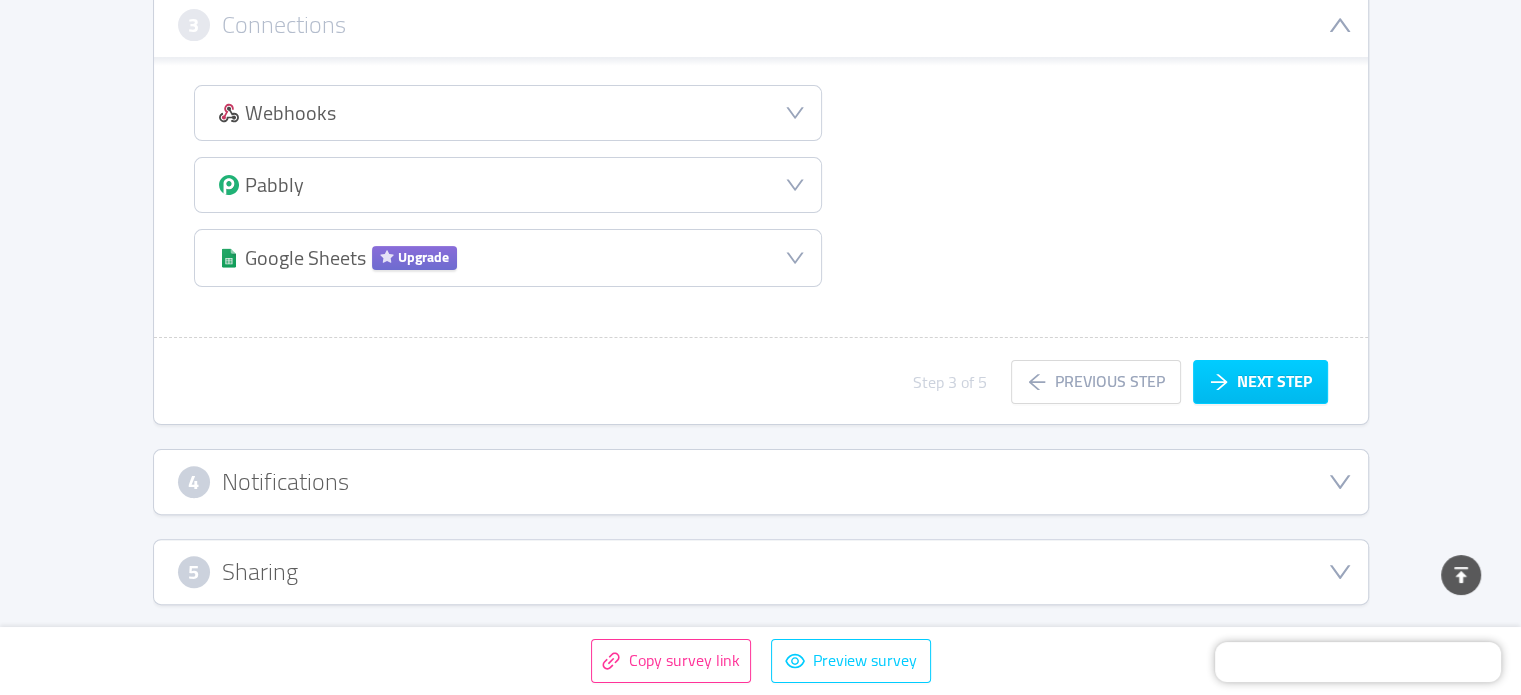 click on "4  Notifications" at bounding box center (761, 482) 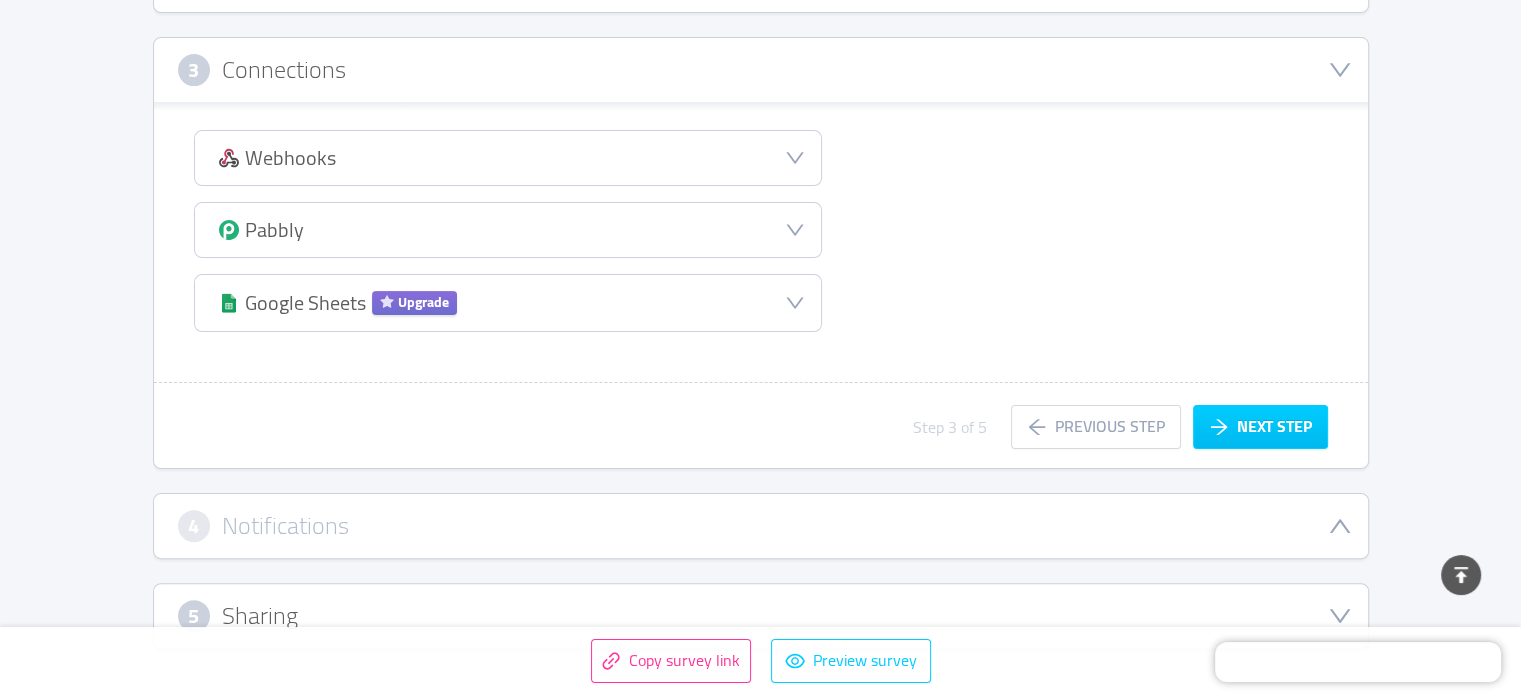 scroll, scrollTop: 452, scrollLeft: 0, axis: vertical 